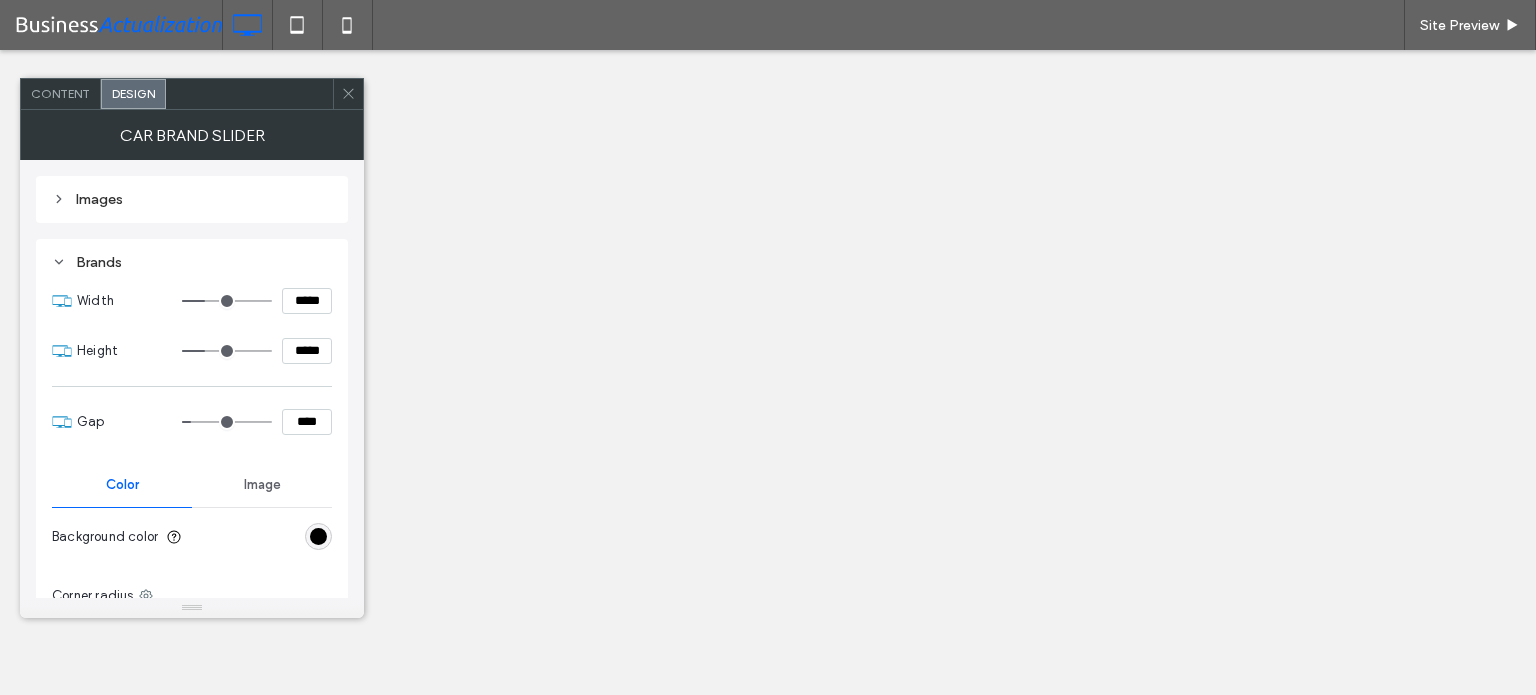 scroll, scrollTop: 0, scrollLeft: 0, axis: both 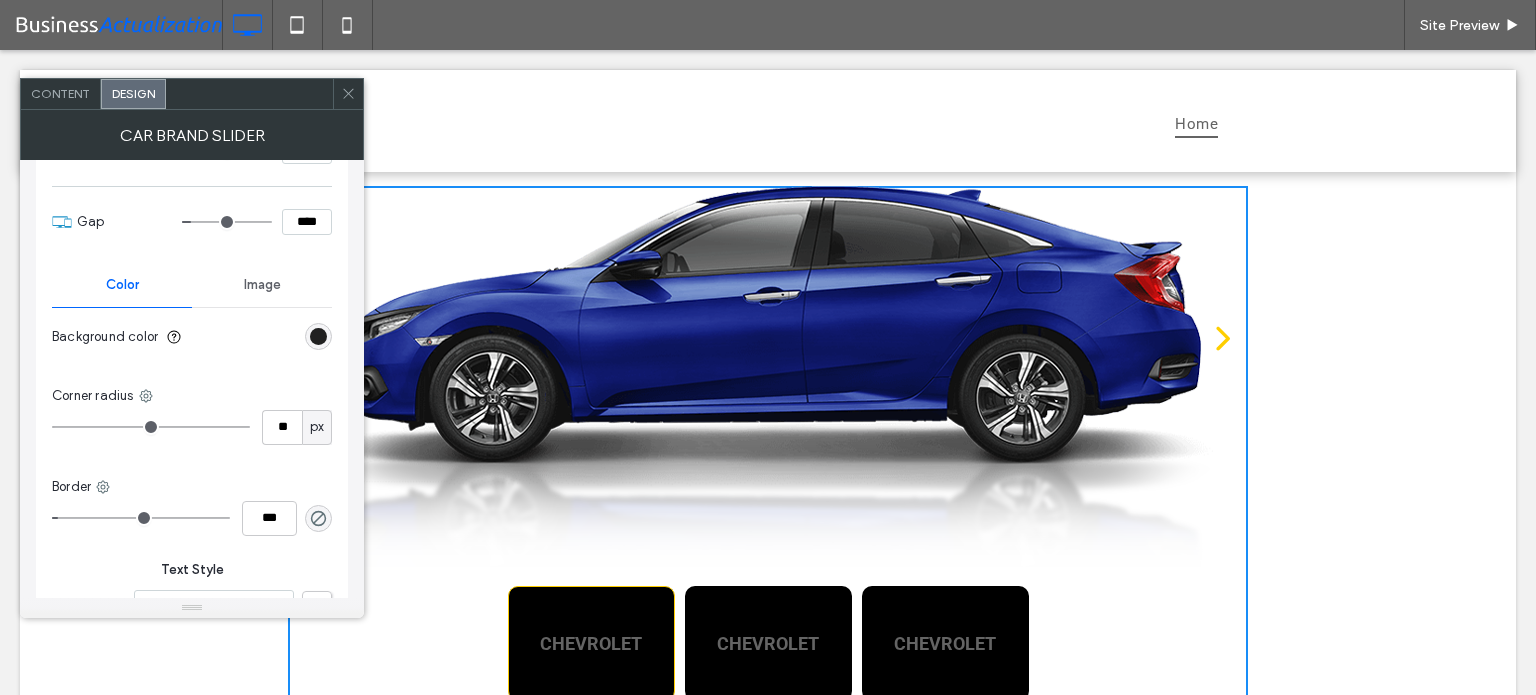 click at bounding box center [318, 336] 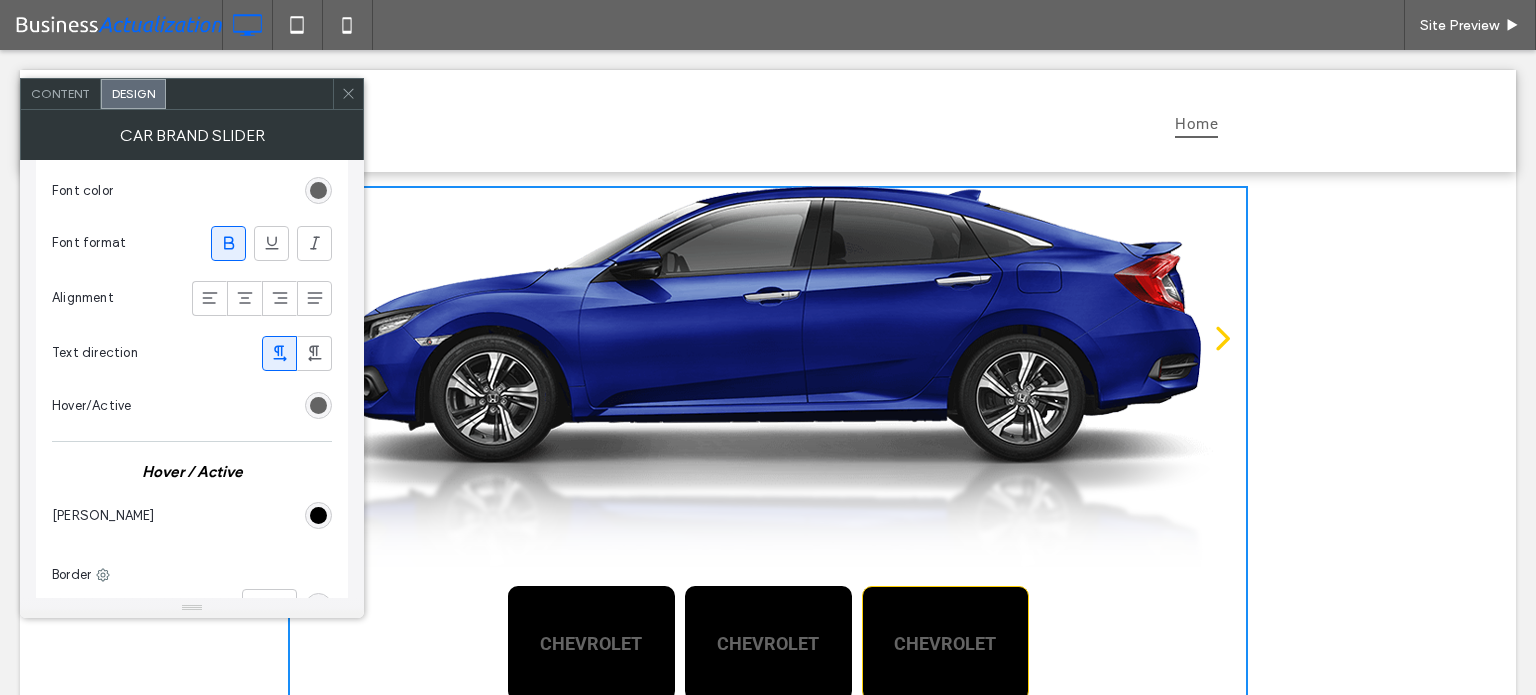 scroll, scrollTop: 800, scrollLeft: 0, axis: vertical 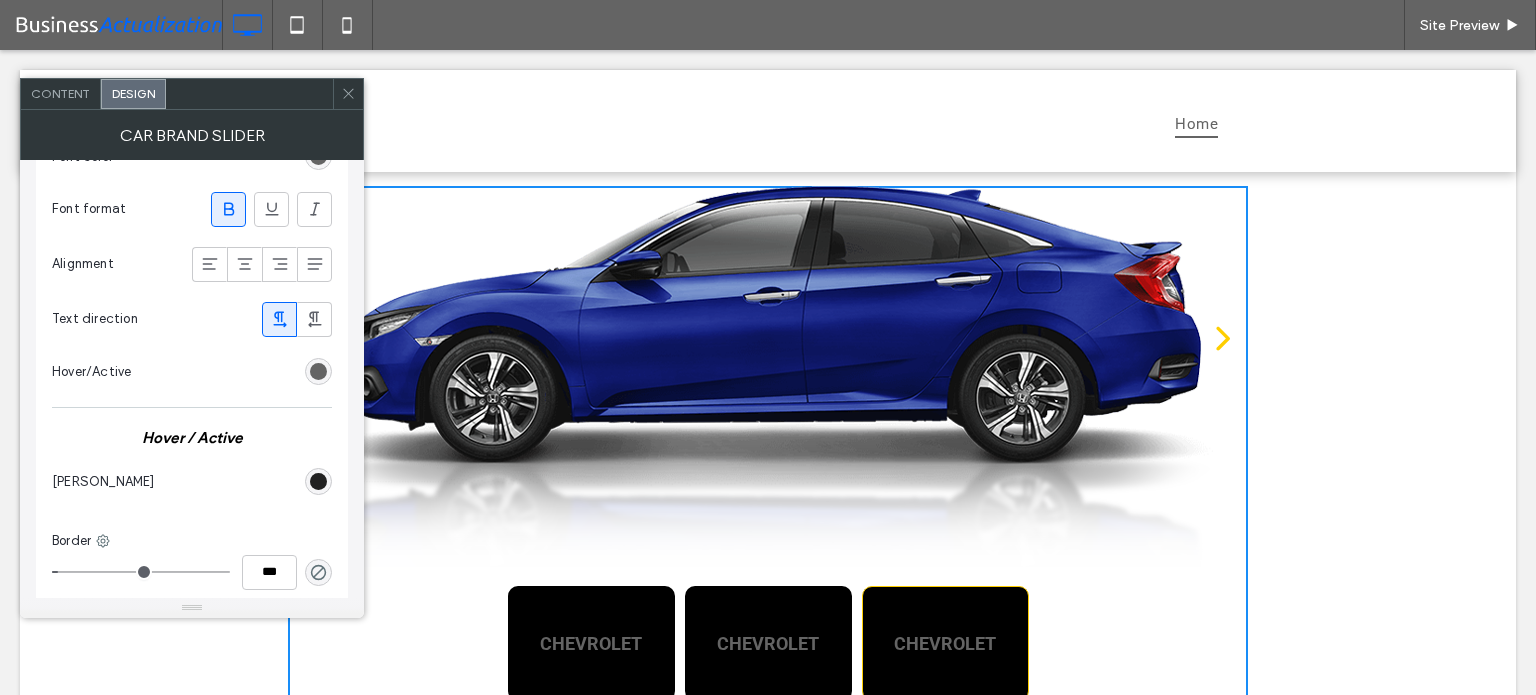 click at bounding box center [318, 481] 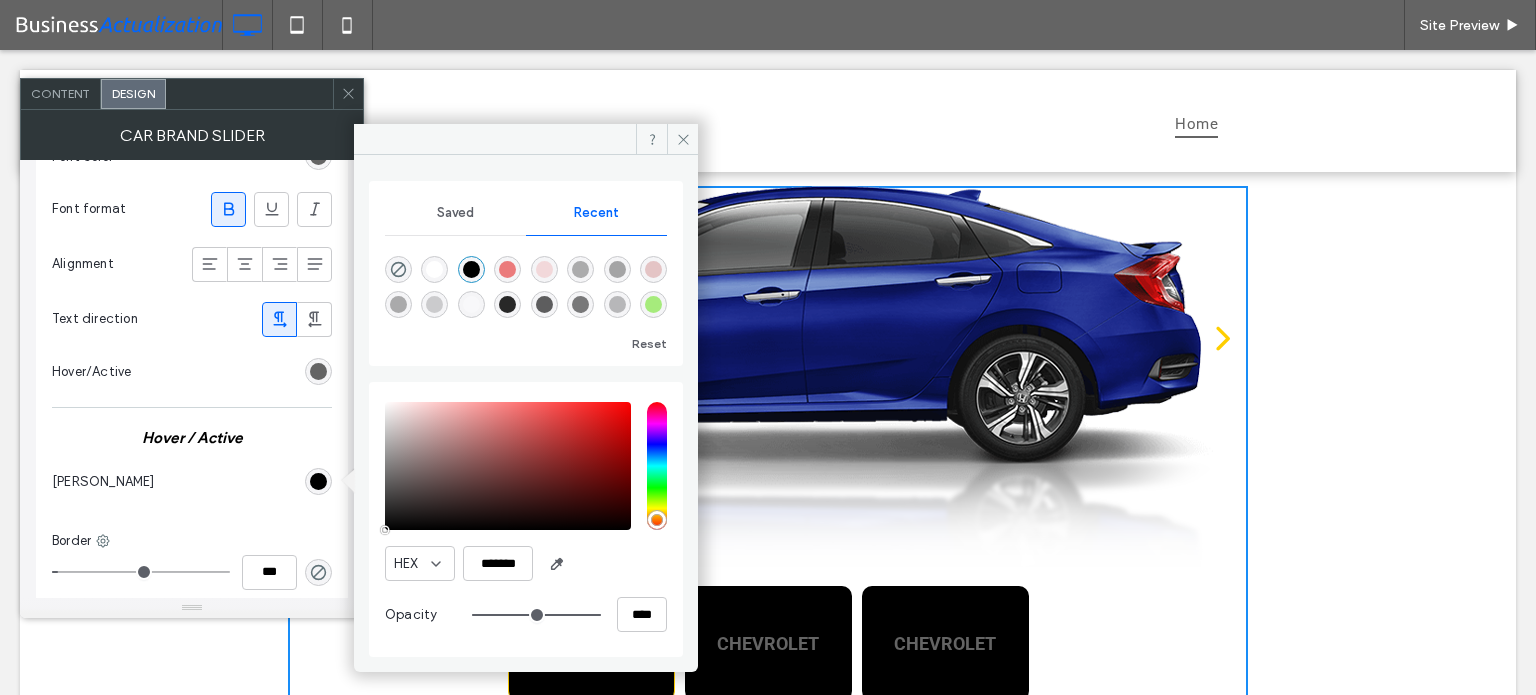 click at bounding box center (507, 269) 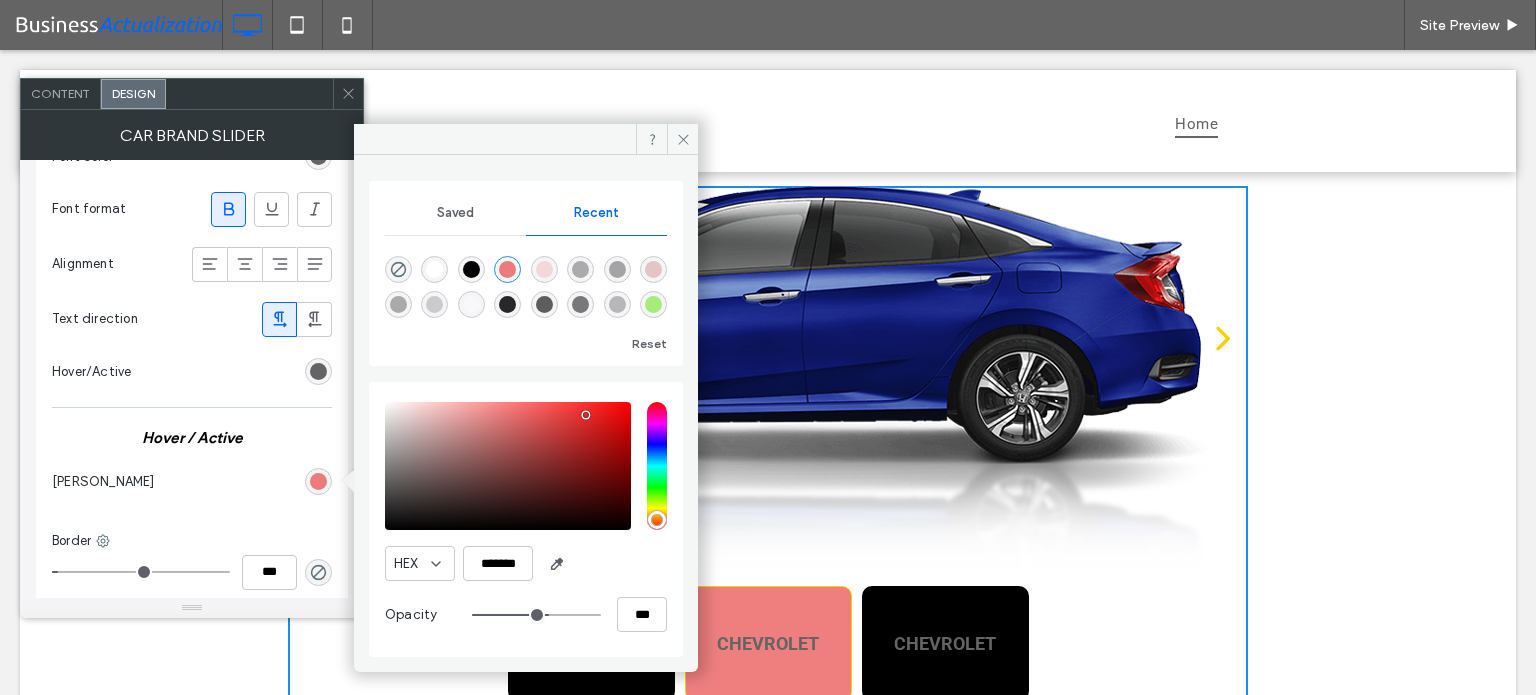 type on "**" 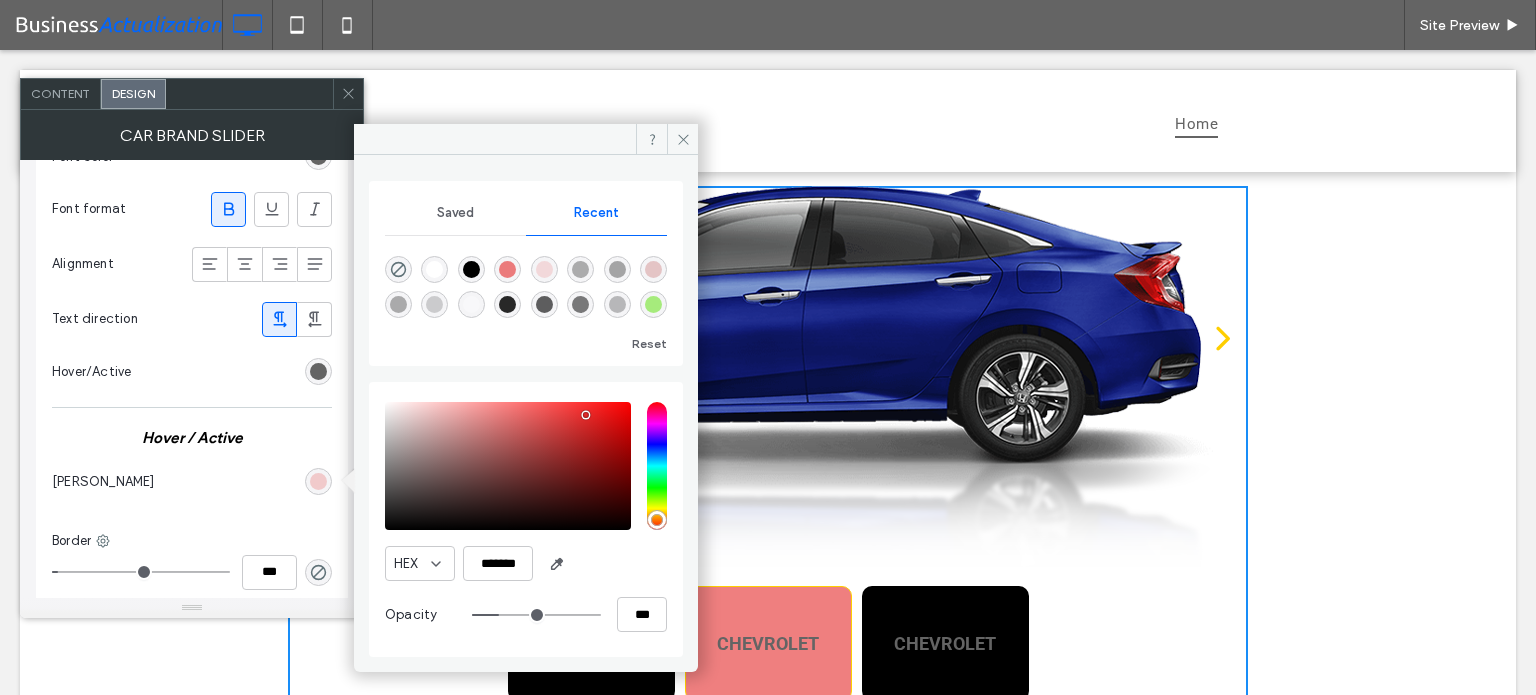 type on "**" 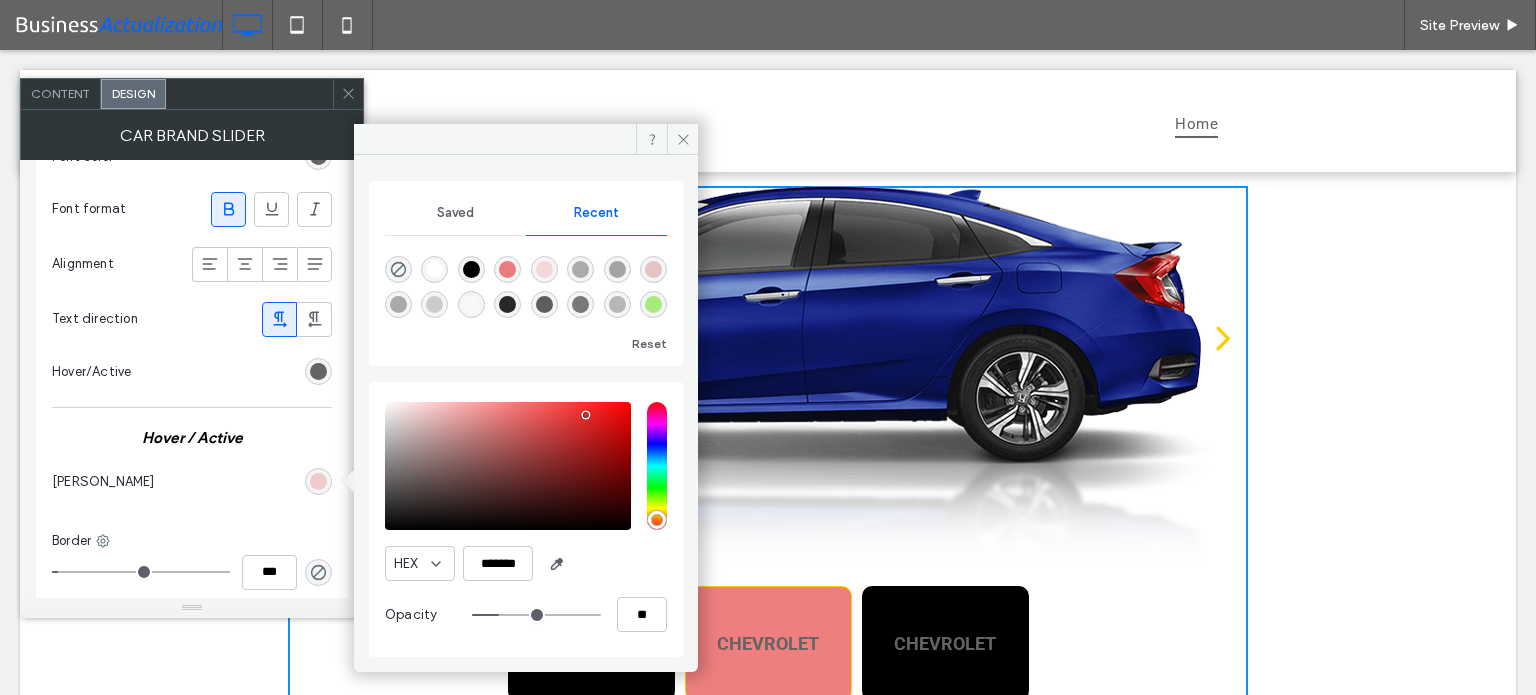 type on "*" 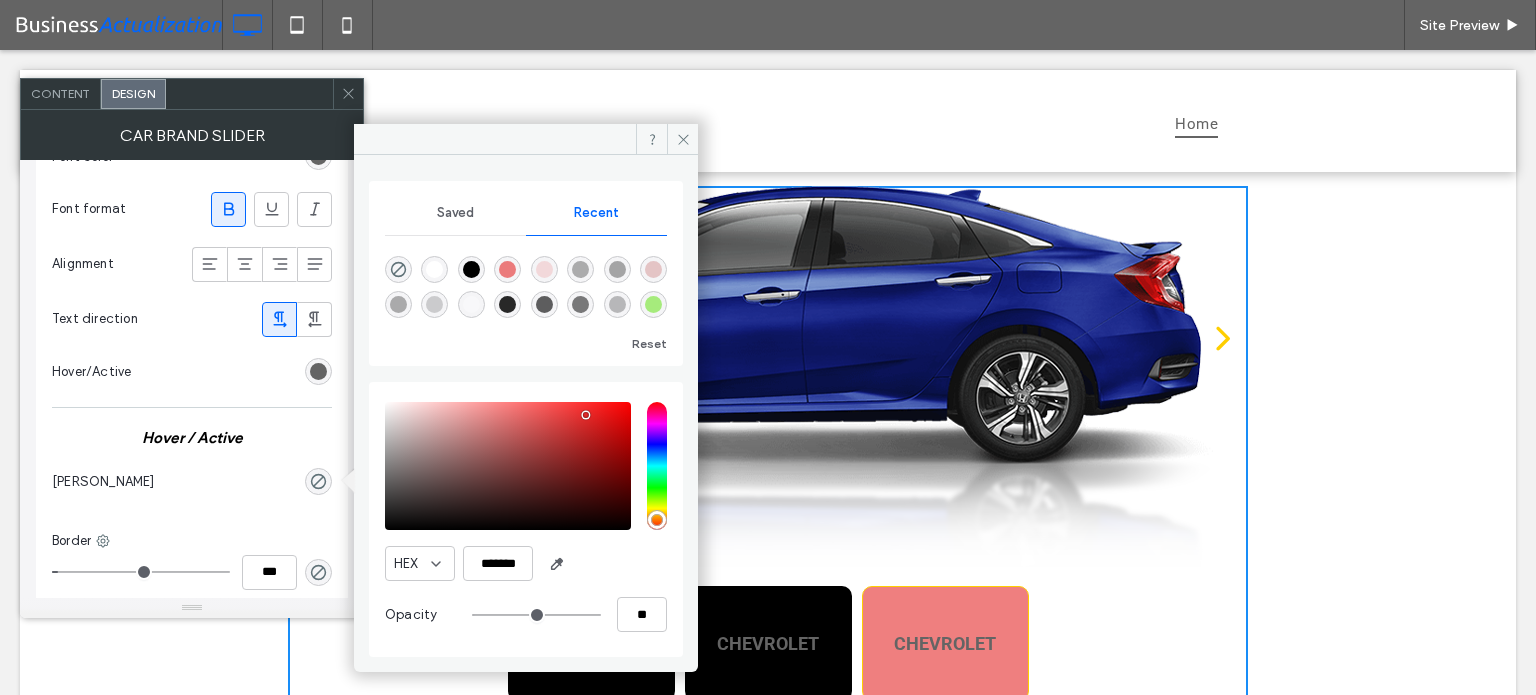 type on "*" 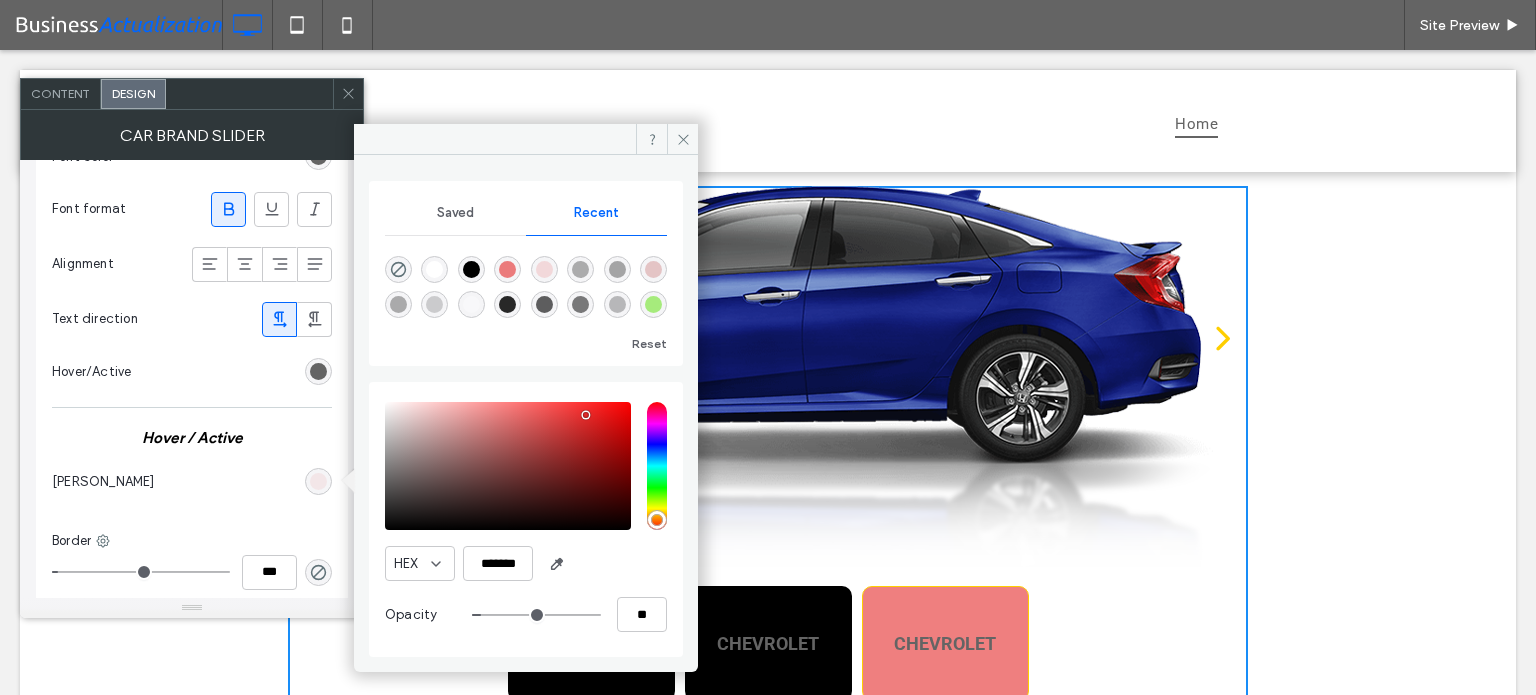 type on "**" 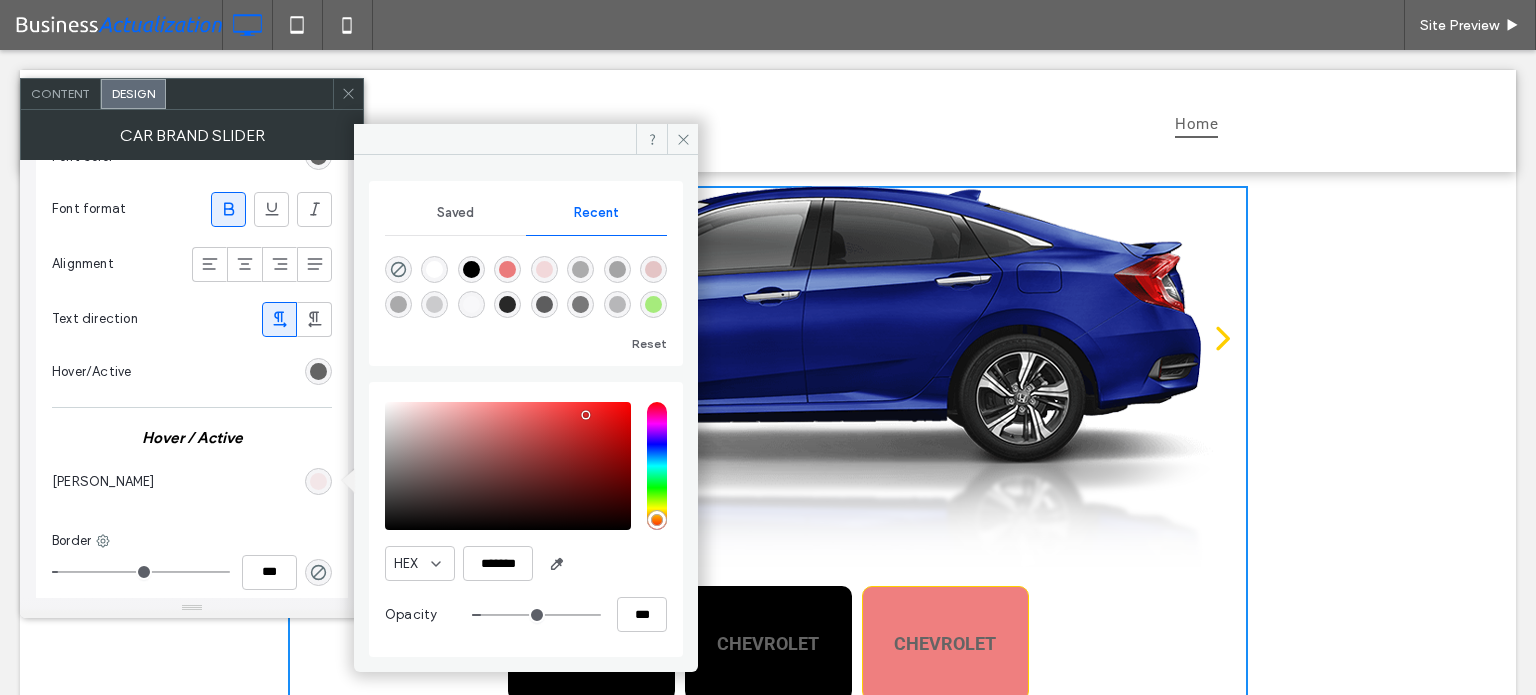 type on "**" 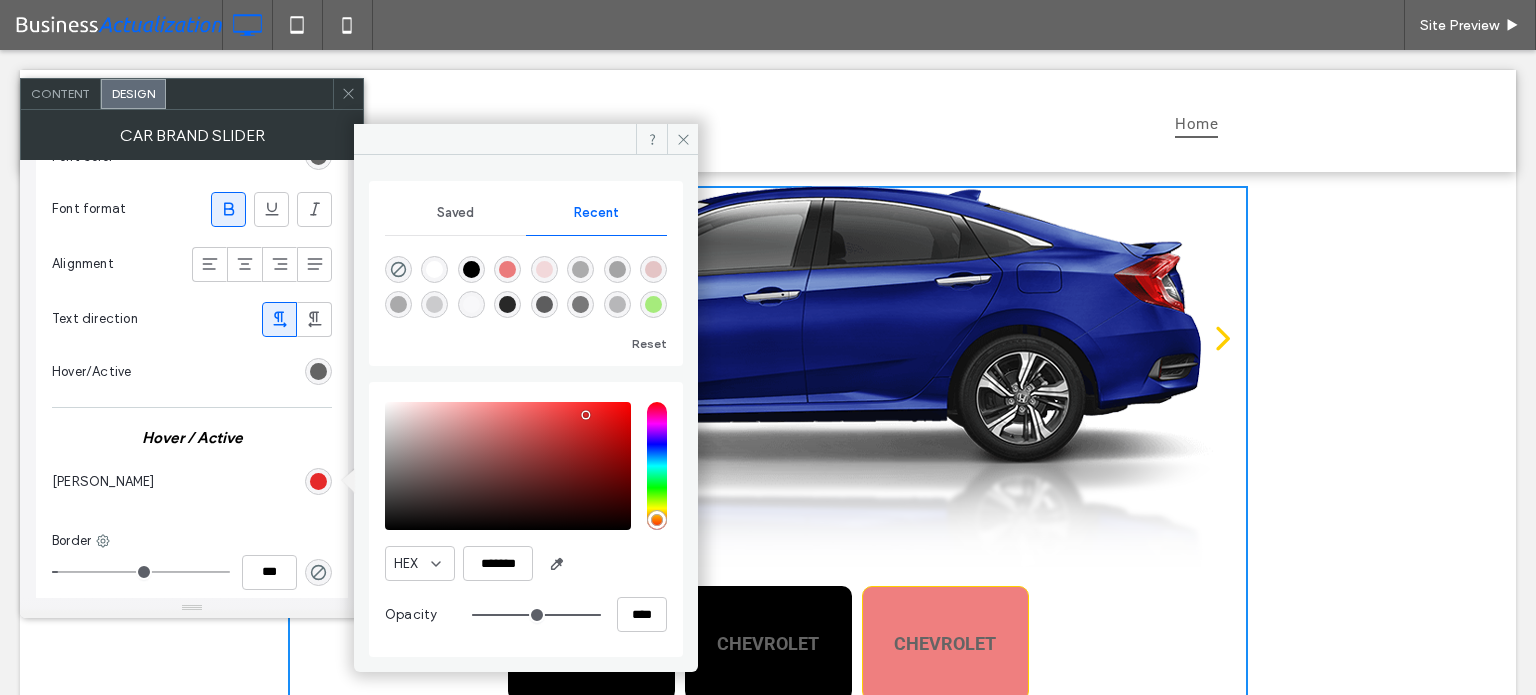 drag, startPoint x: 549, startPoint y: 611, endPoint x: 620, endPoint y: 626, distance: 72.56721 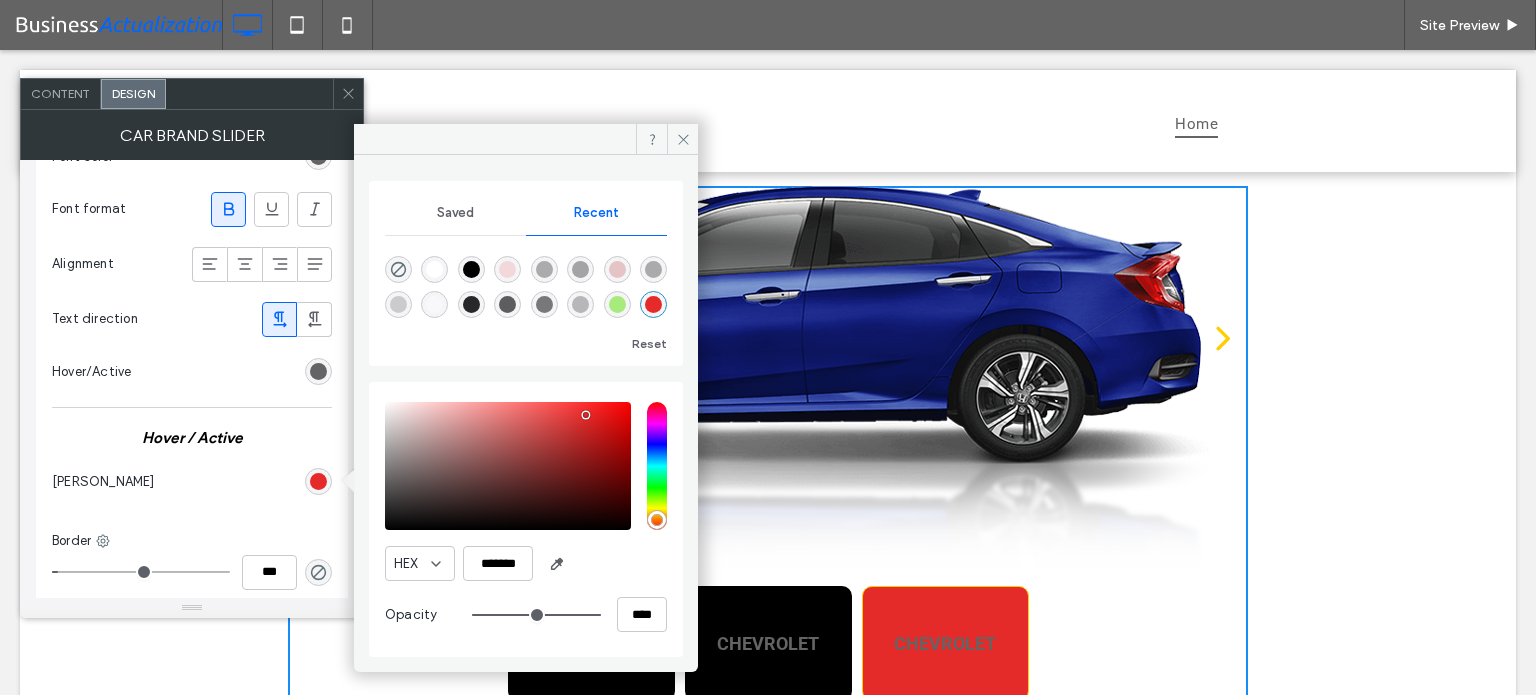 type on "**" 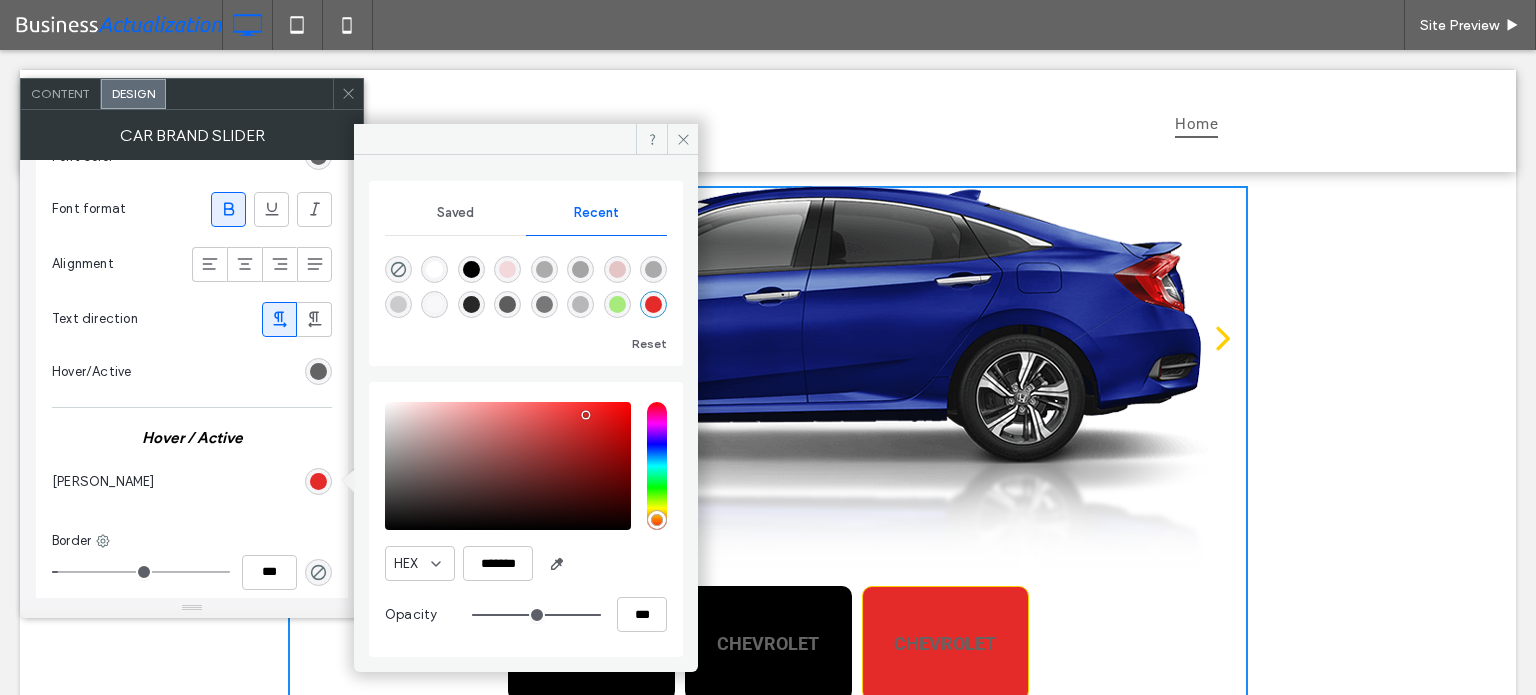 click at bounding box center [536, 615] 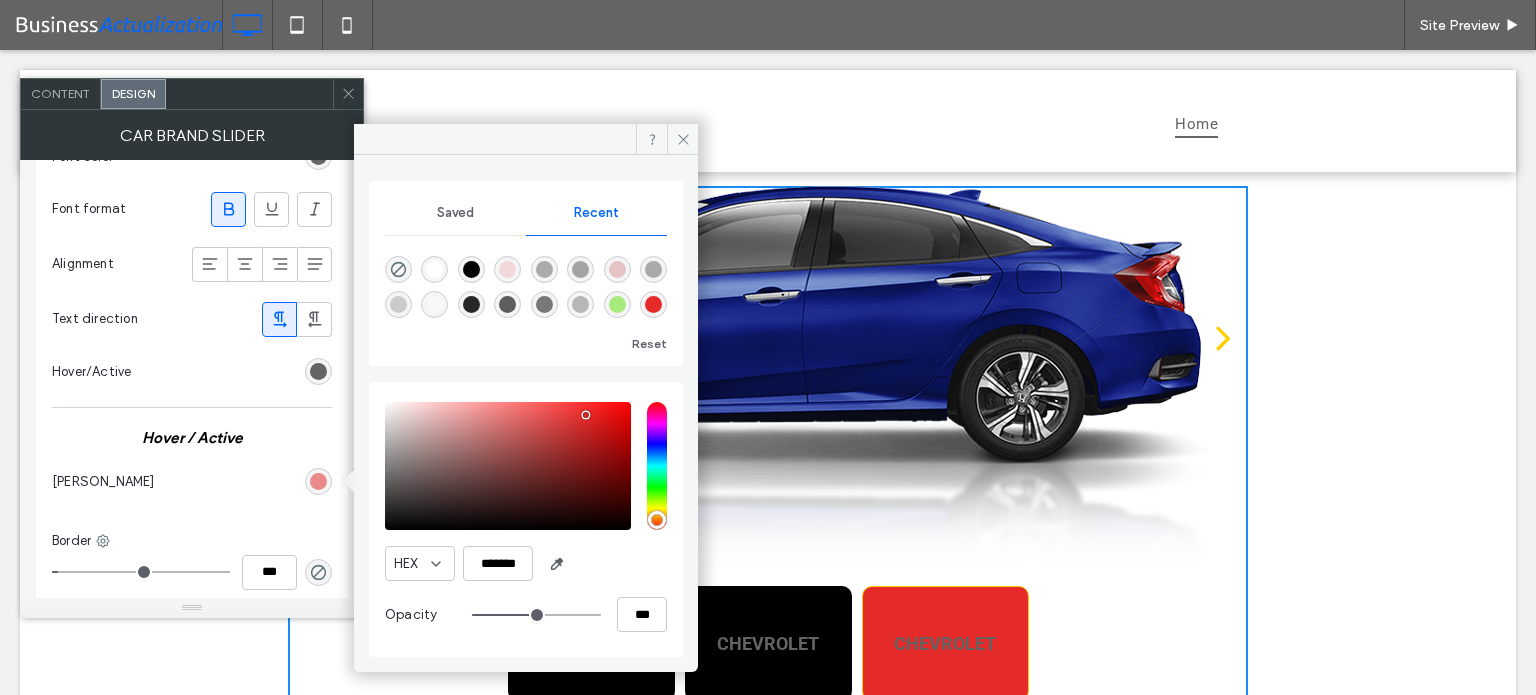 type on "**" 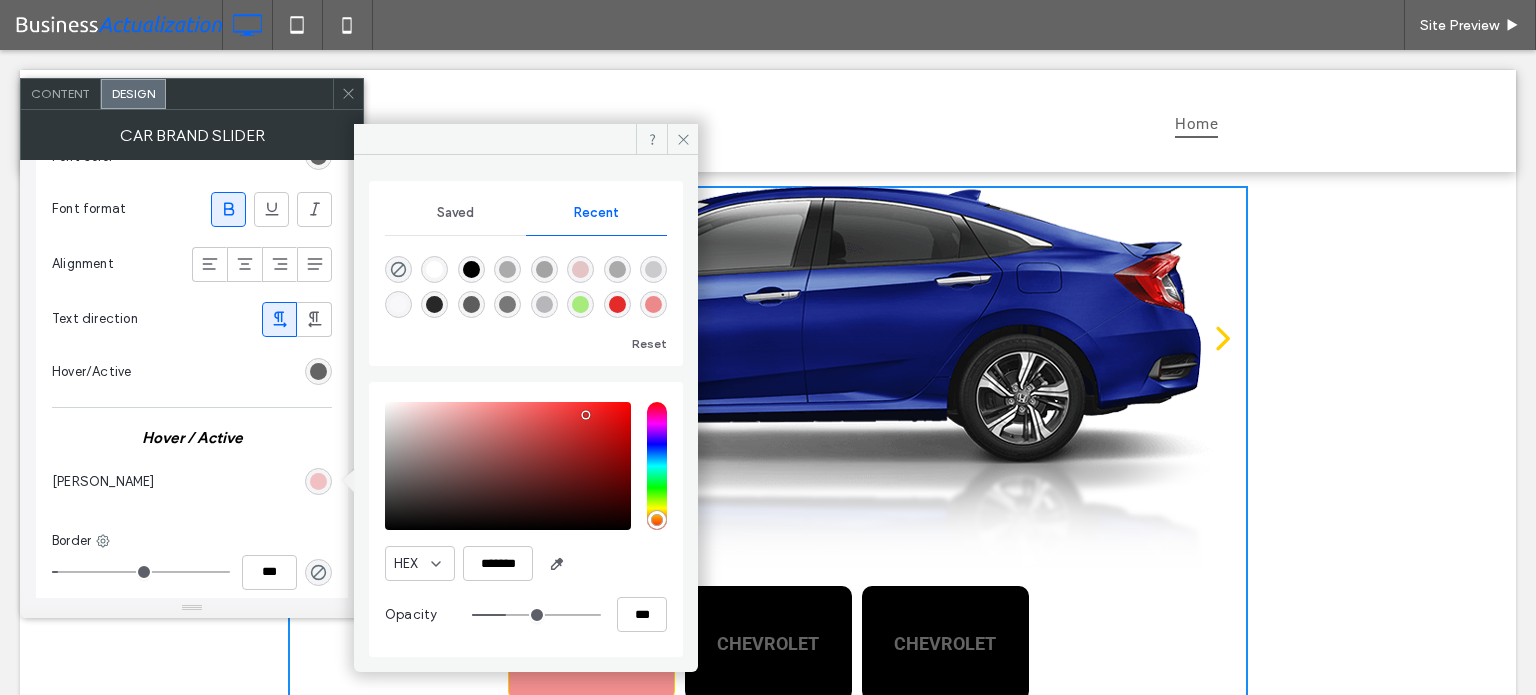 type on "**" 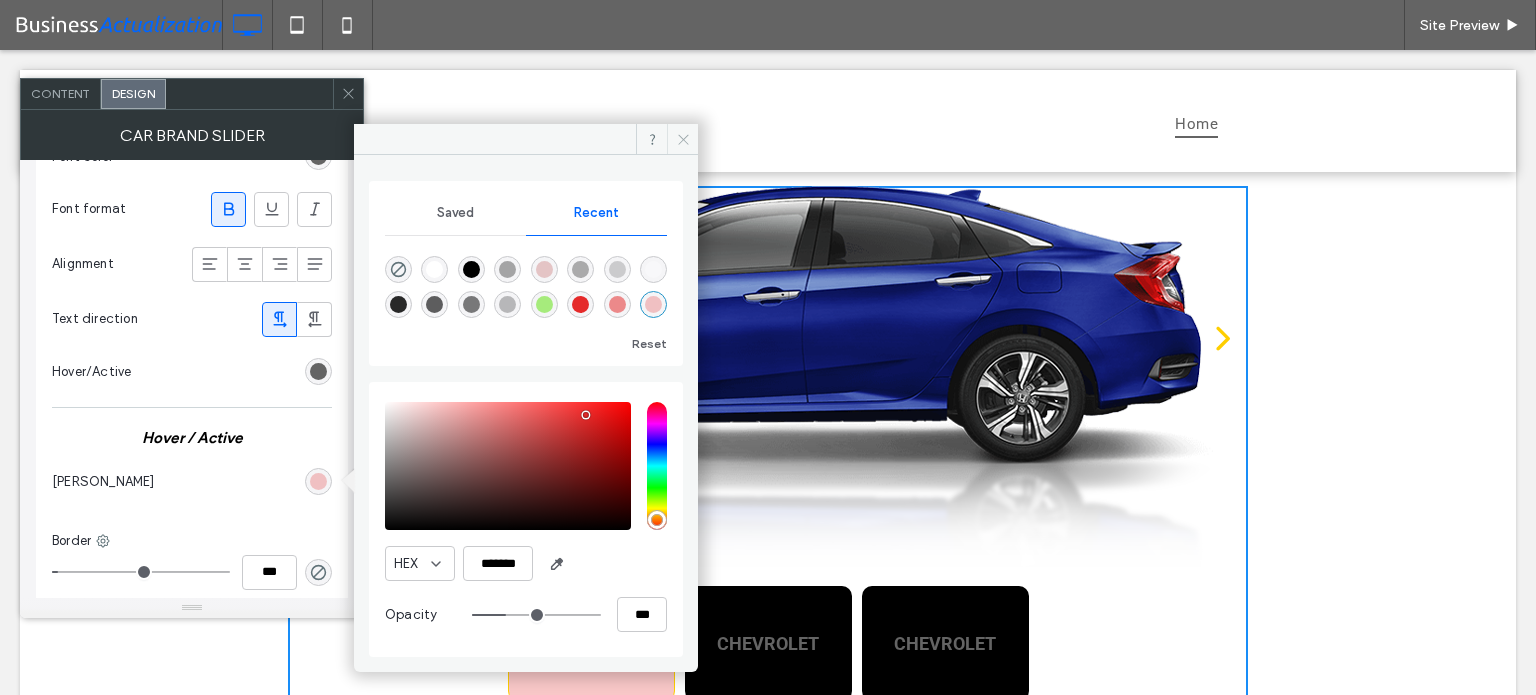 click 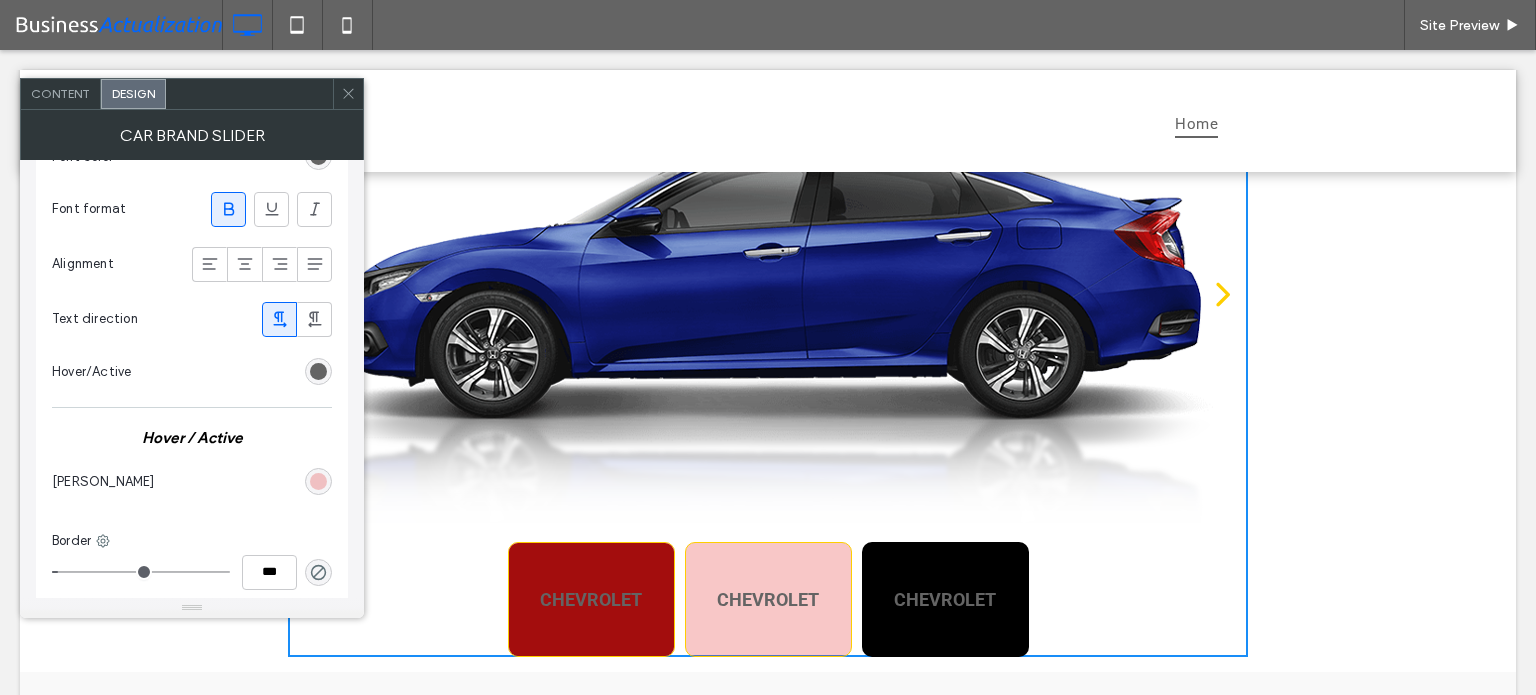 scroll, scrollTop: 0, scrollLeft: 0, axis: both 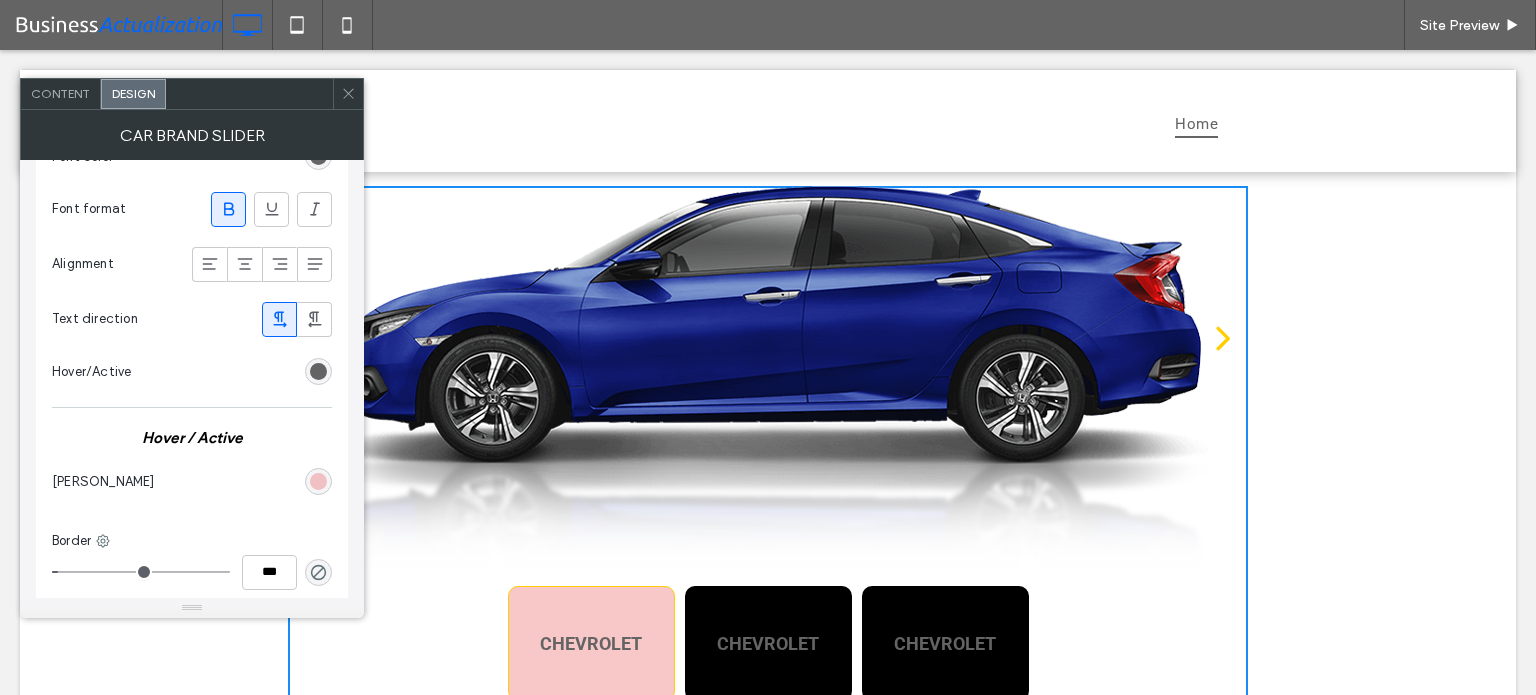click on "Content" at bounding box center (60, 93) 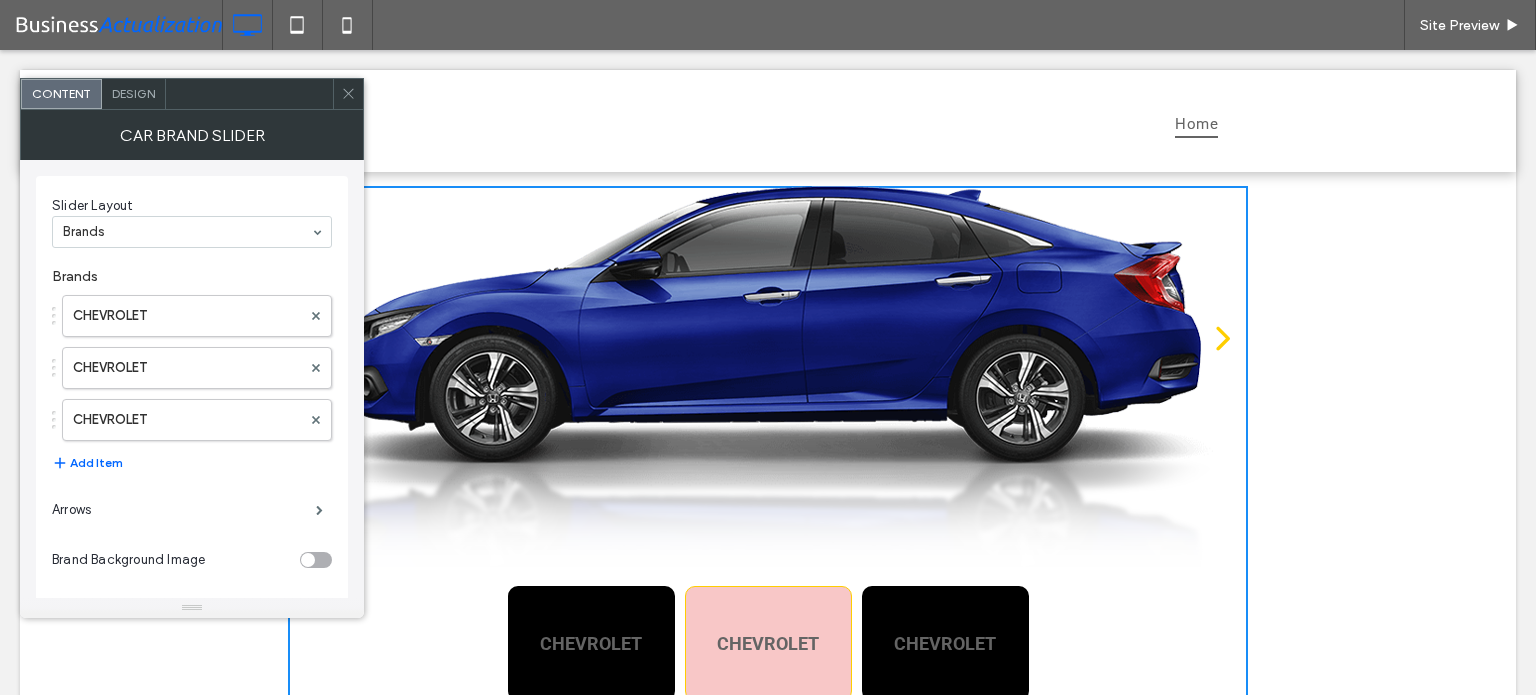 click at bounding box center (316, 560) 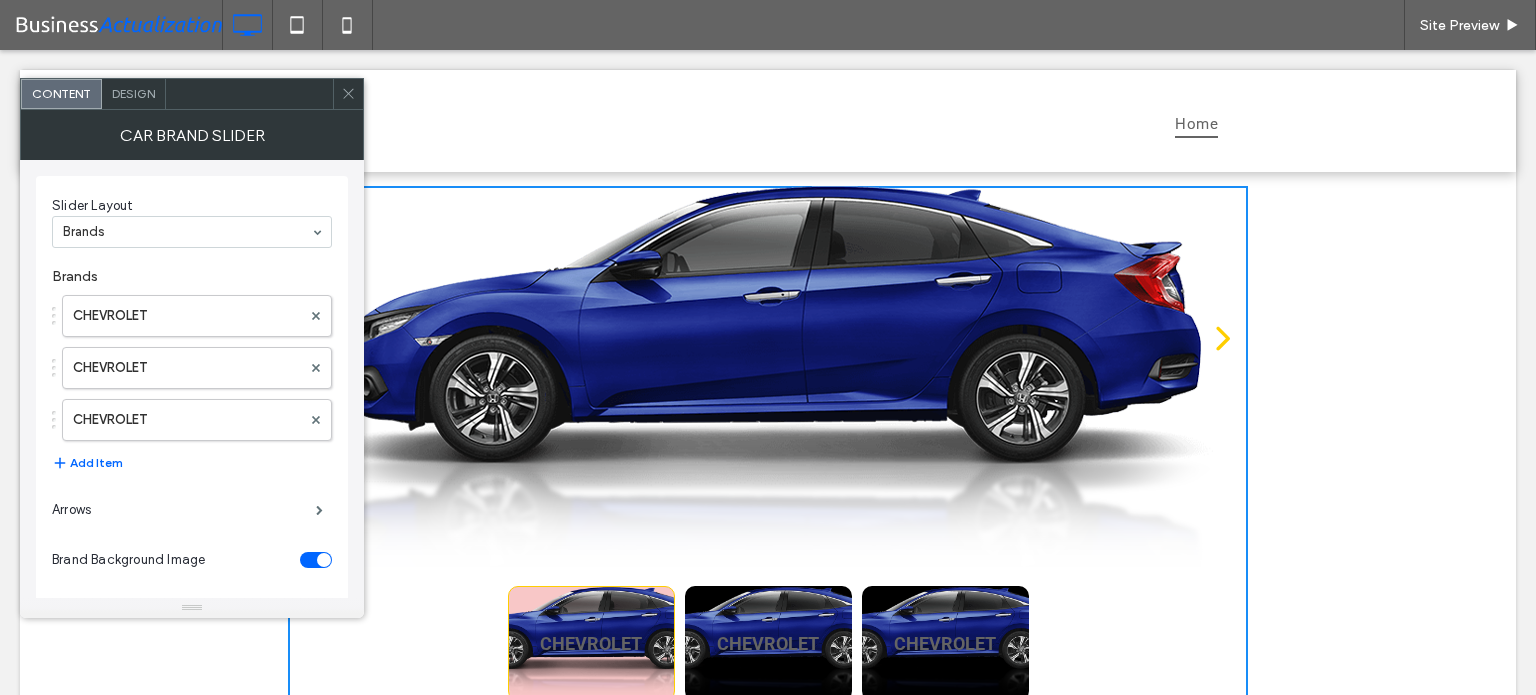 click on "Design" at bounding box center (133, 93) 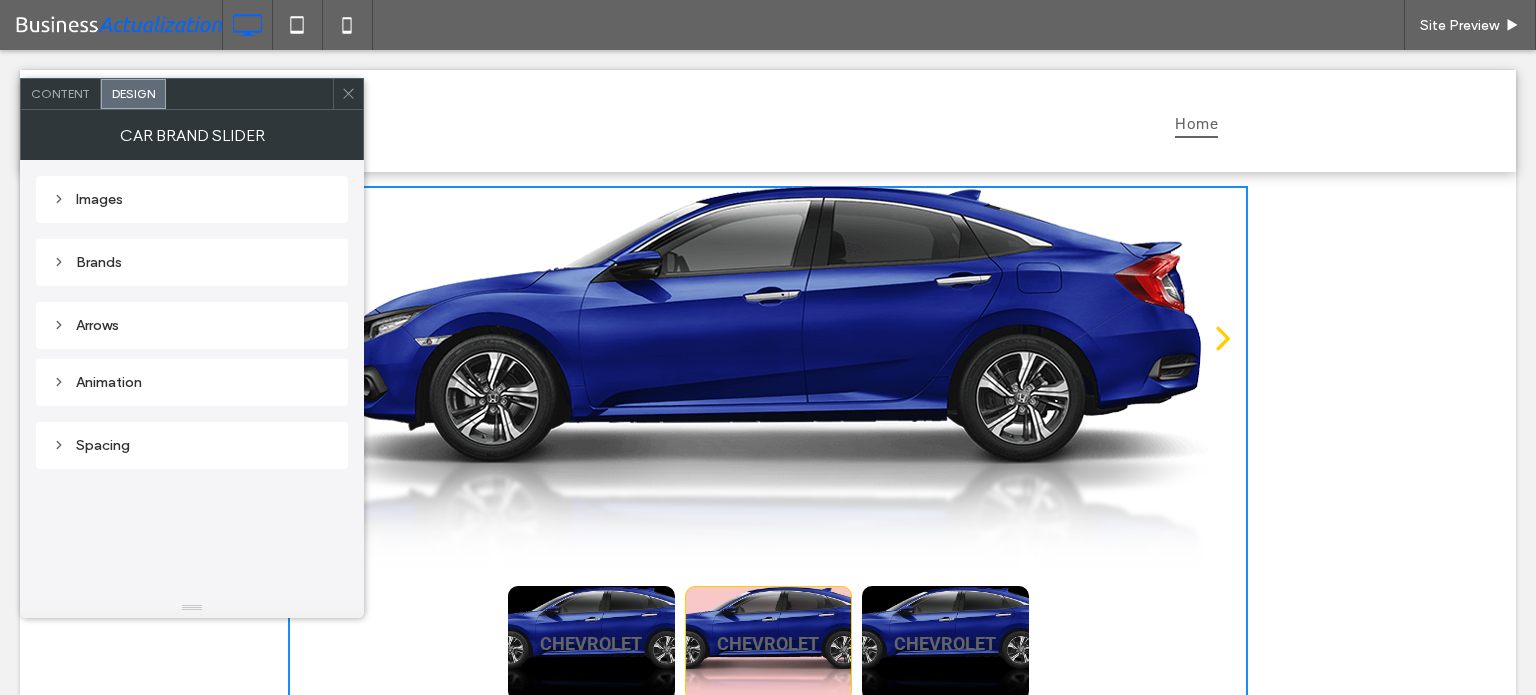 click on "Brands" at bounding box center (192, 262) 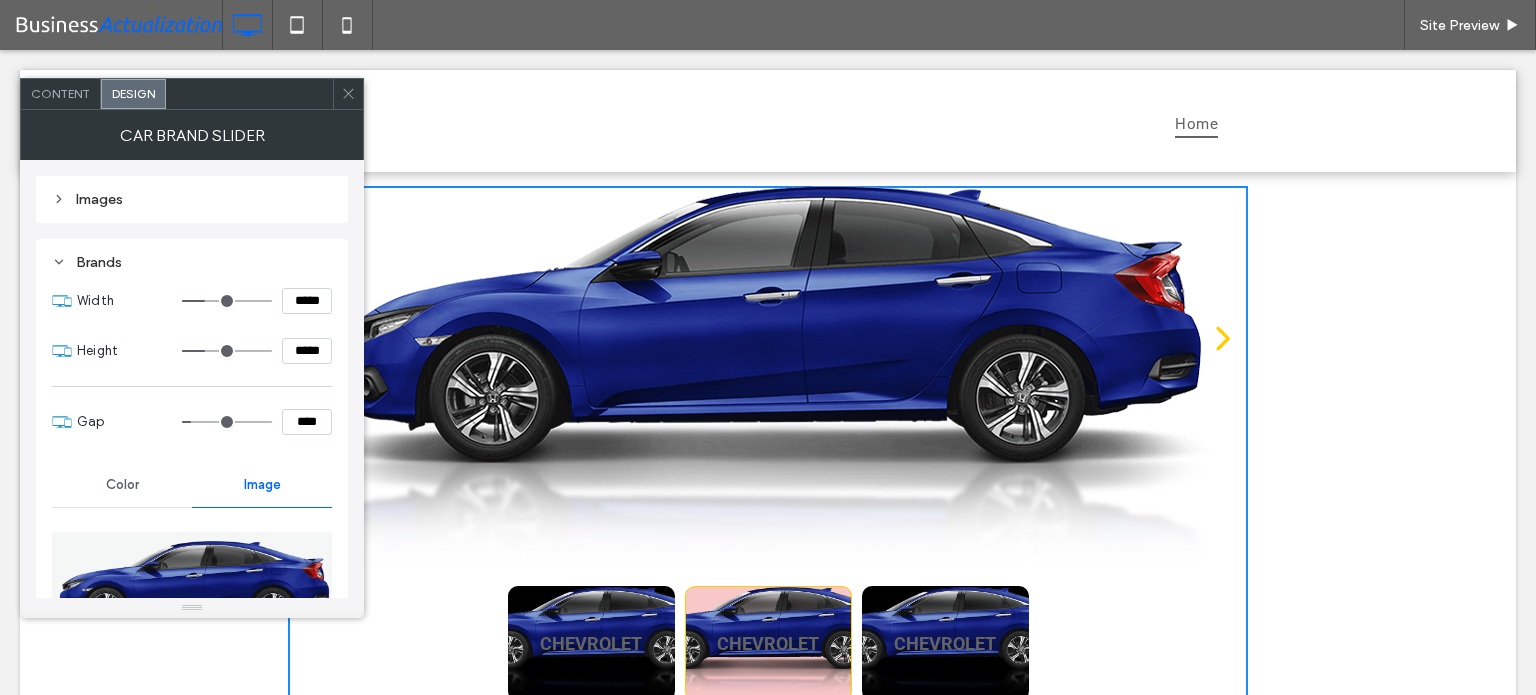type on "**" 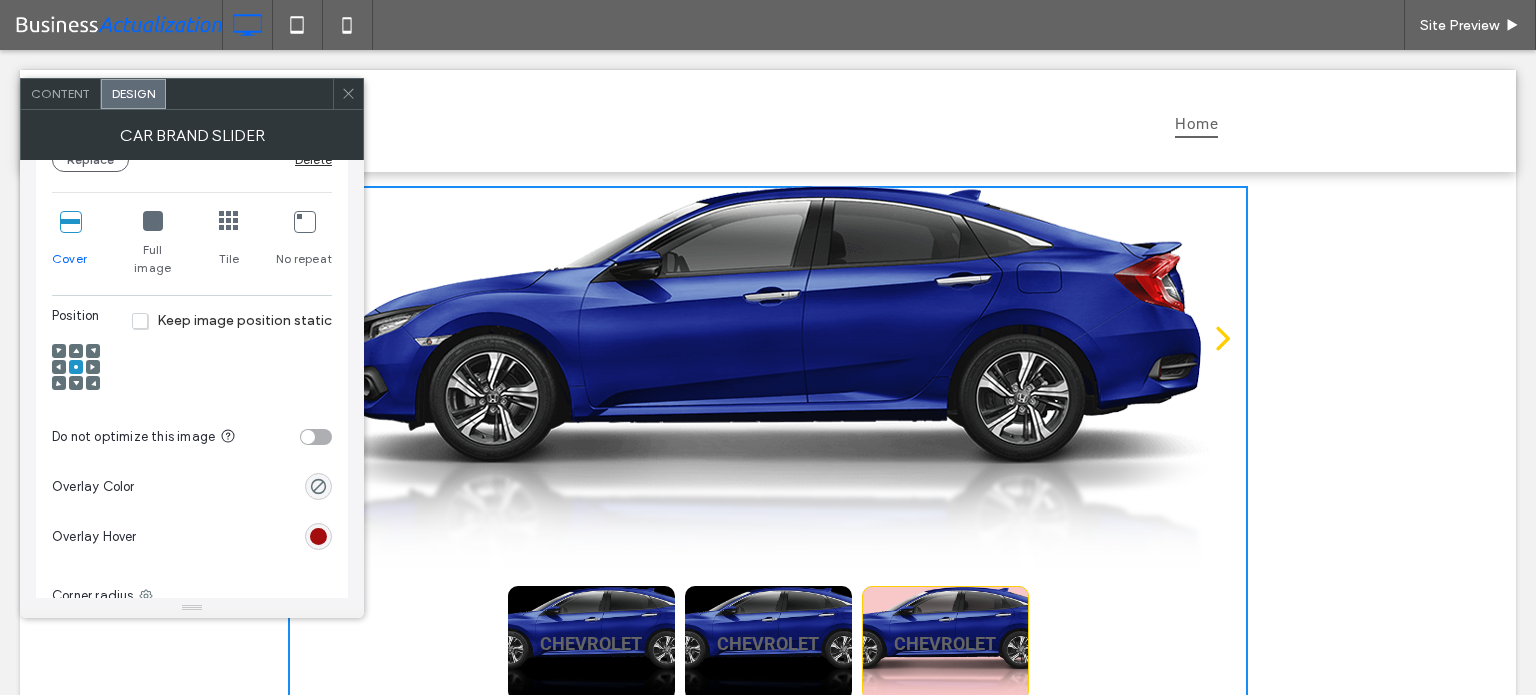 scroll, scrollTop: 600, scrollLeft: 0, axis: vertical 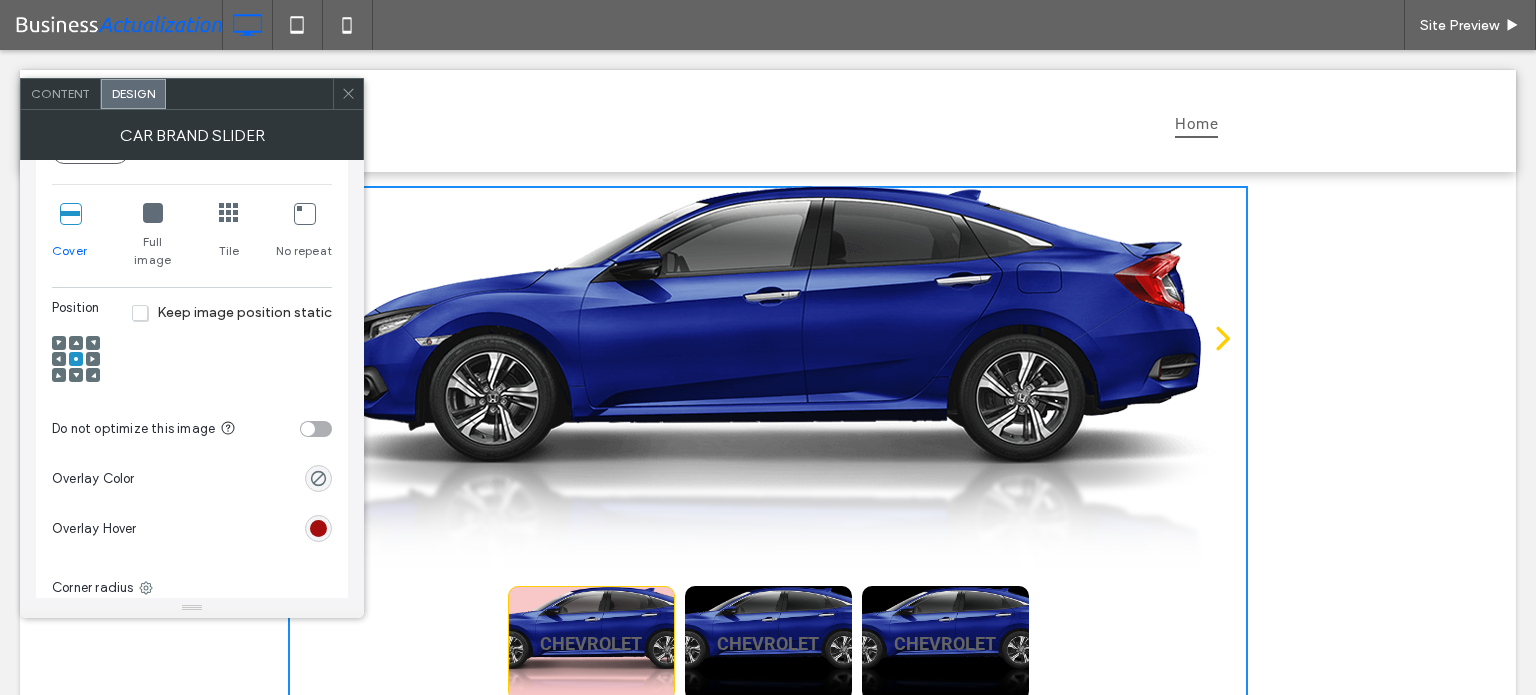 click at bounding box center [153, 213] 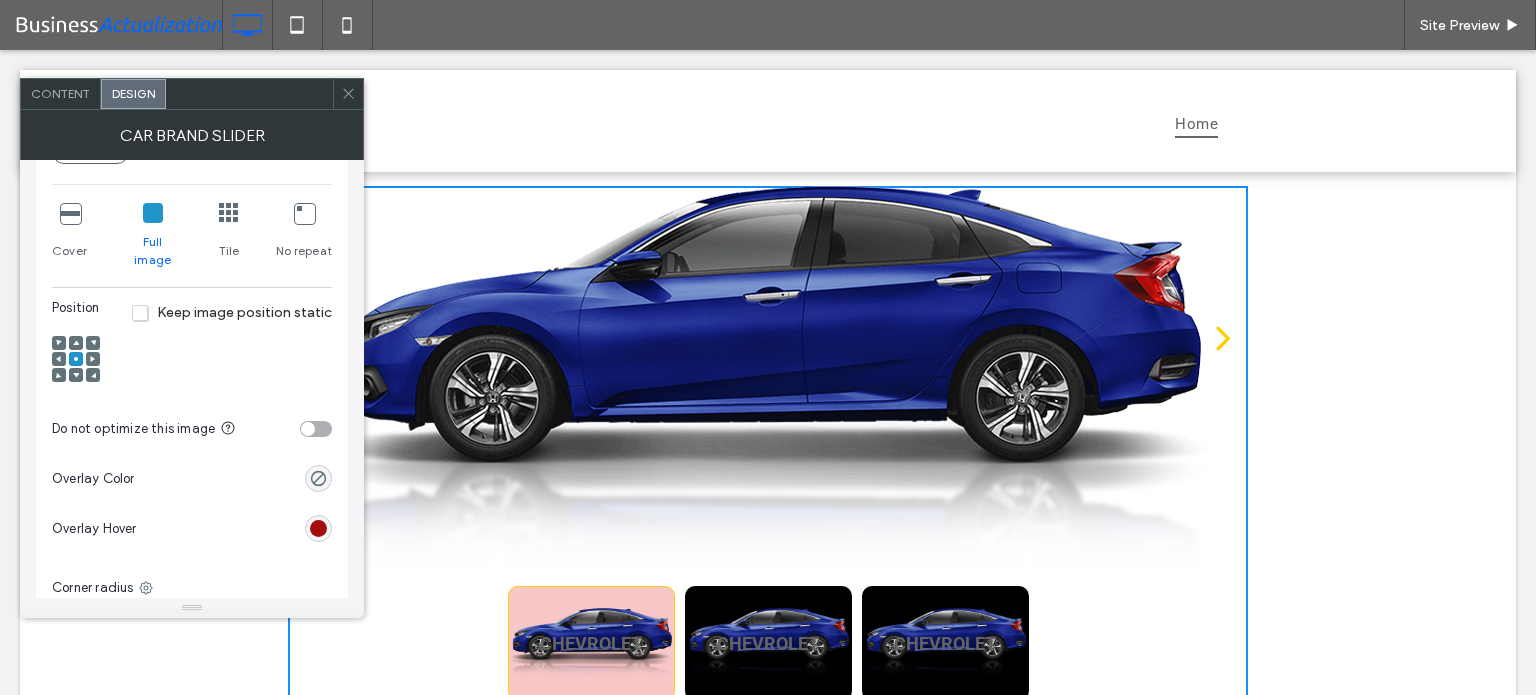 scroll, scrollTop: 800, scrollLeft: 0, axis: vertical 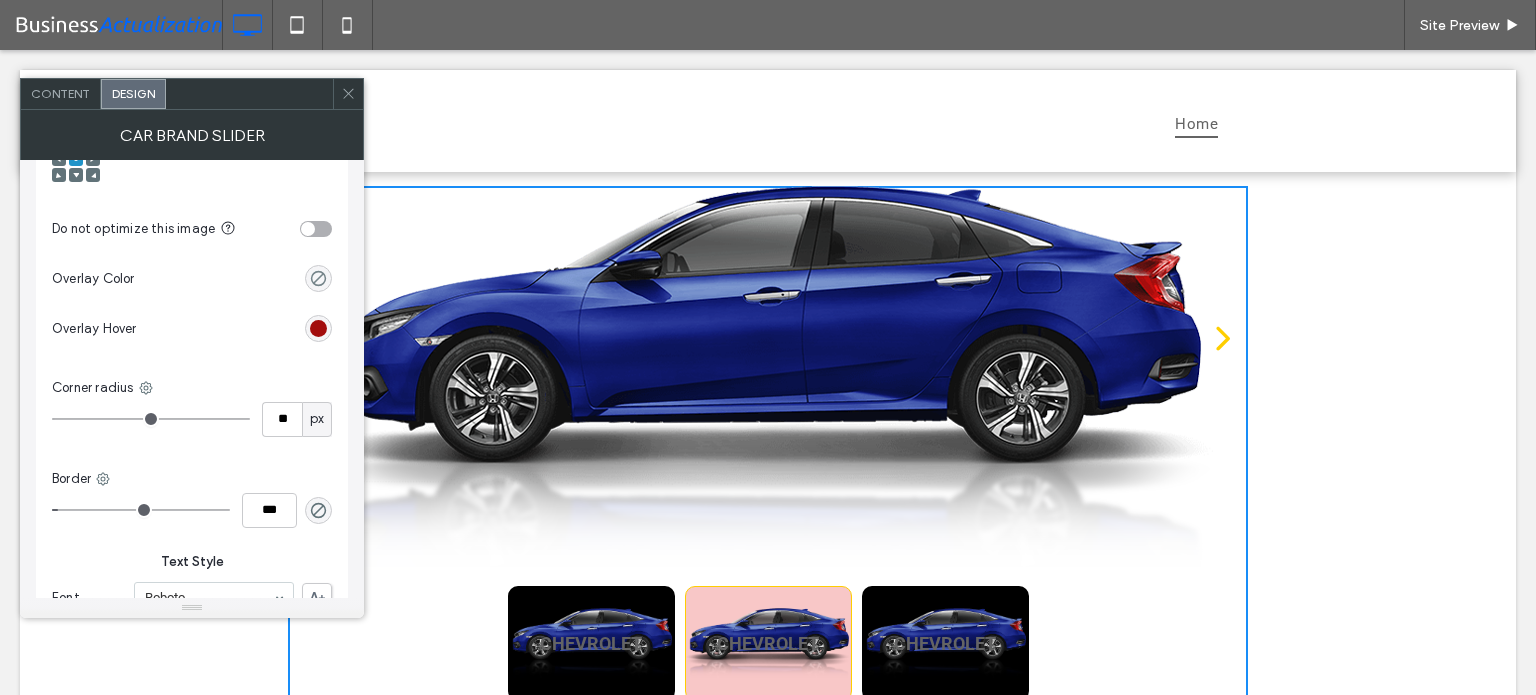 click at bounding box center [318, 278] 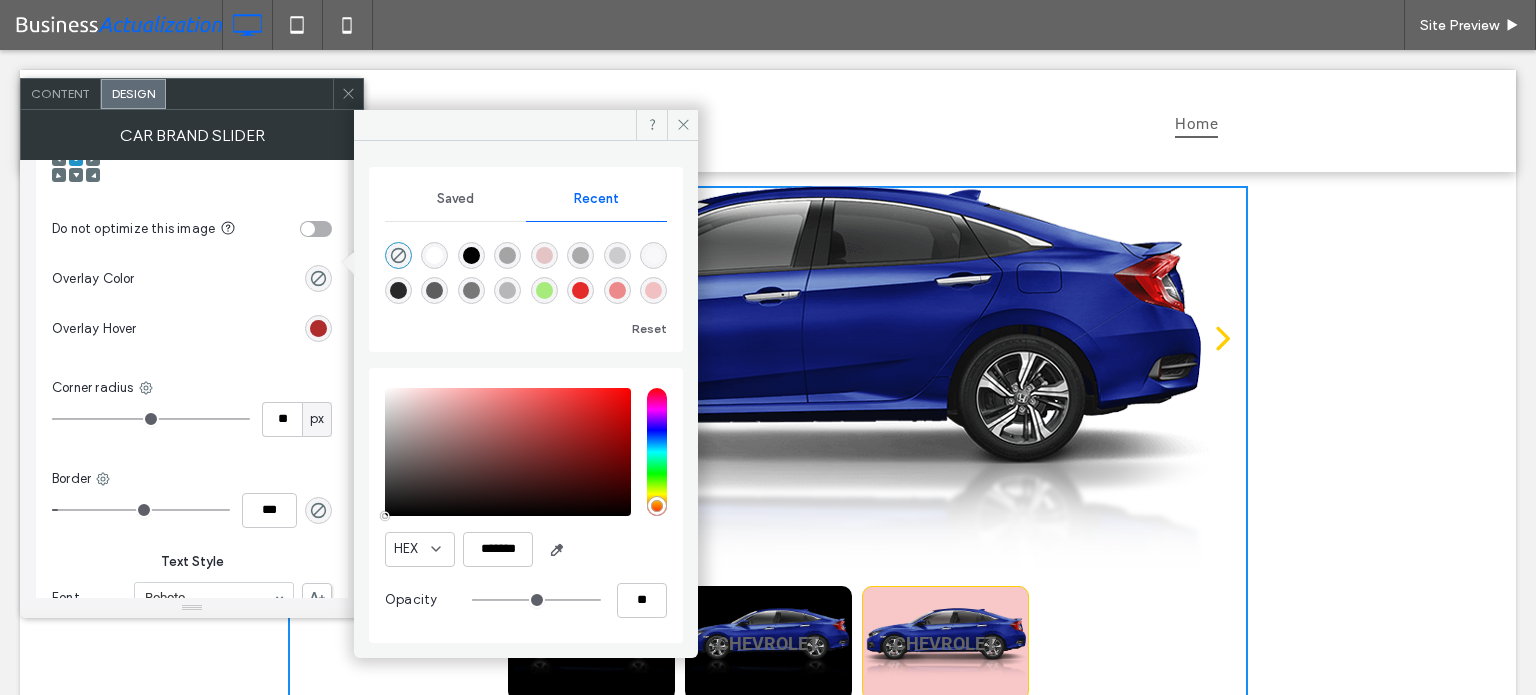 click at bounding box center (318, 328) 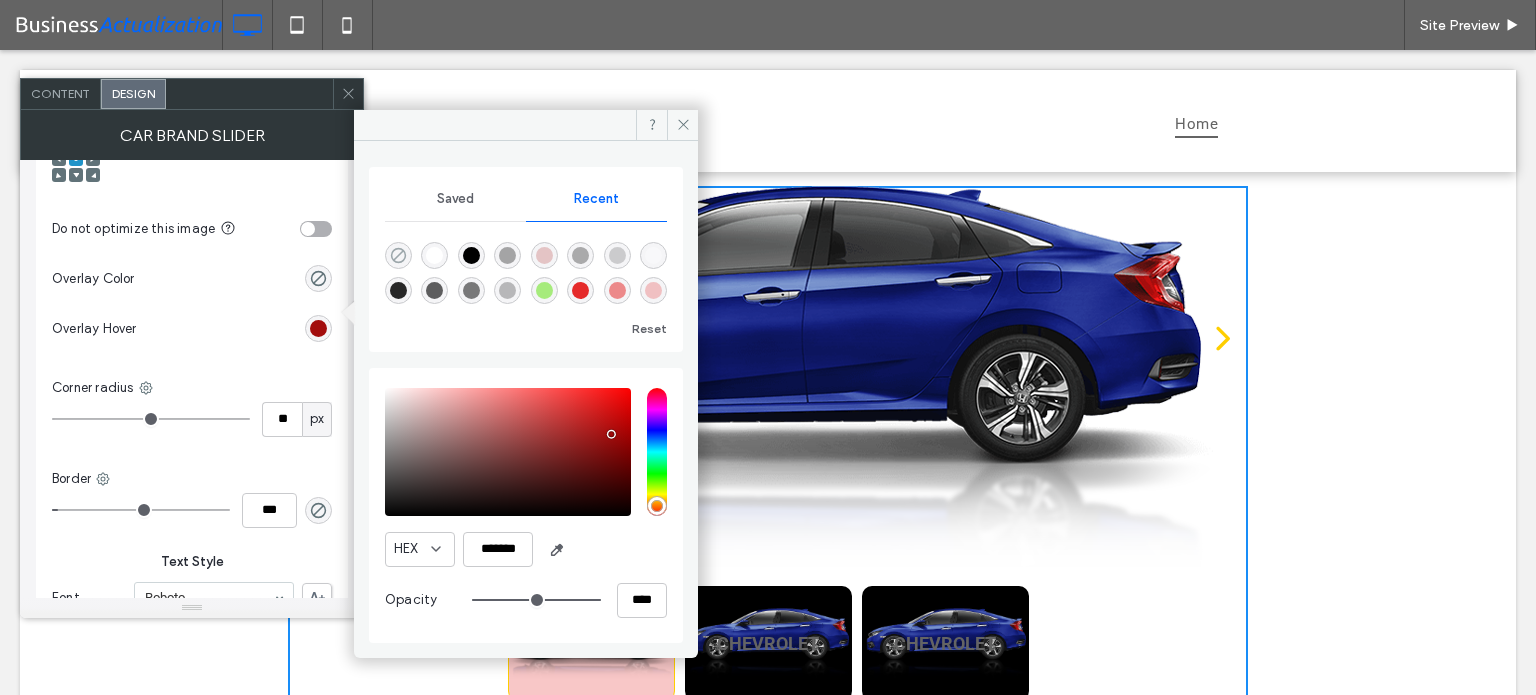 click 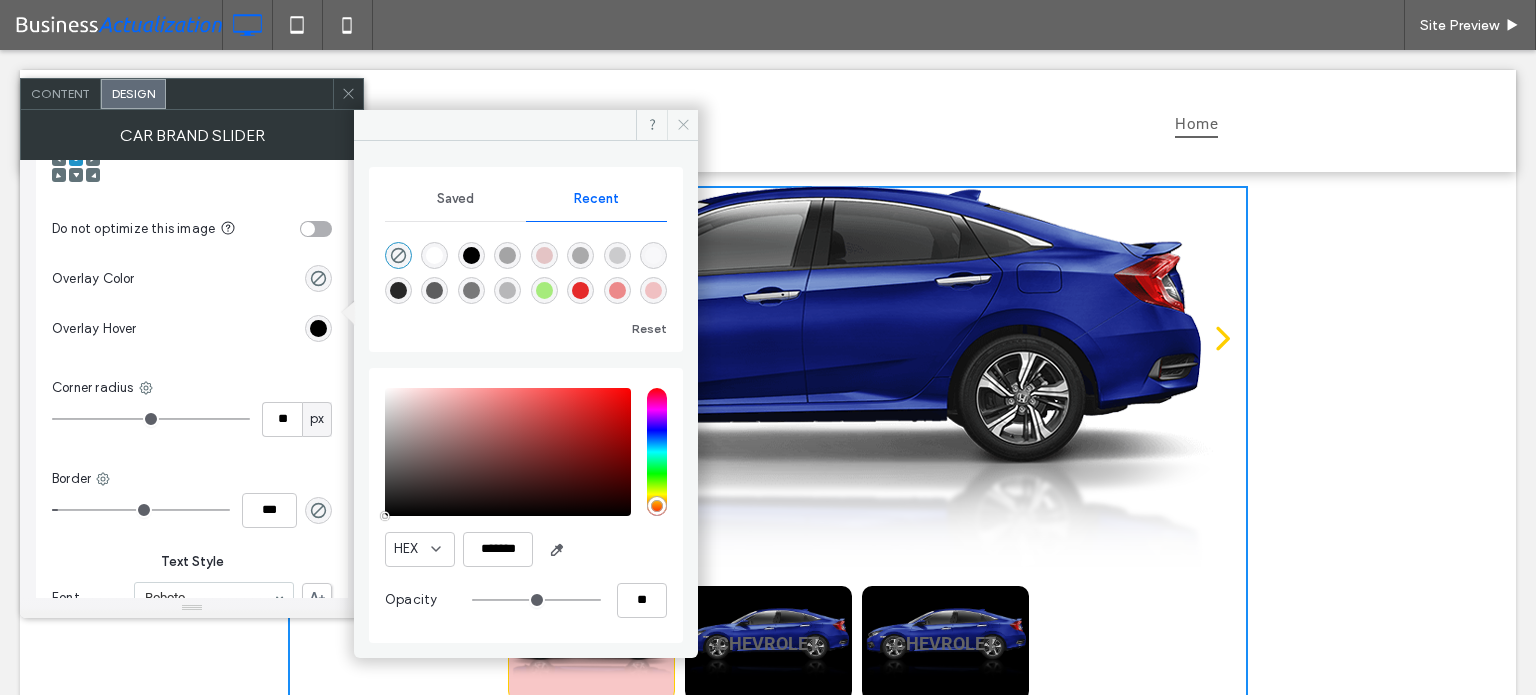 click 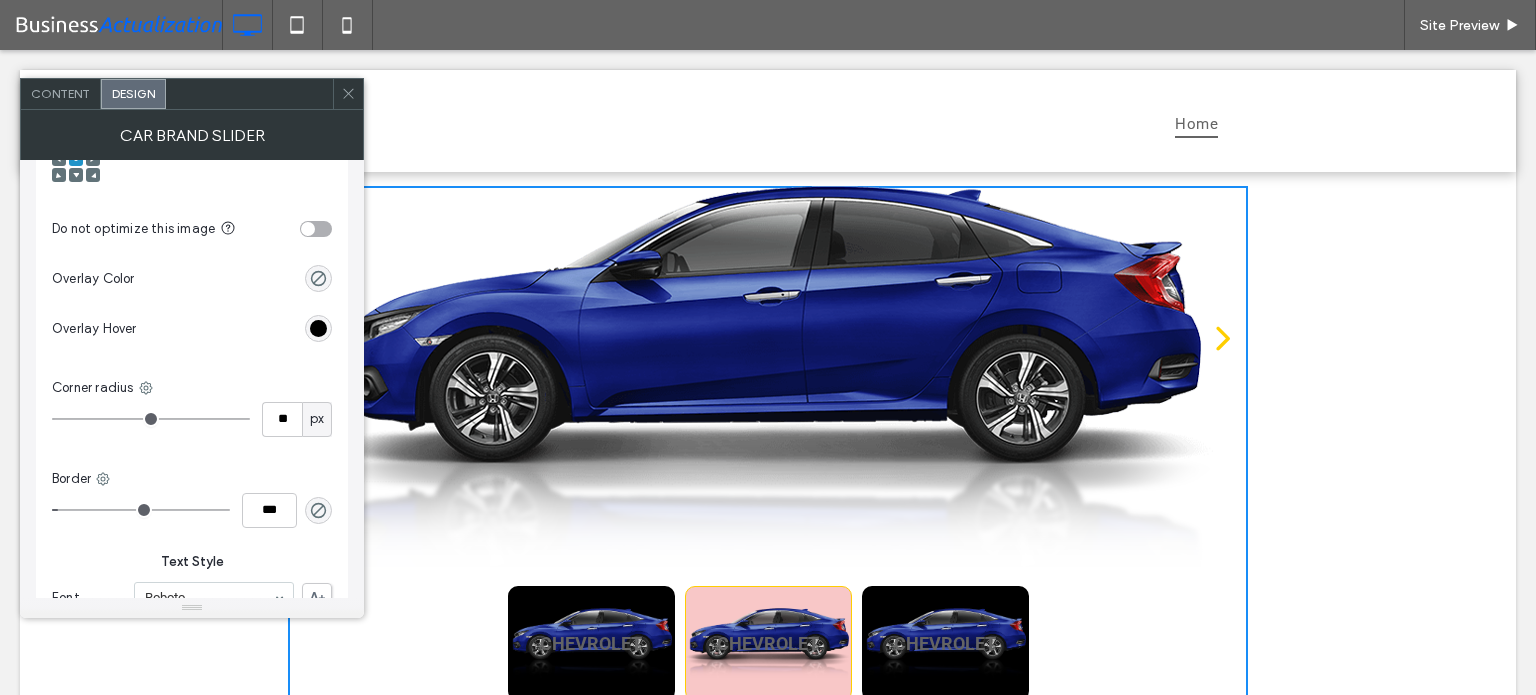 click at bounding box center [318, 328] 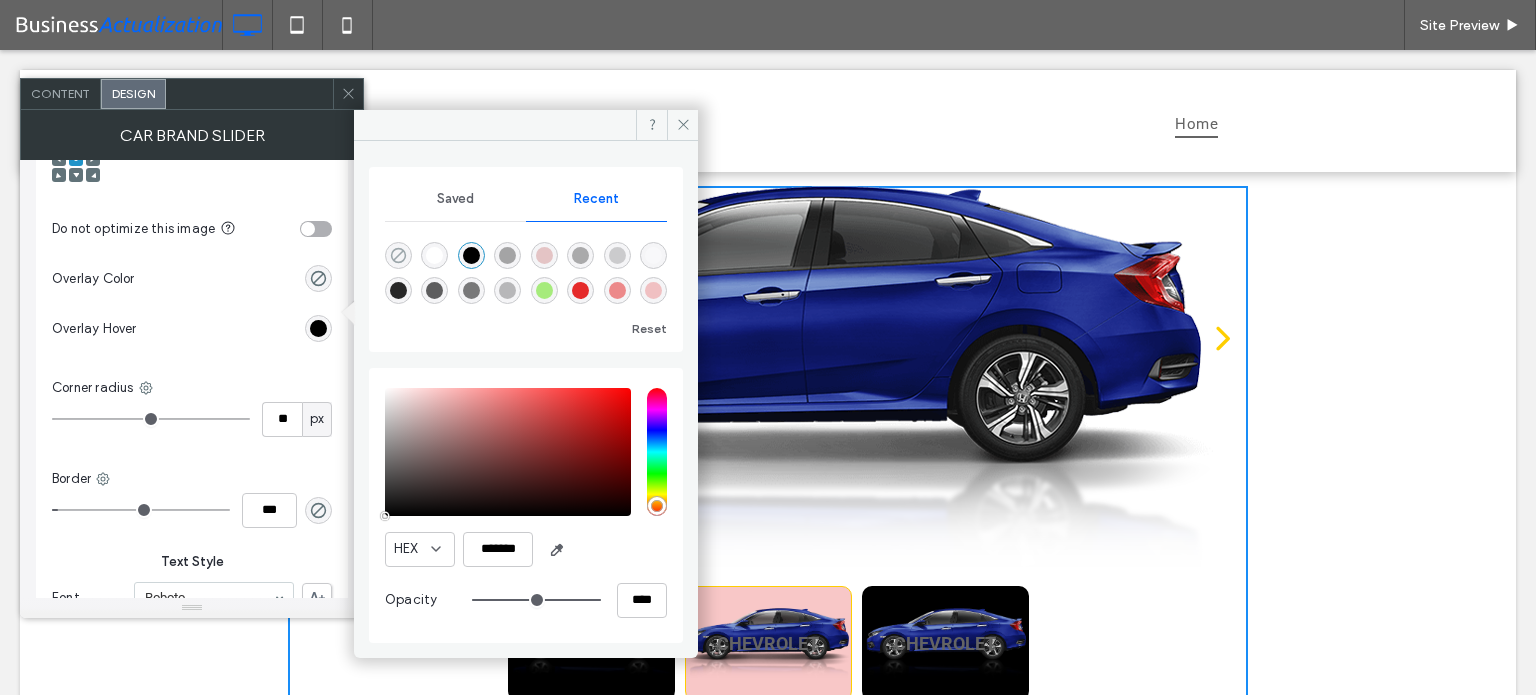 click 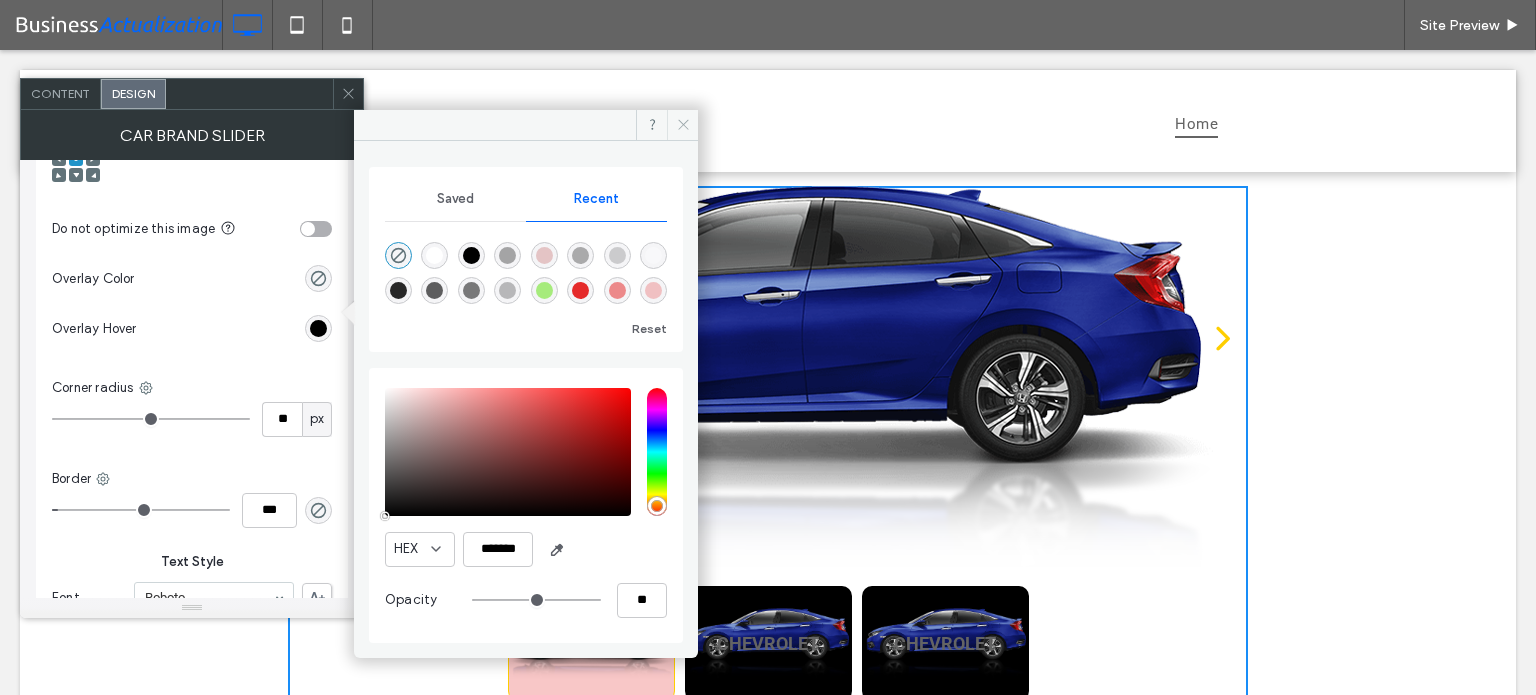 click 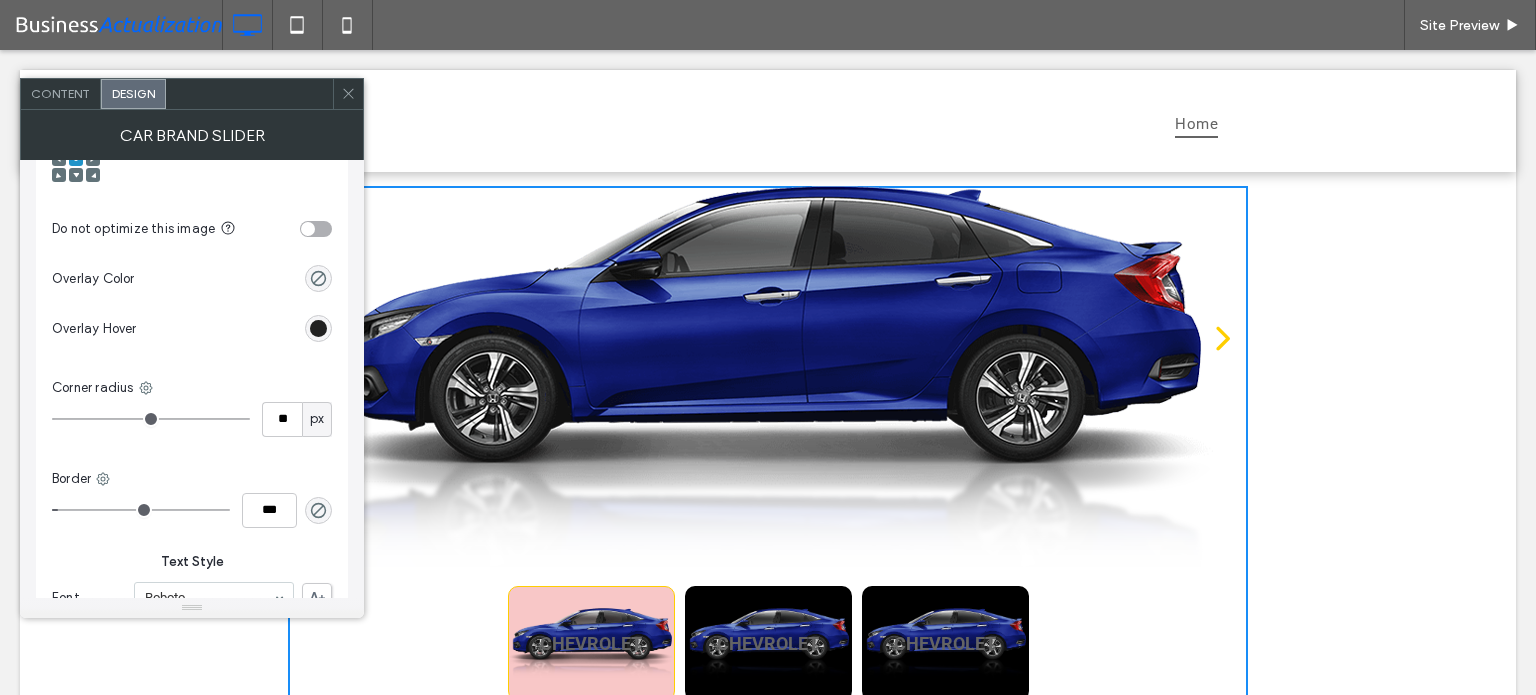 click at bounding box center (318, 328) 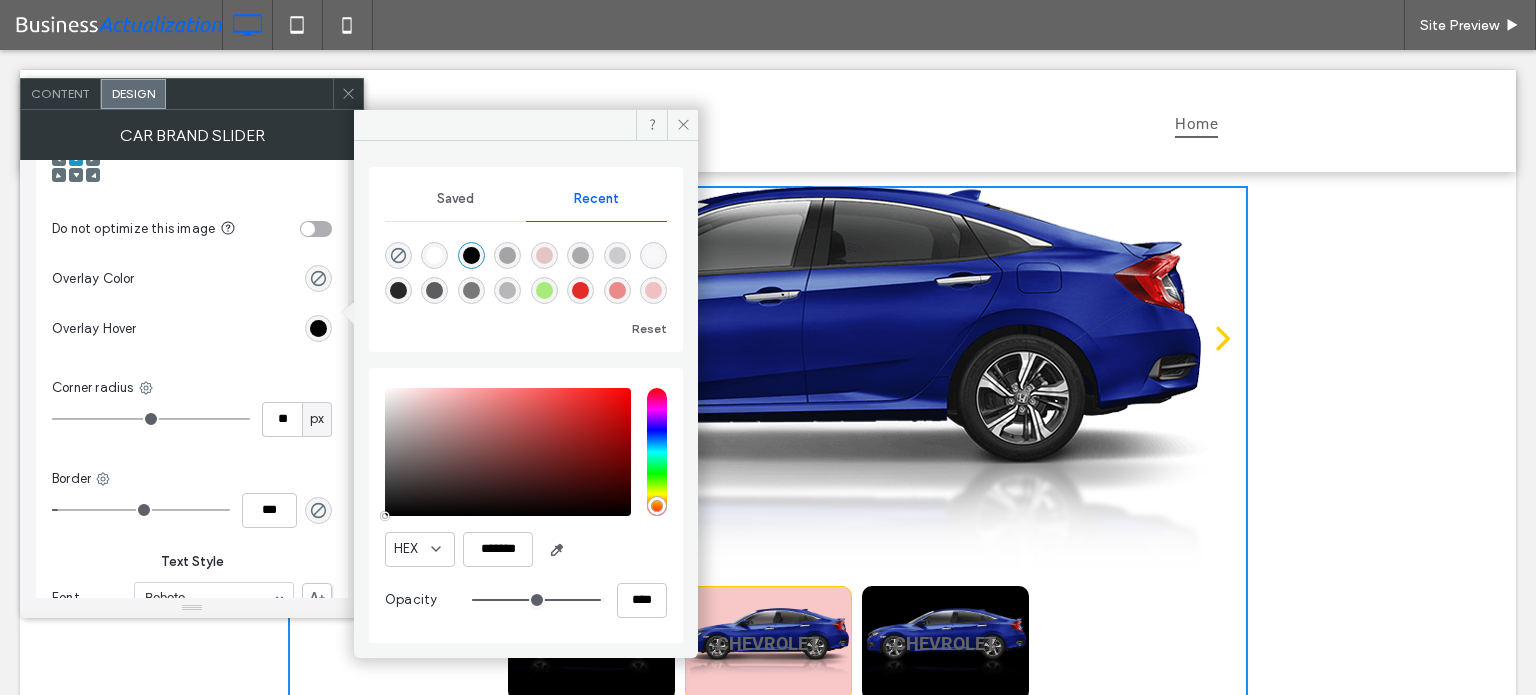 type on "**" 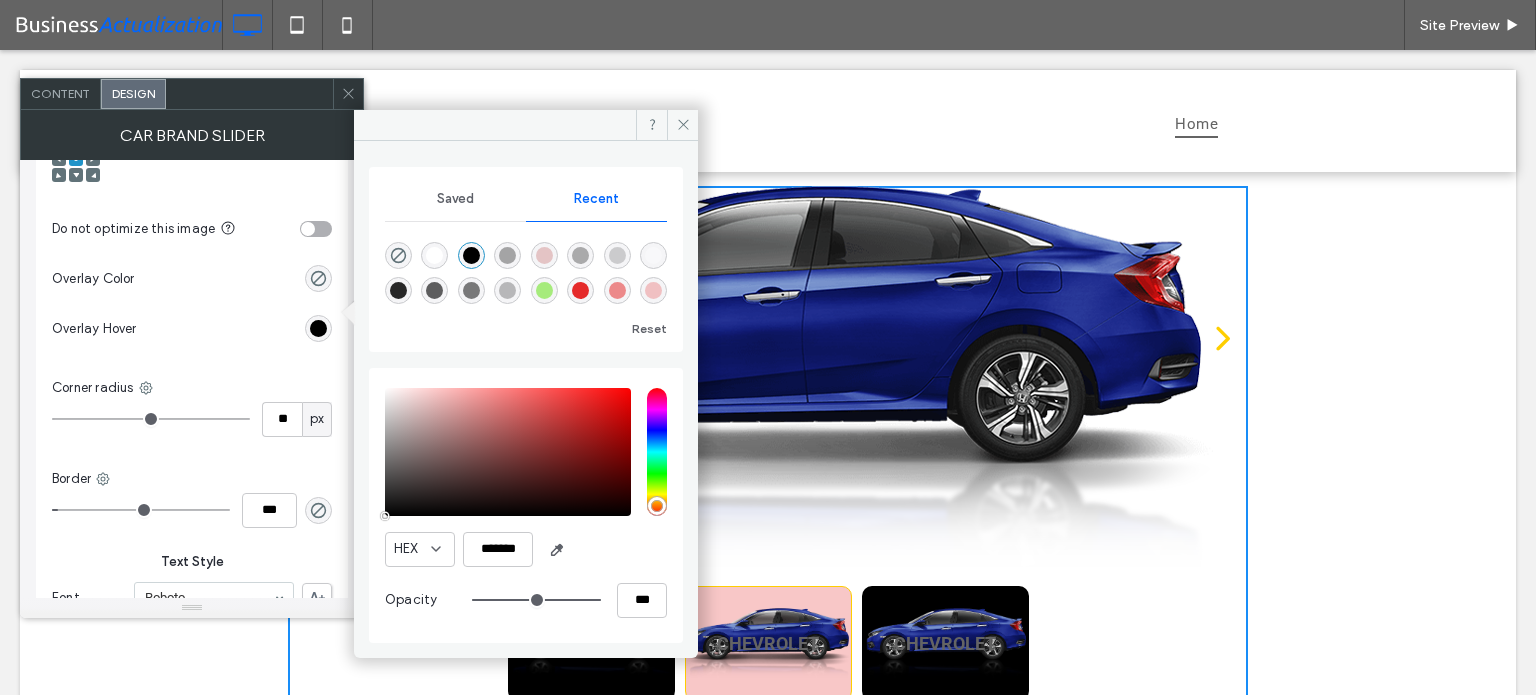 type on "**" 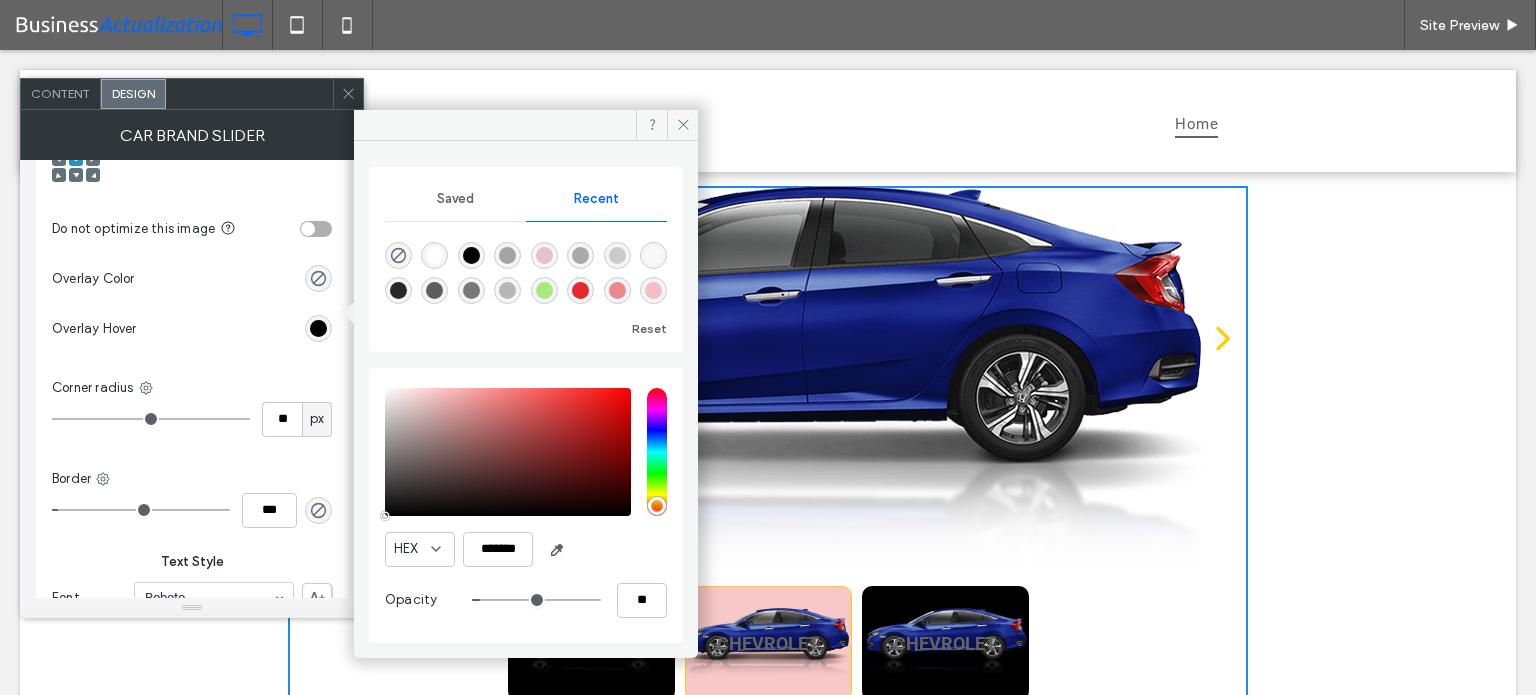 type on "*" 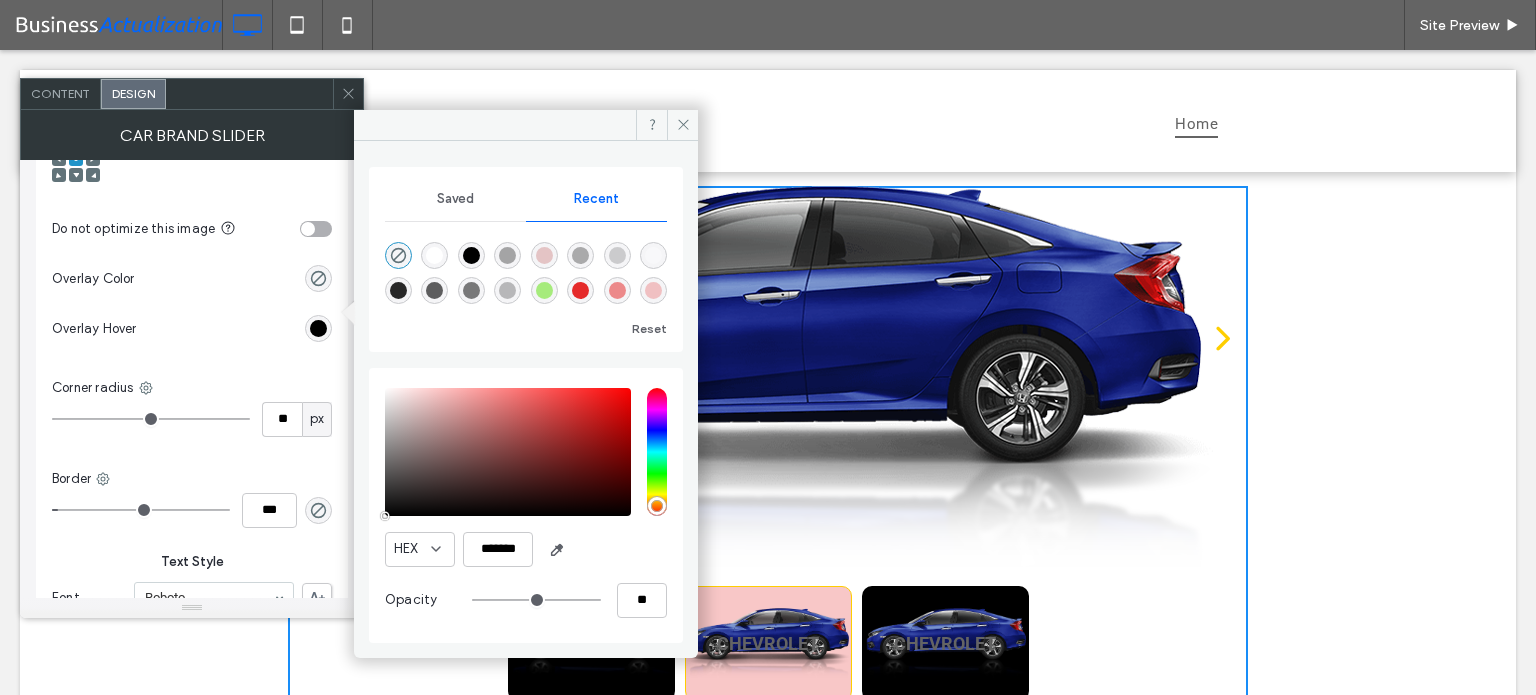 drag, startPoint x: 596, startPoint y: 598, endPoint x: 425, endPoint y: 607, distance: 171.23668 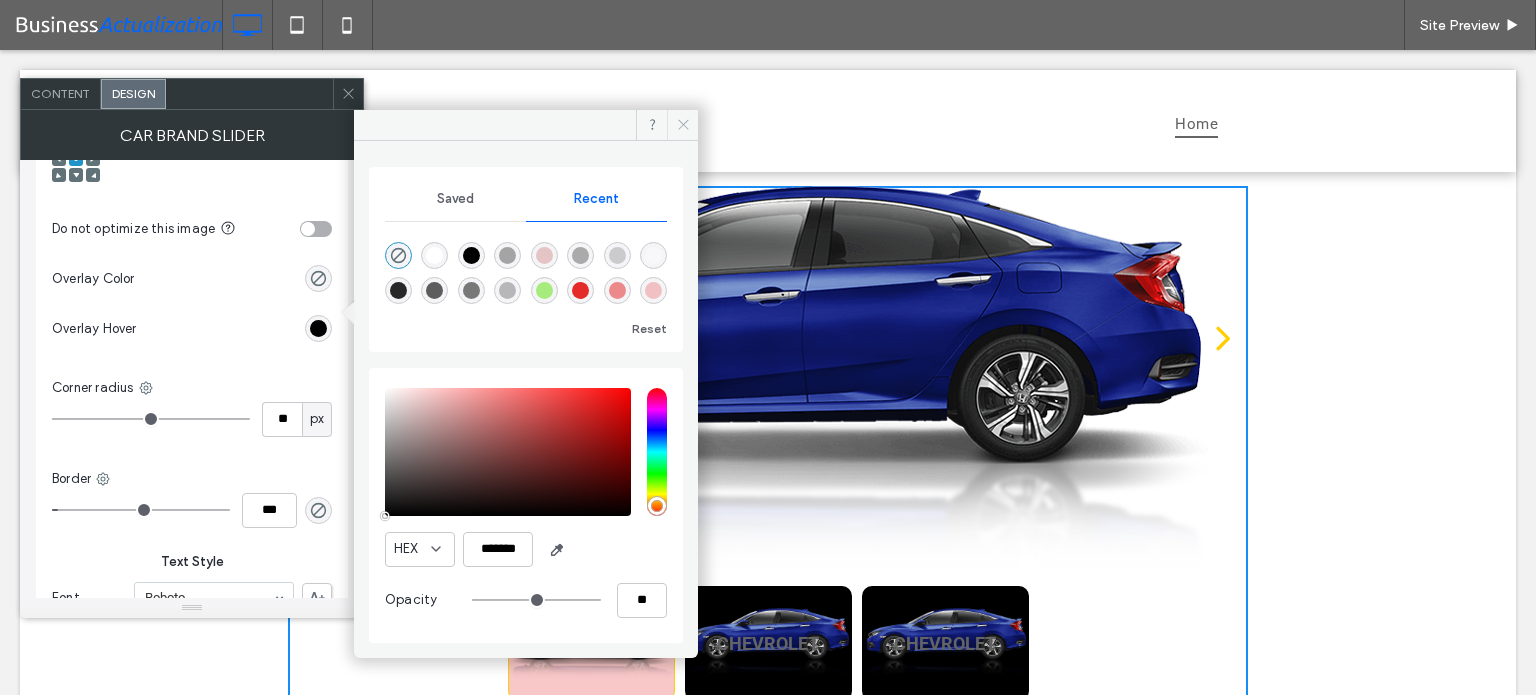 click at bounding box center [682, 125] 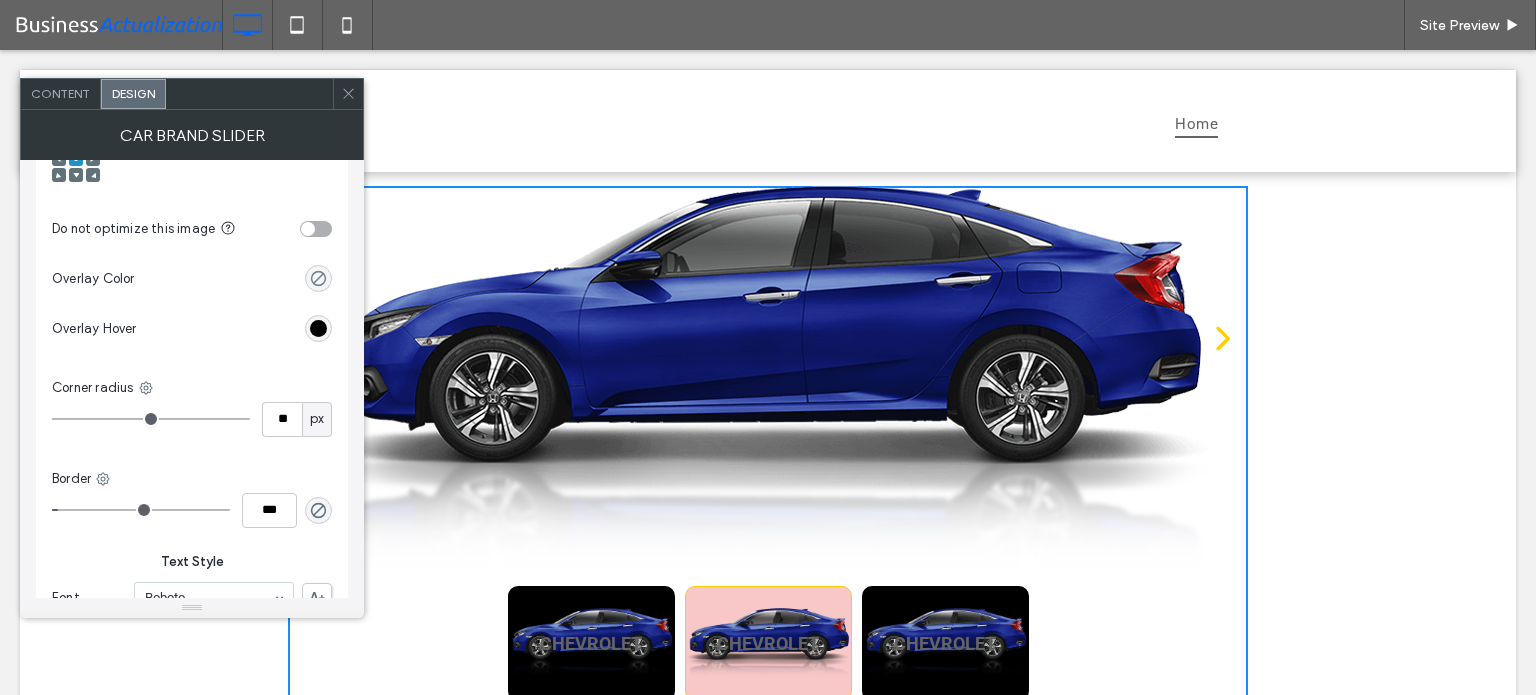 click at bounding box center (318, 278) 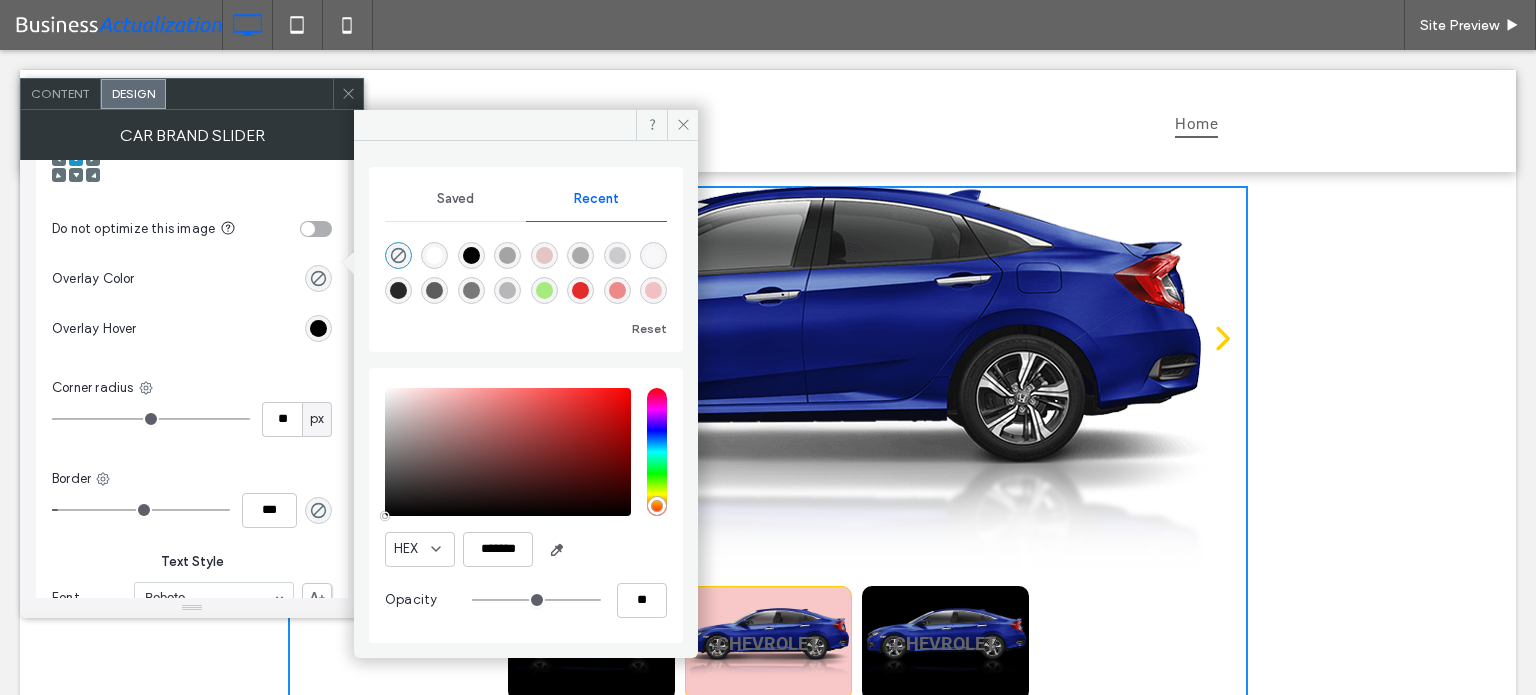 click at bounding box center [653, 290] 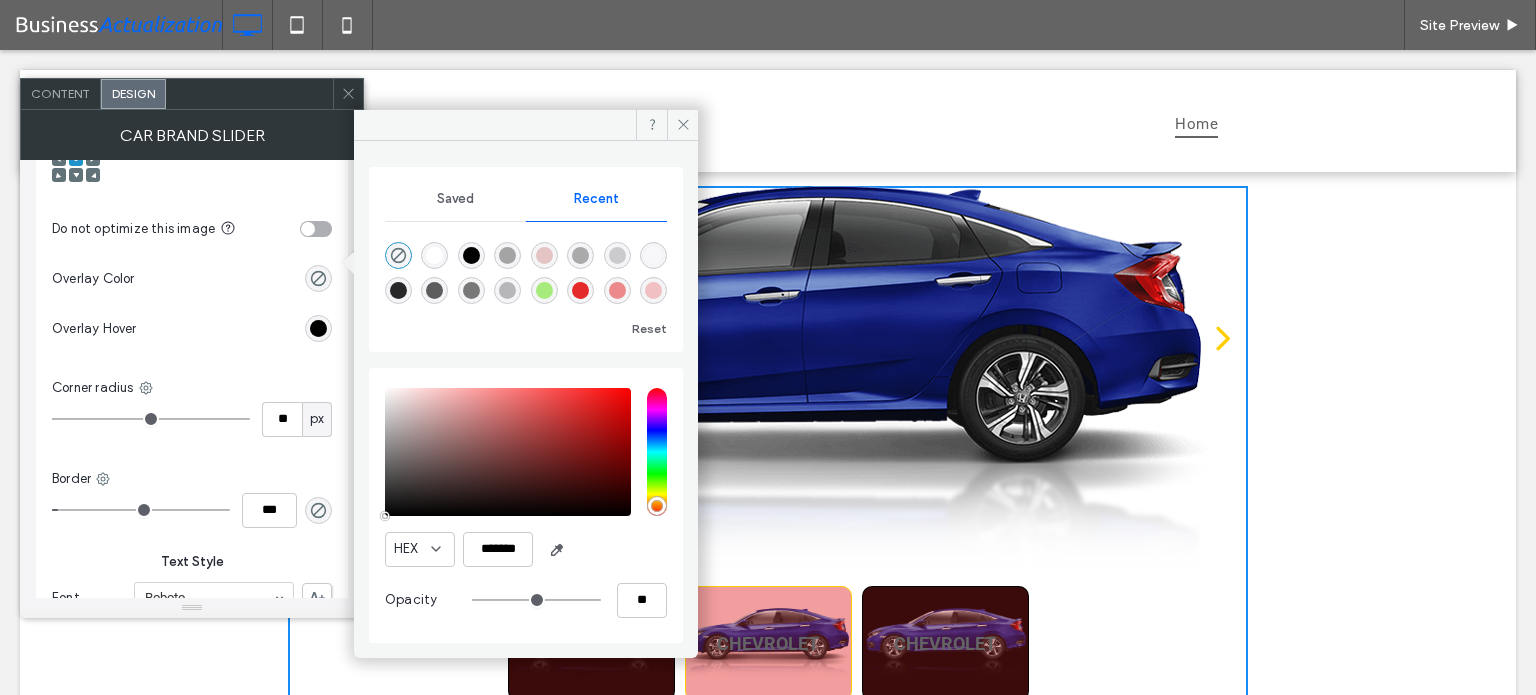 type on "*******" 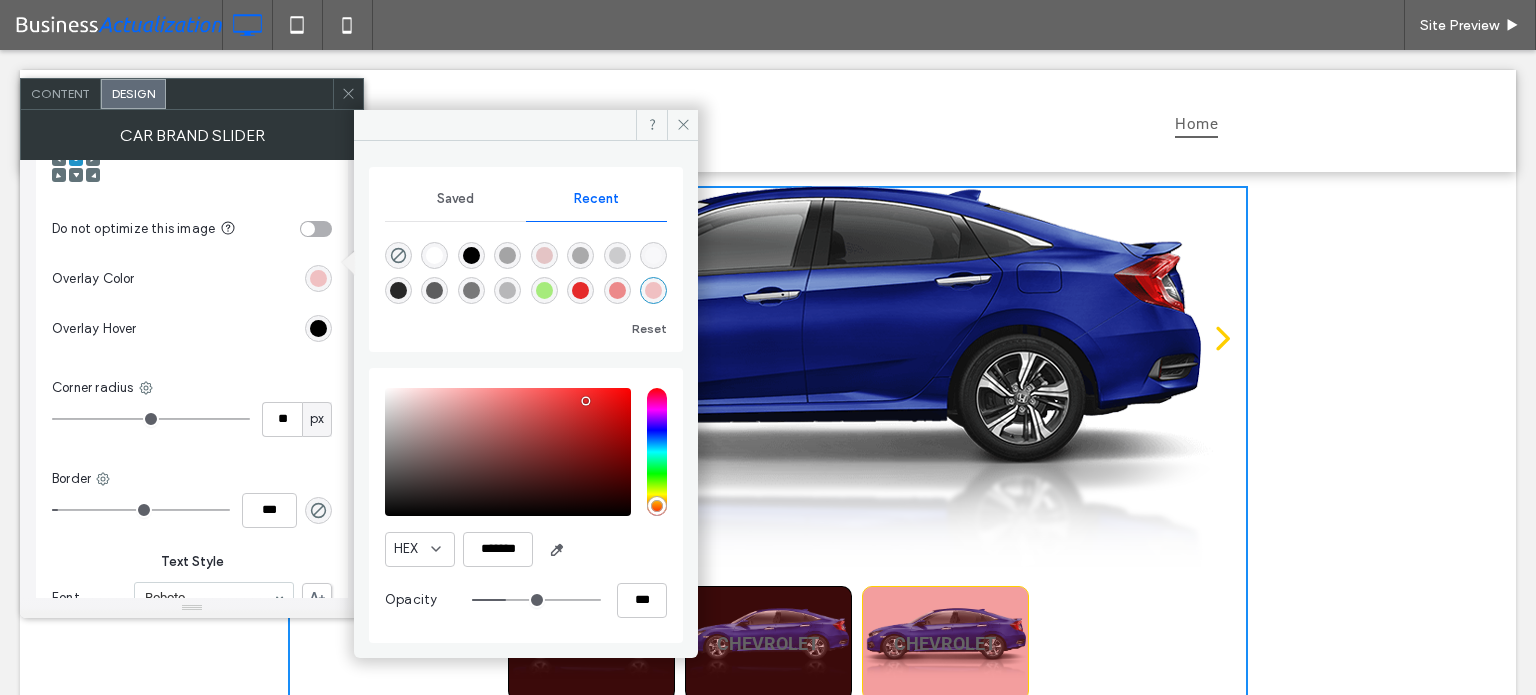 type on "**" 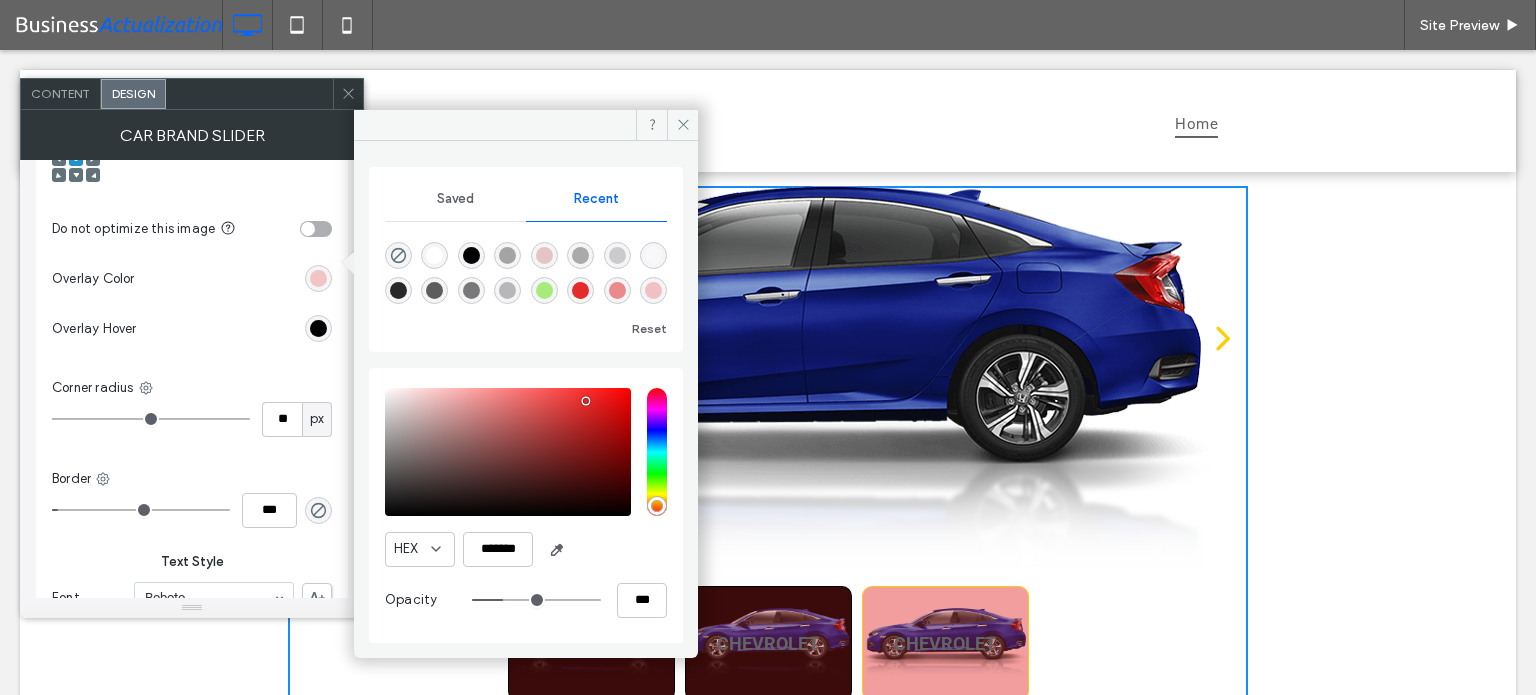 type on "**" 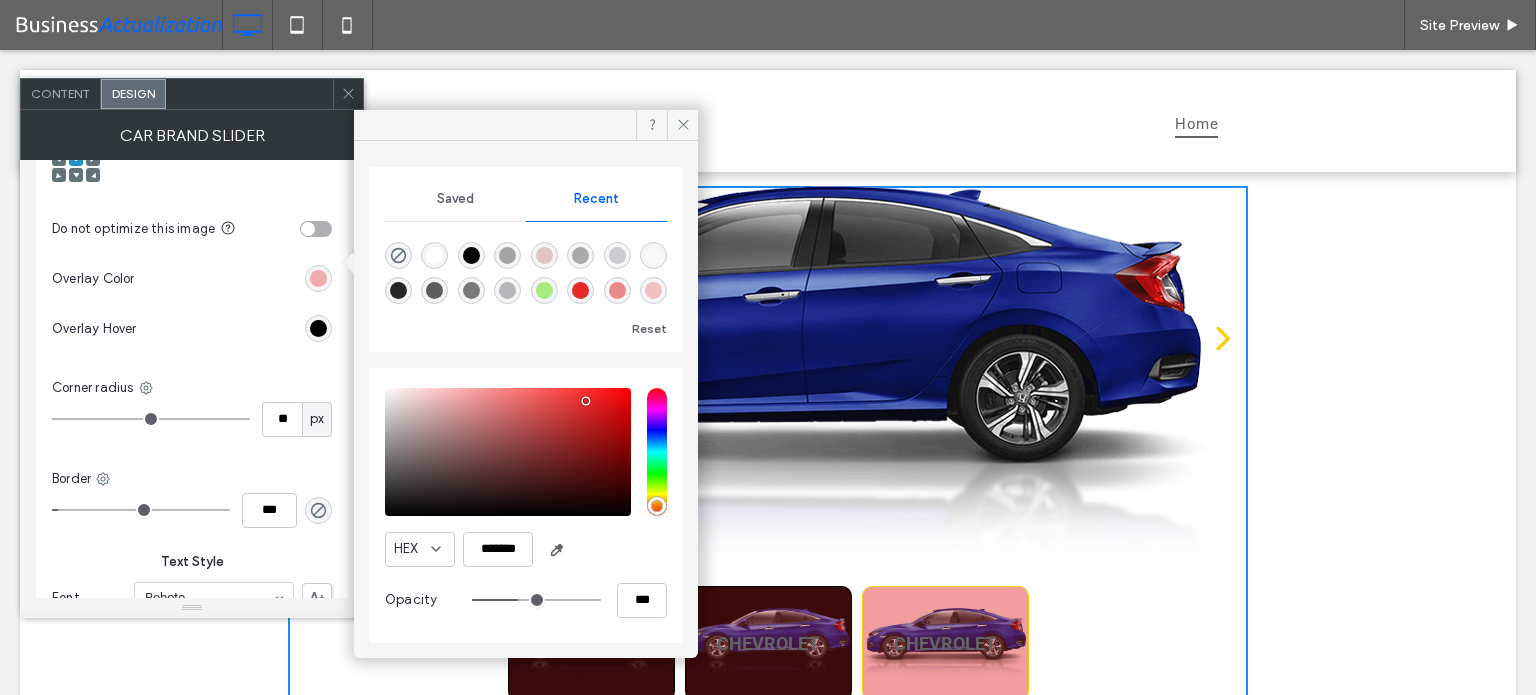 type on "***" 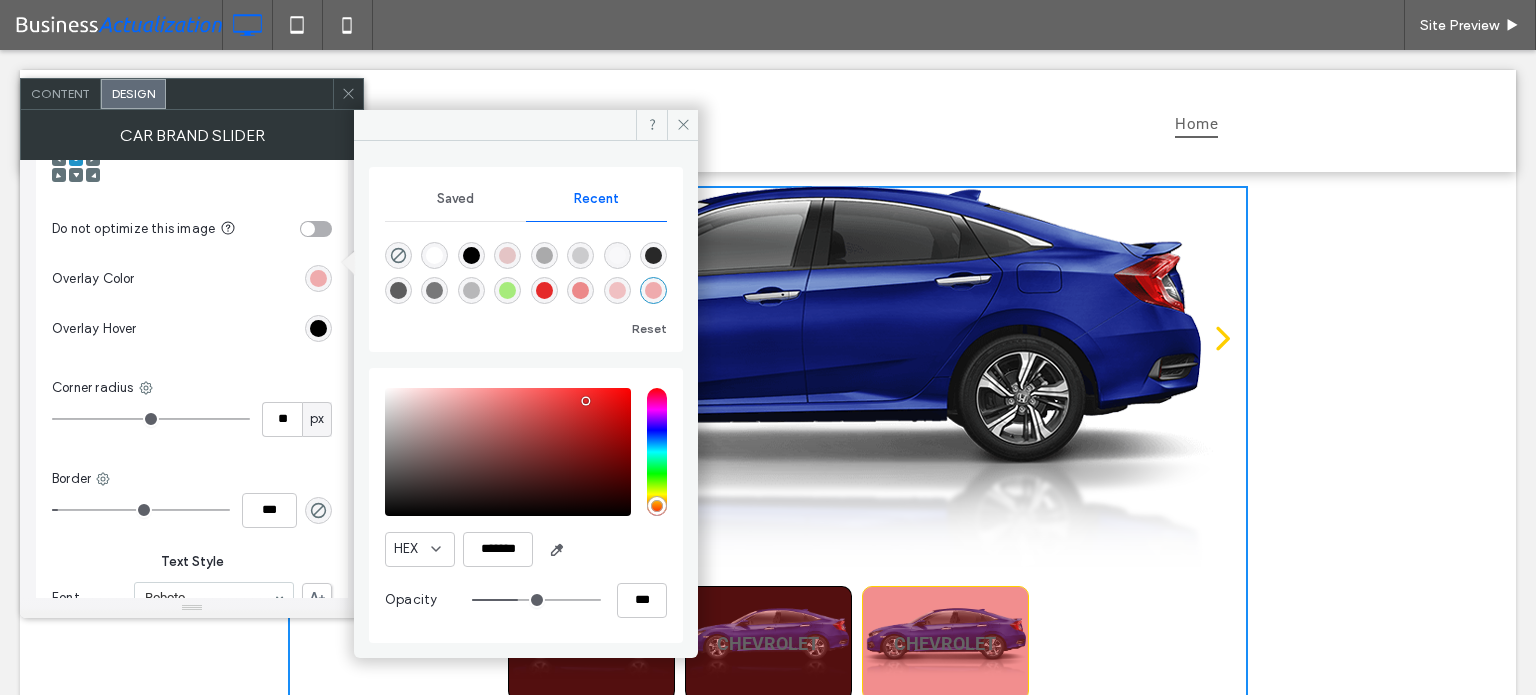drag, startPoint x: 516, startPoint y: 589, endPoint x: 544, endPoint y: 592, distance: 28.160255 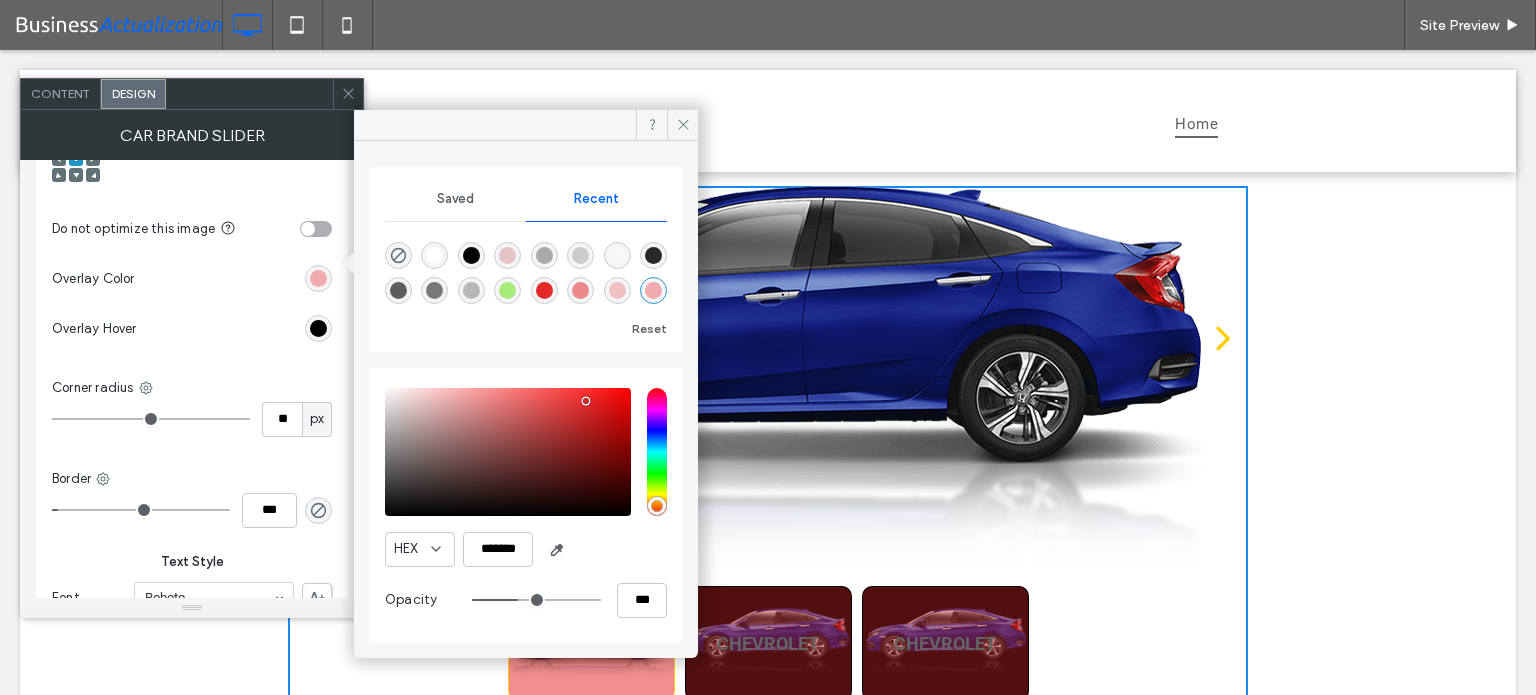 type on "**" 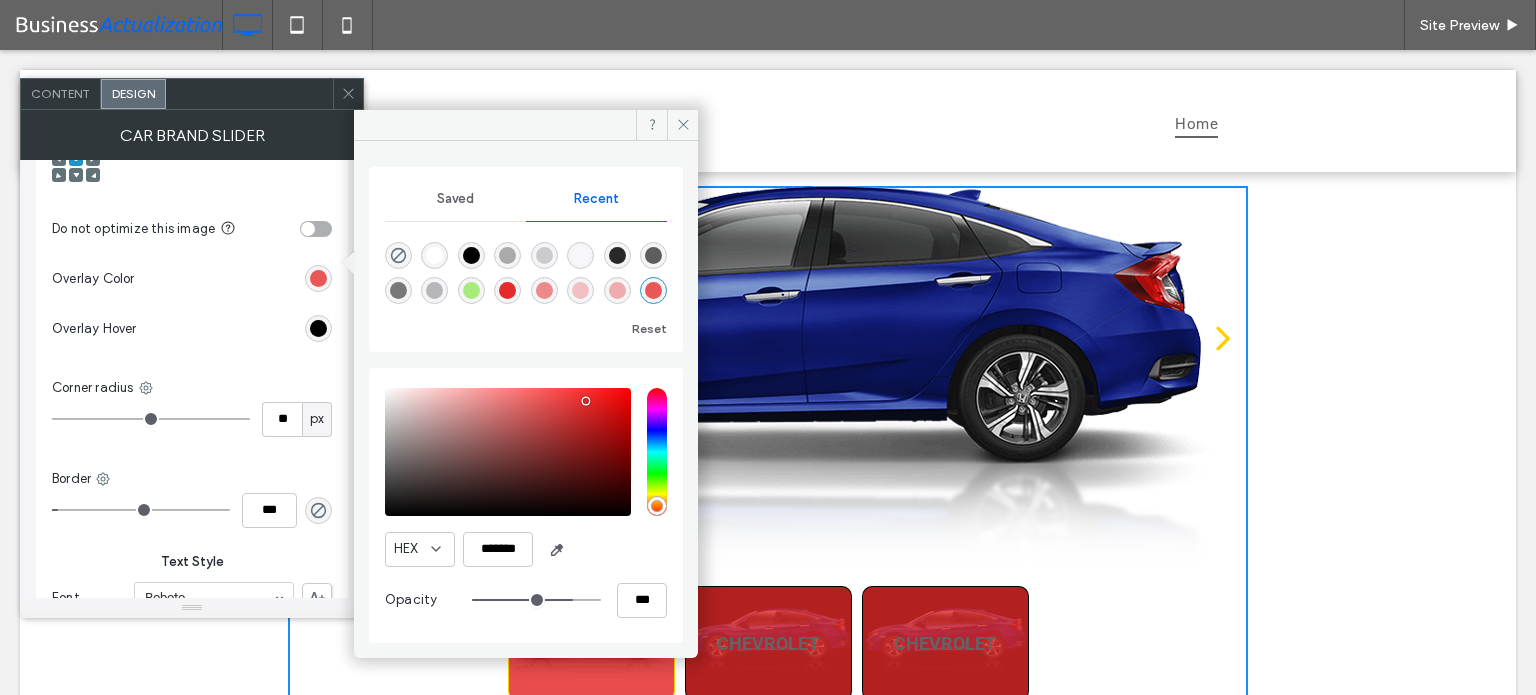 type on "**" 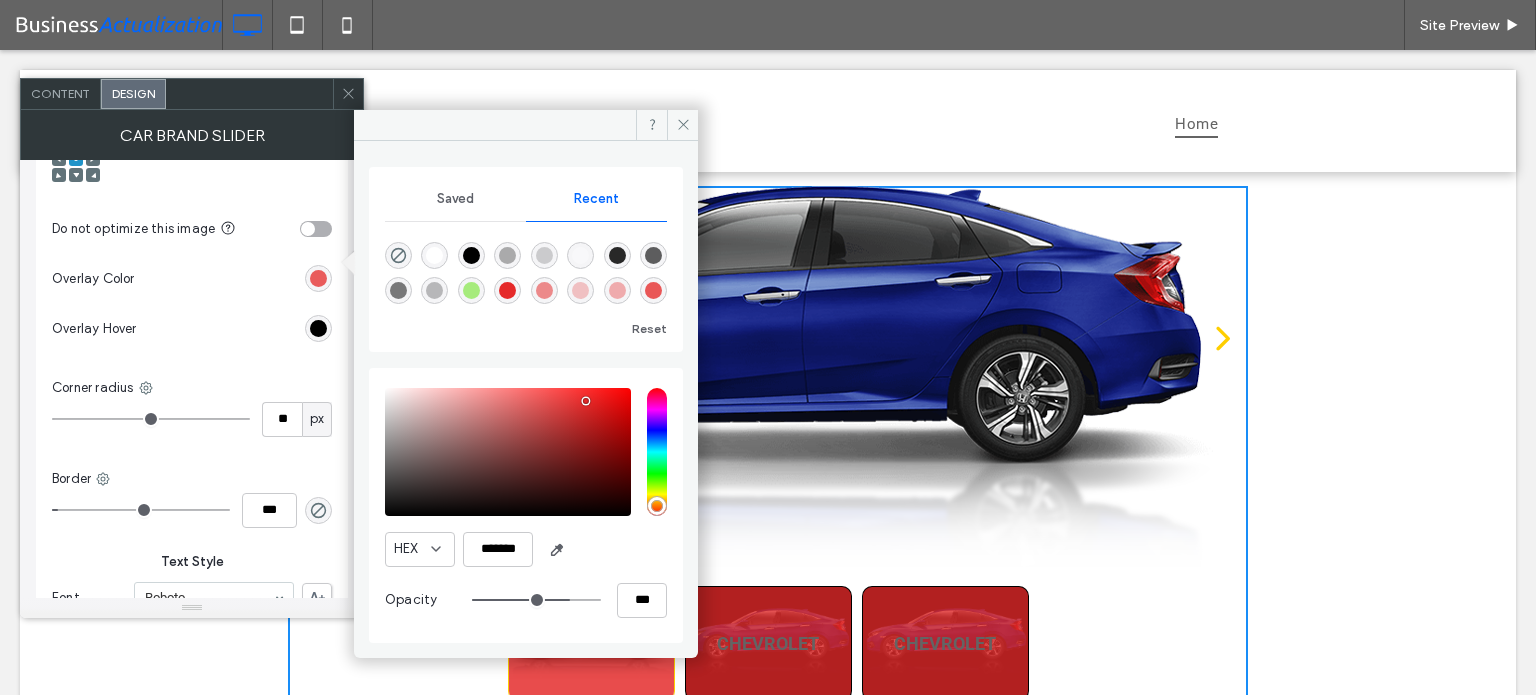 type on "**" 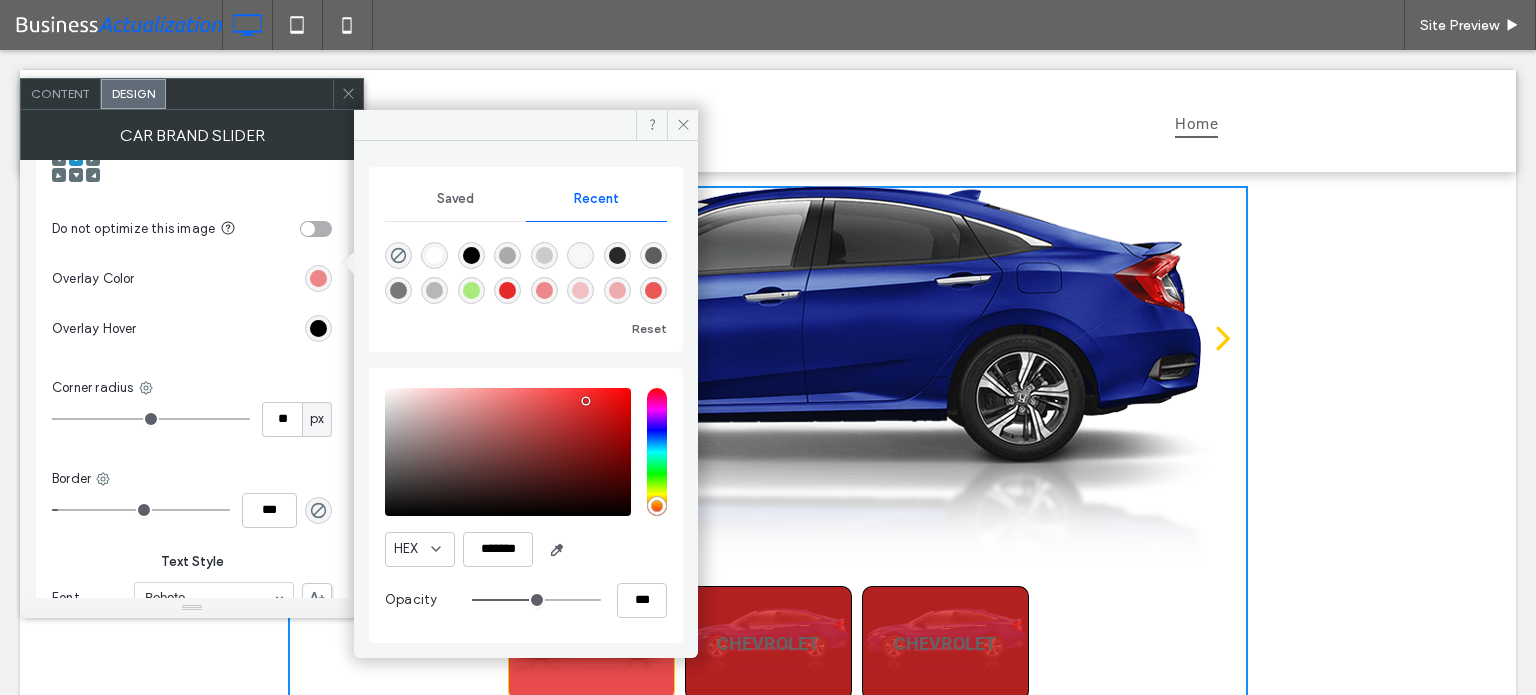 type on "**" 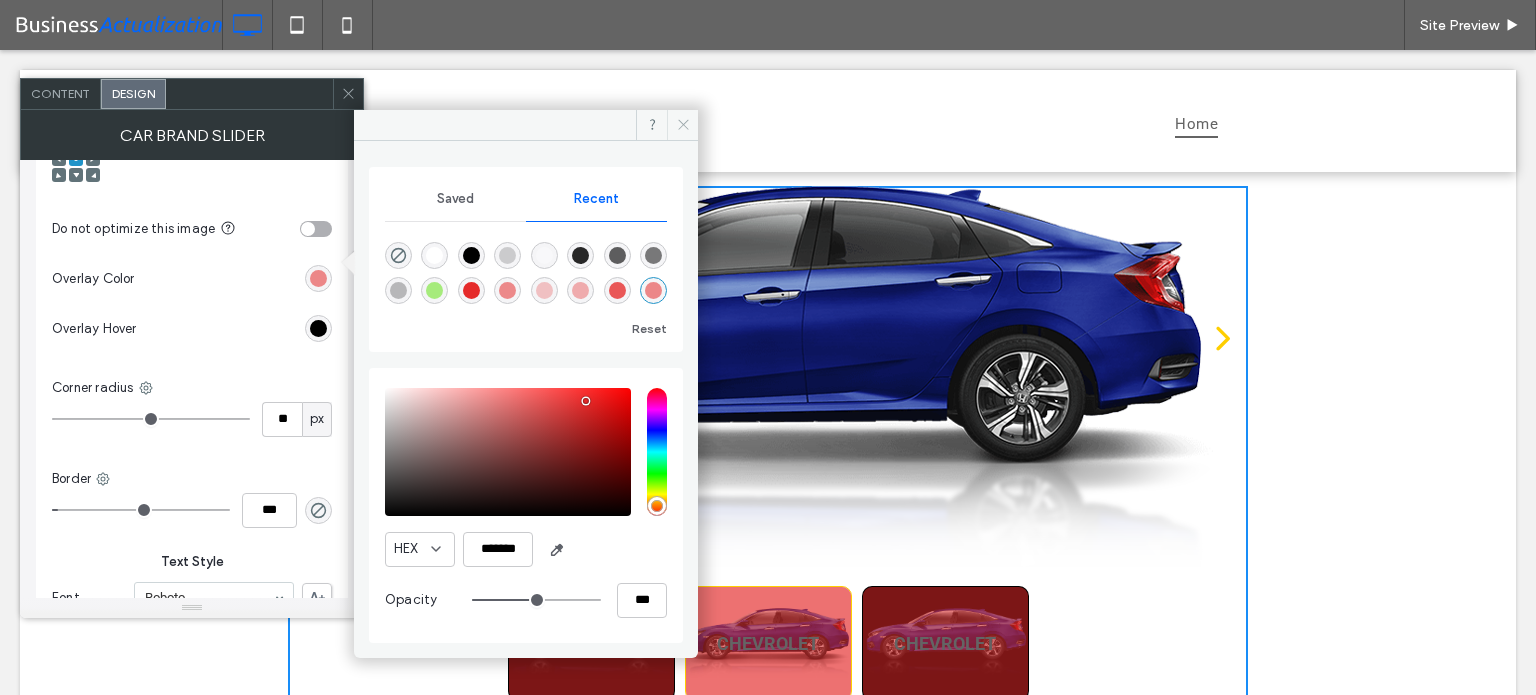 click 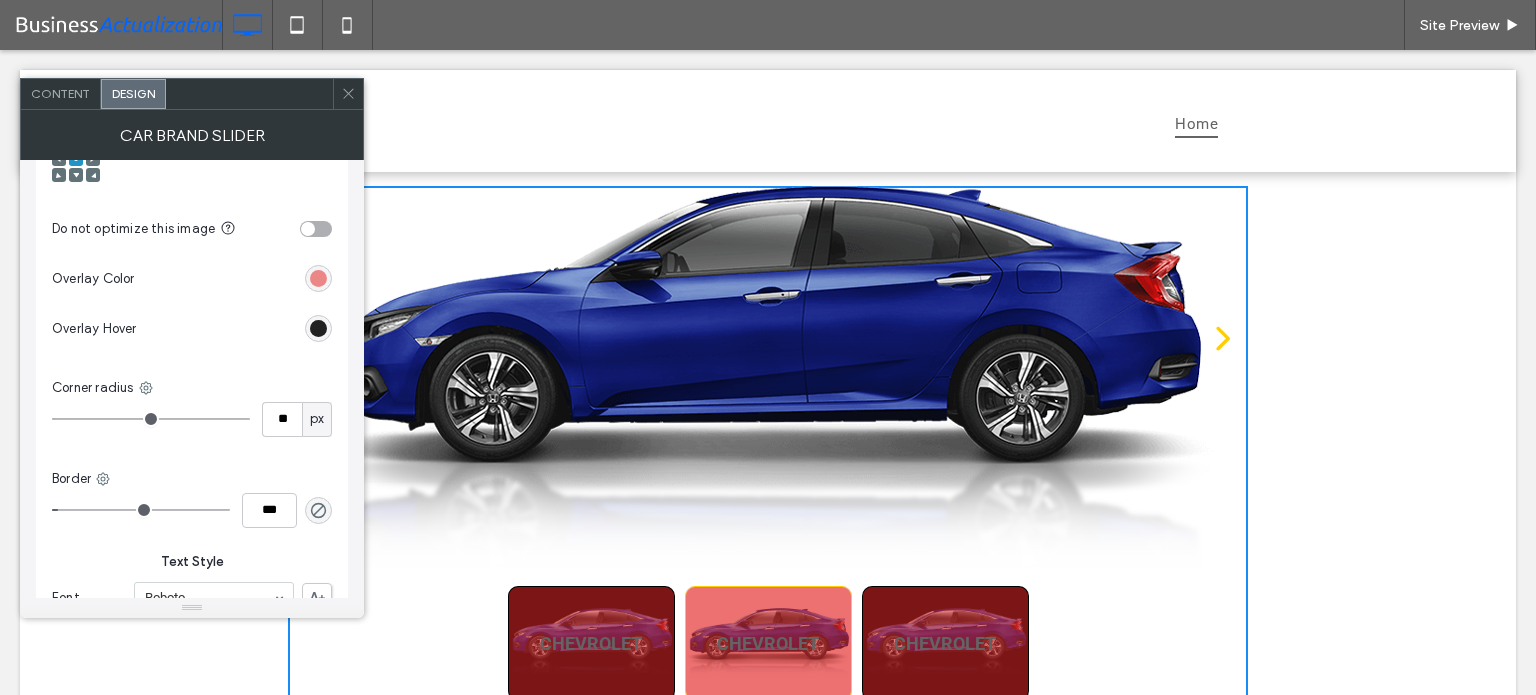 click at bounding box center (318, 328) 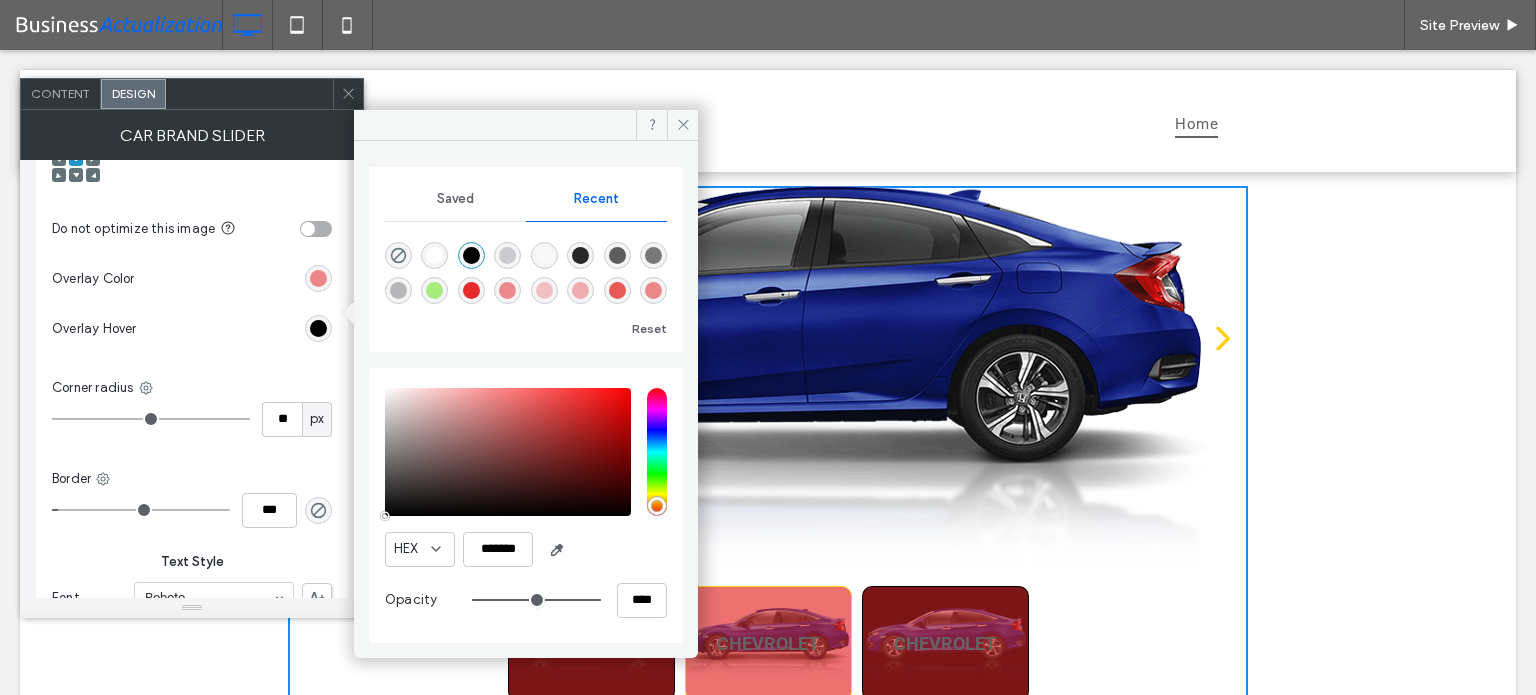 click at bounding box center (434, 255) 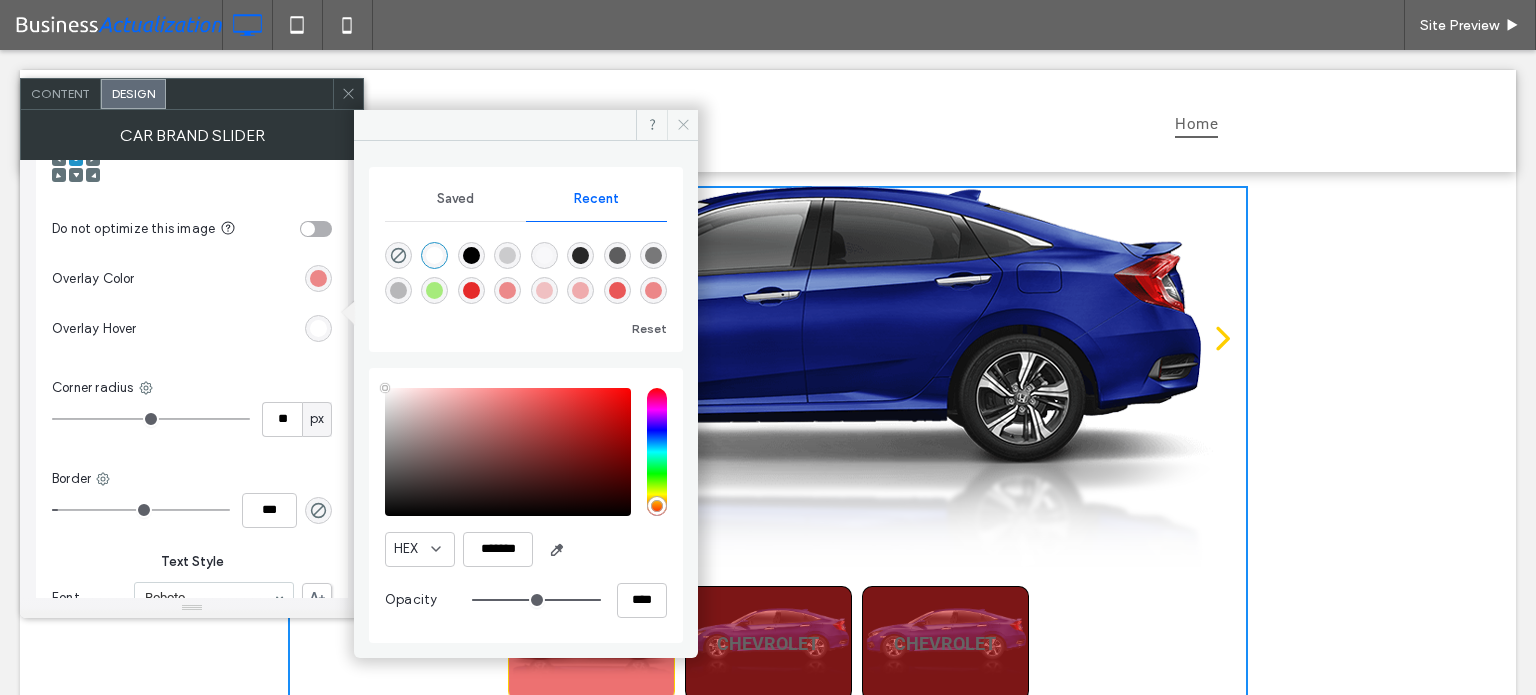 click 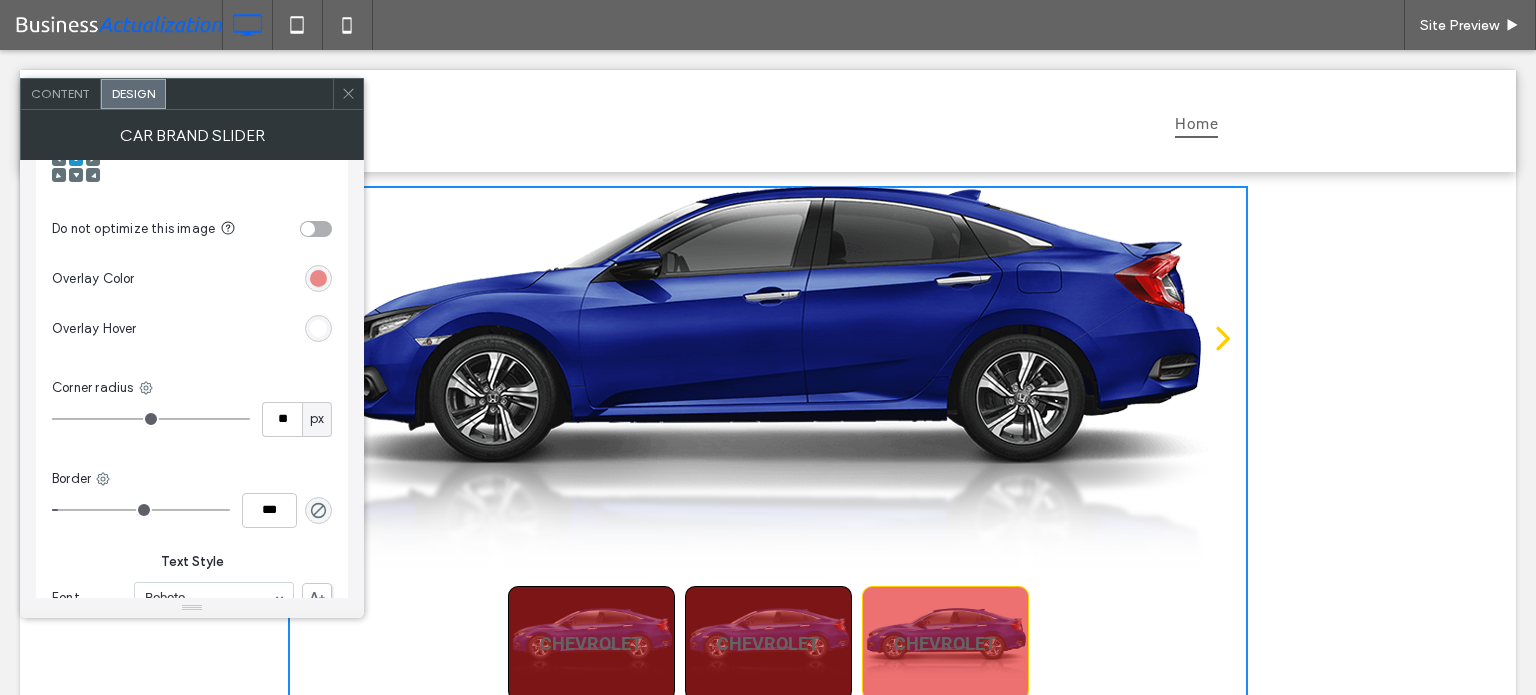 click on "Content" at bounding box center [60, 93] 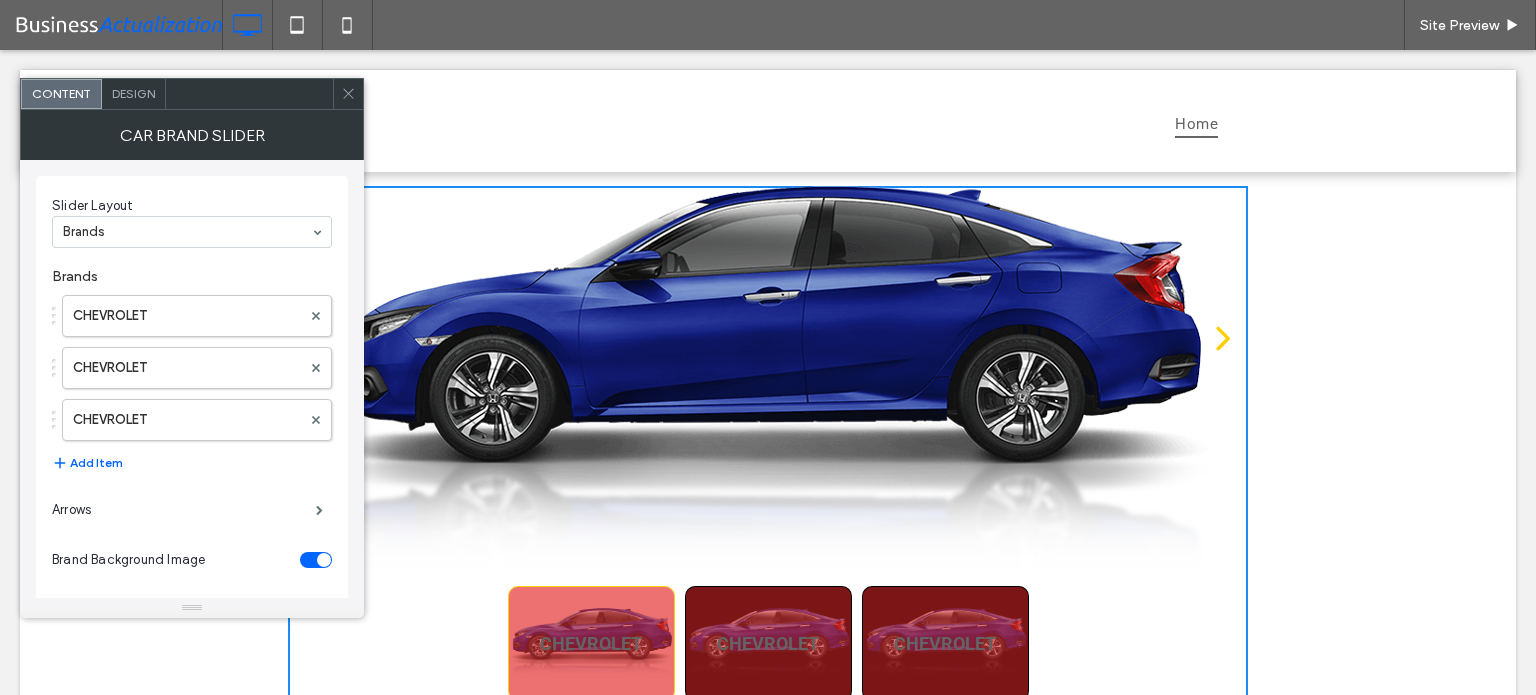 click at bounding box center [324, 560] 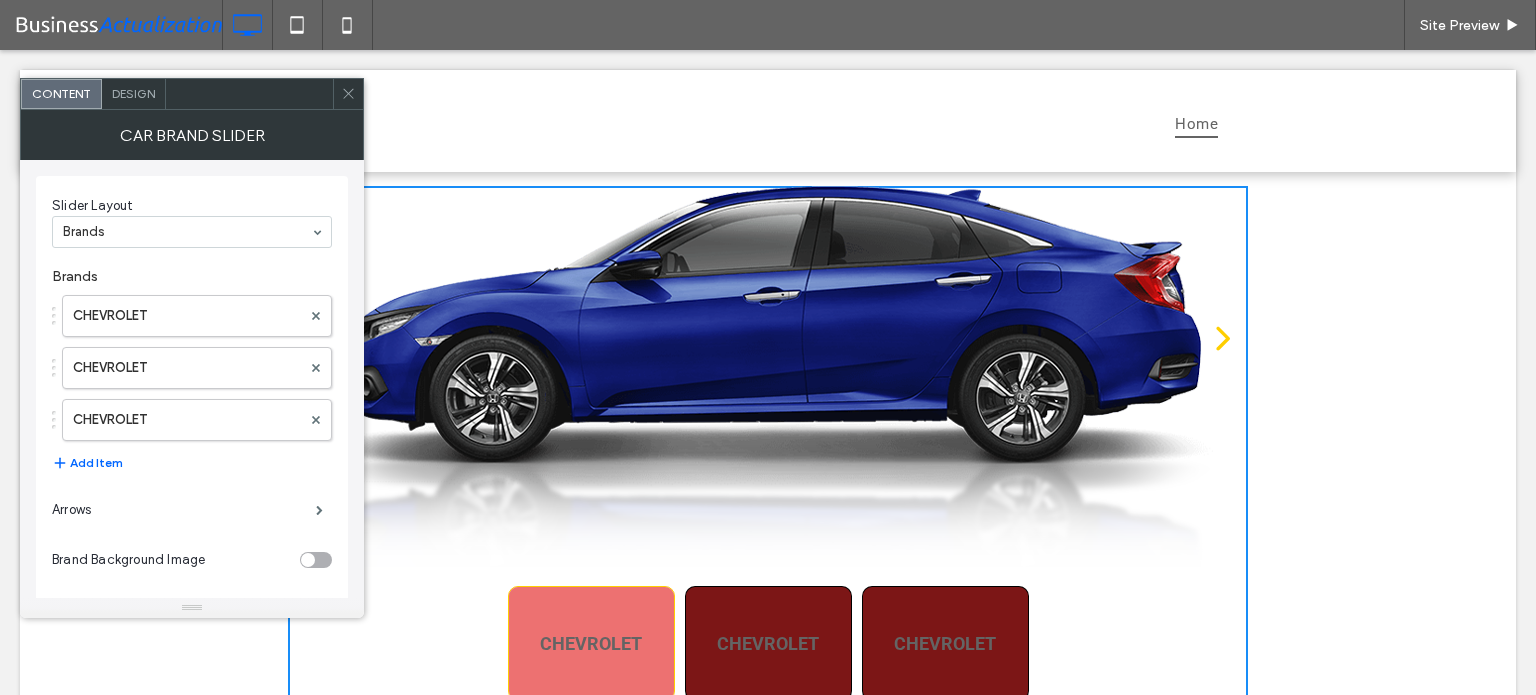 click on "Design" at bounding box center (133, 93) 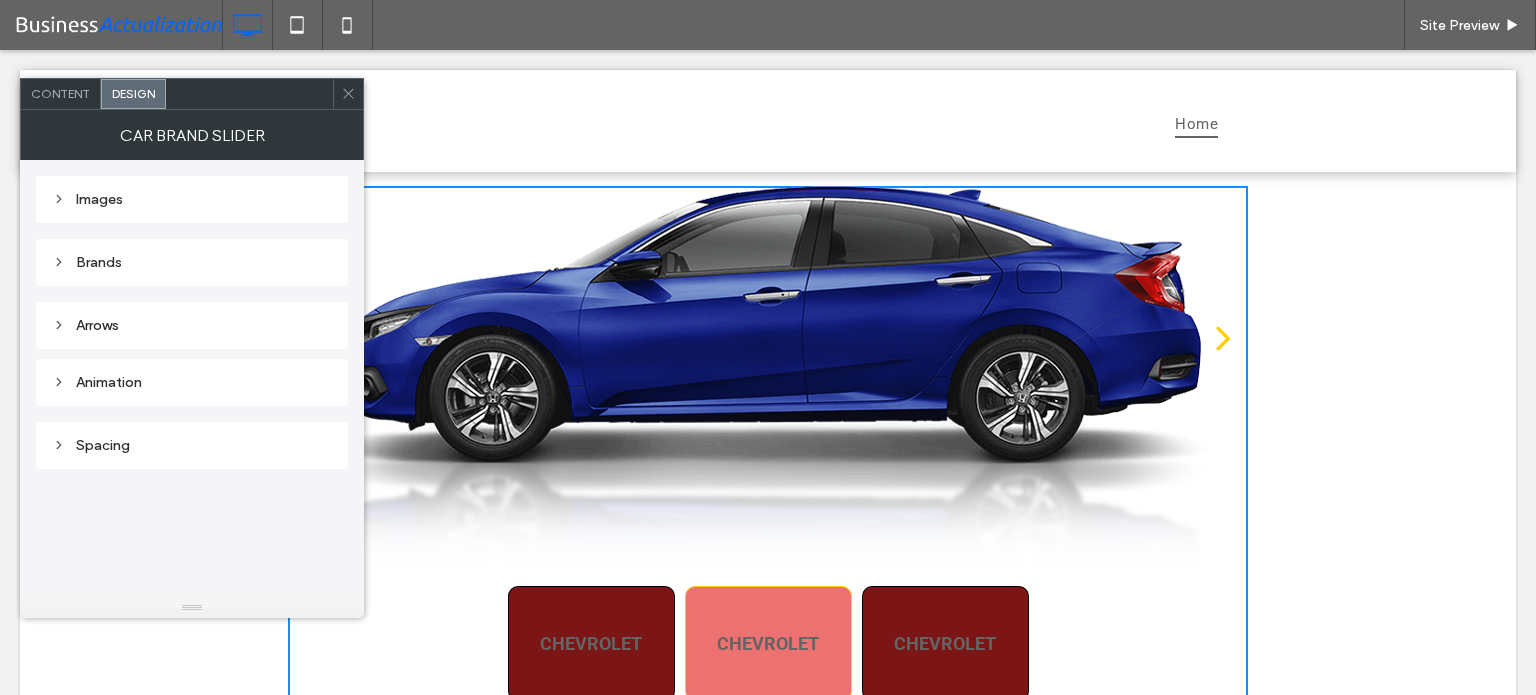 click on "Brands" at bounding box center (192, 262) 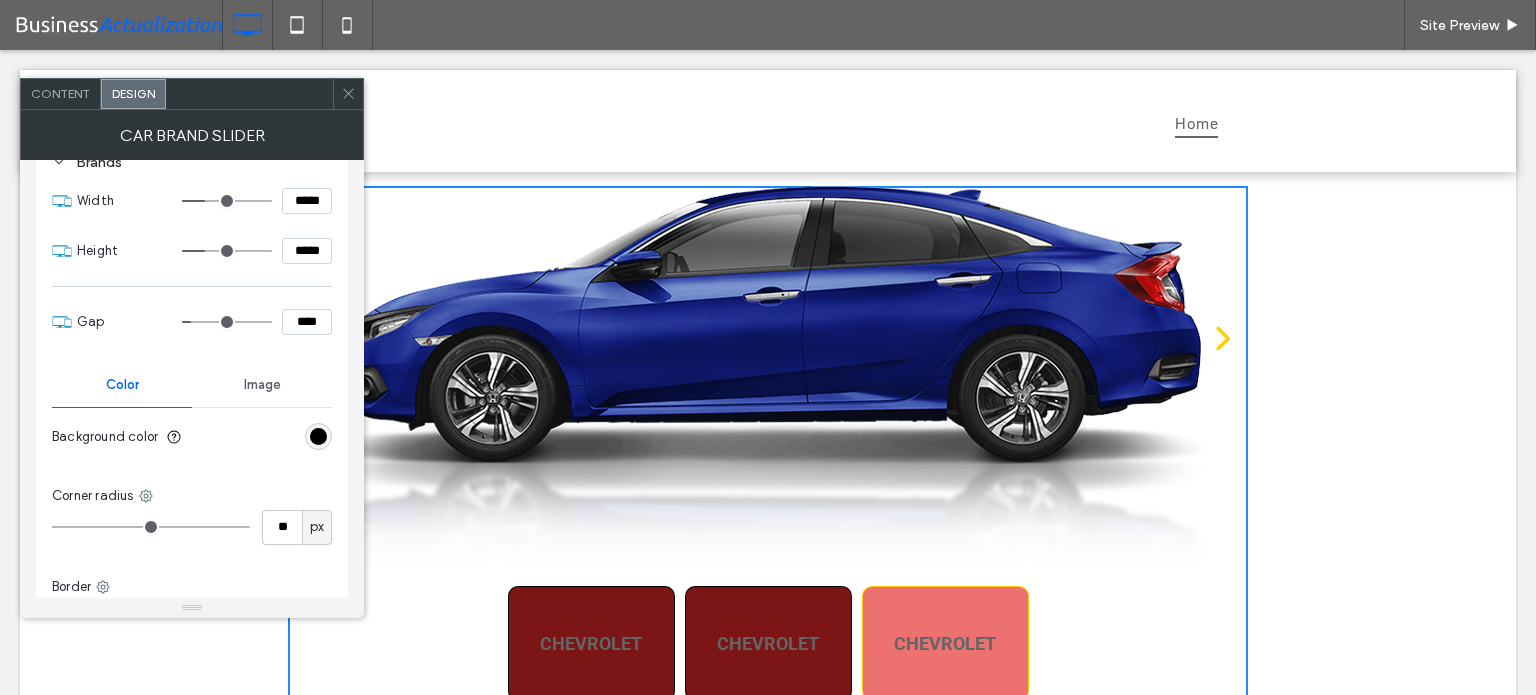 scroll, scrollTop: 200, scrollLeft: 0, axis: vertical 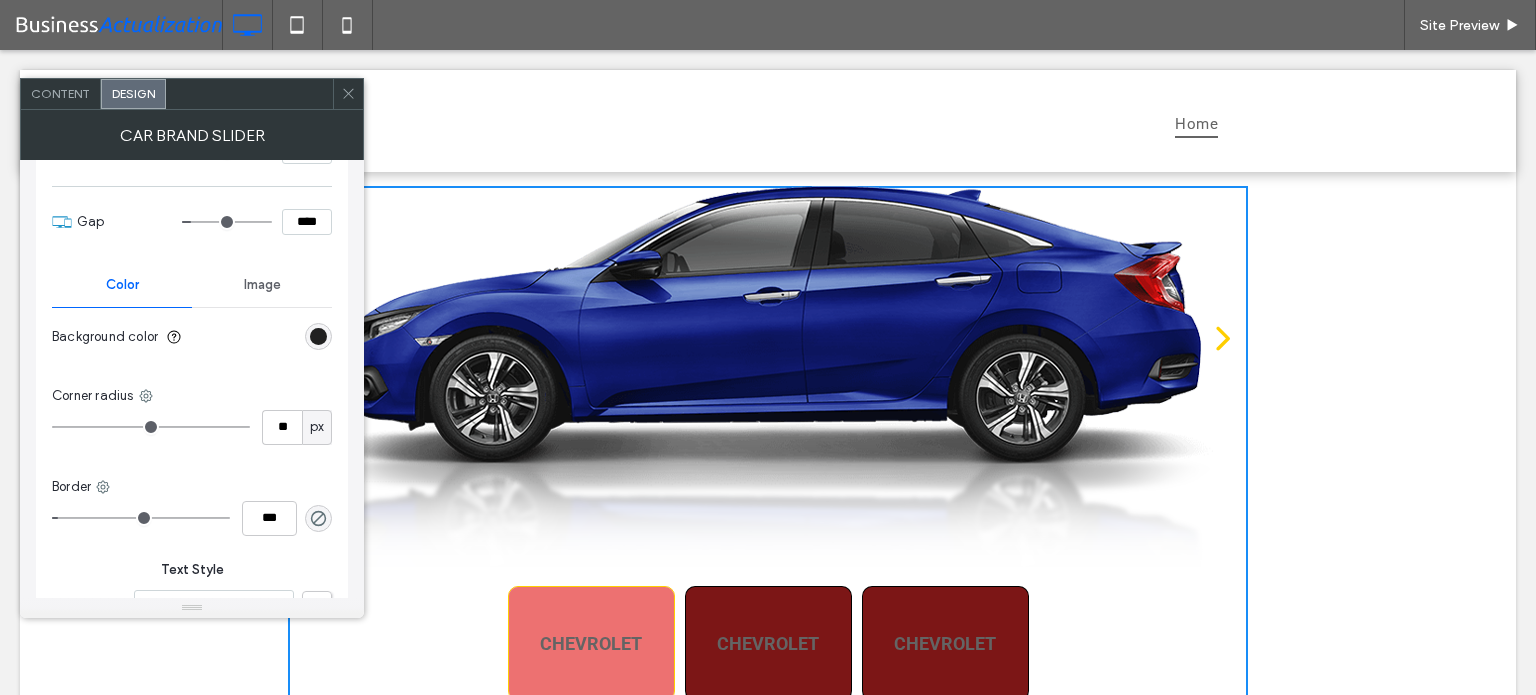 click at bounding box center [318, 336] 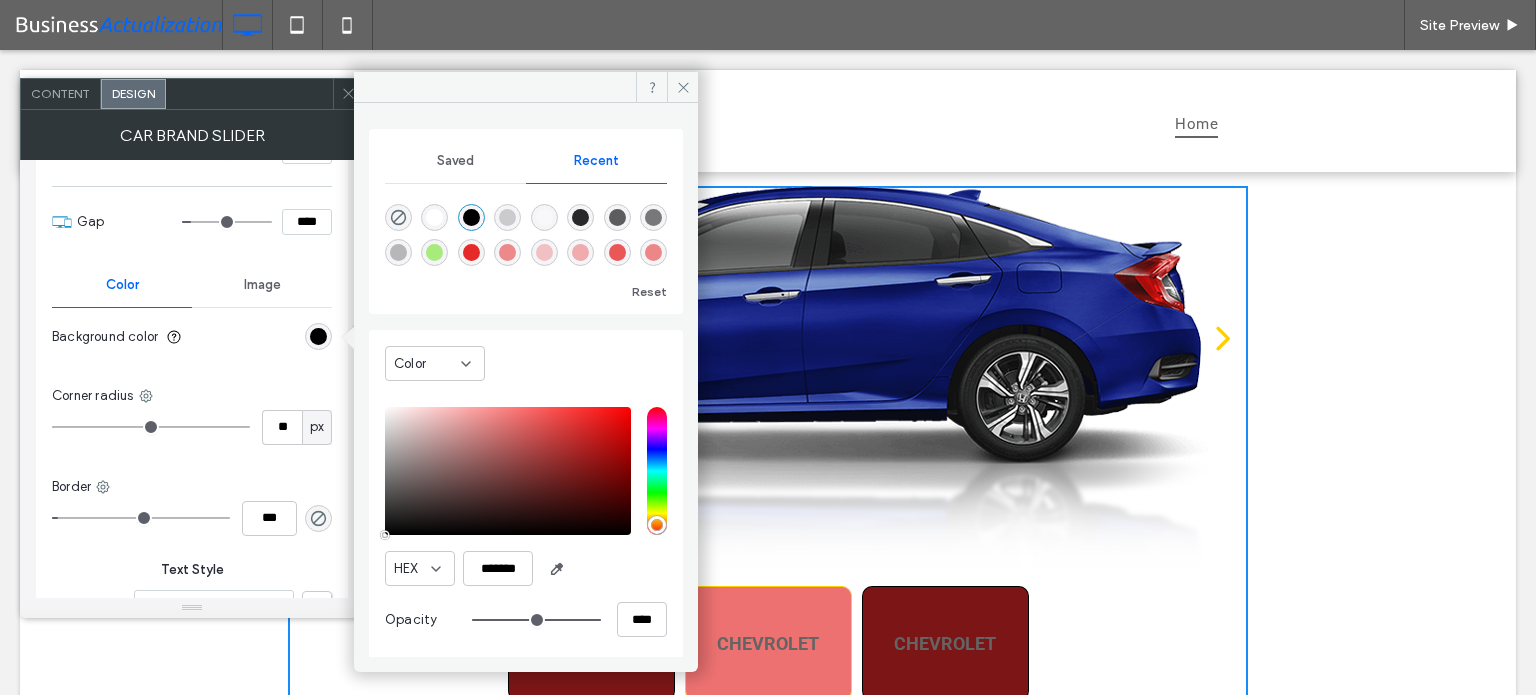 click at bounding box center [471, 252] 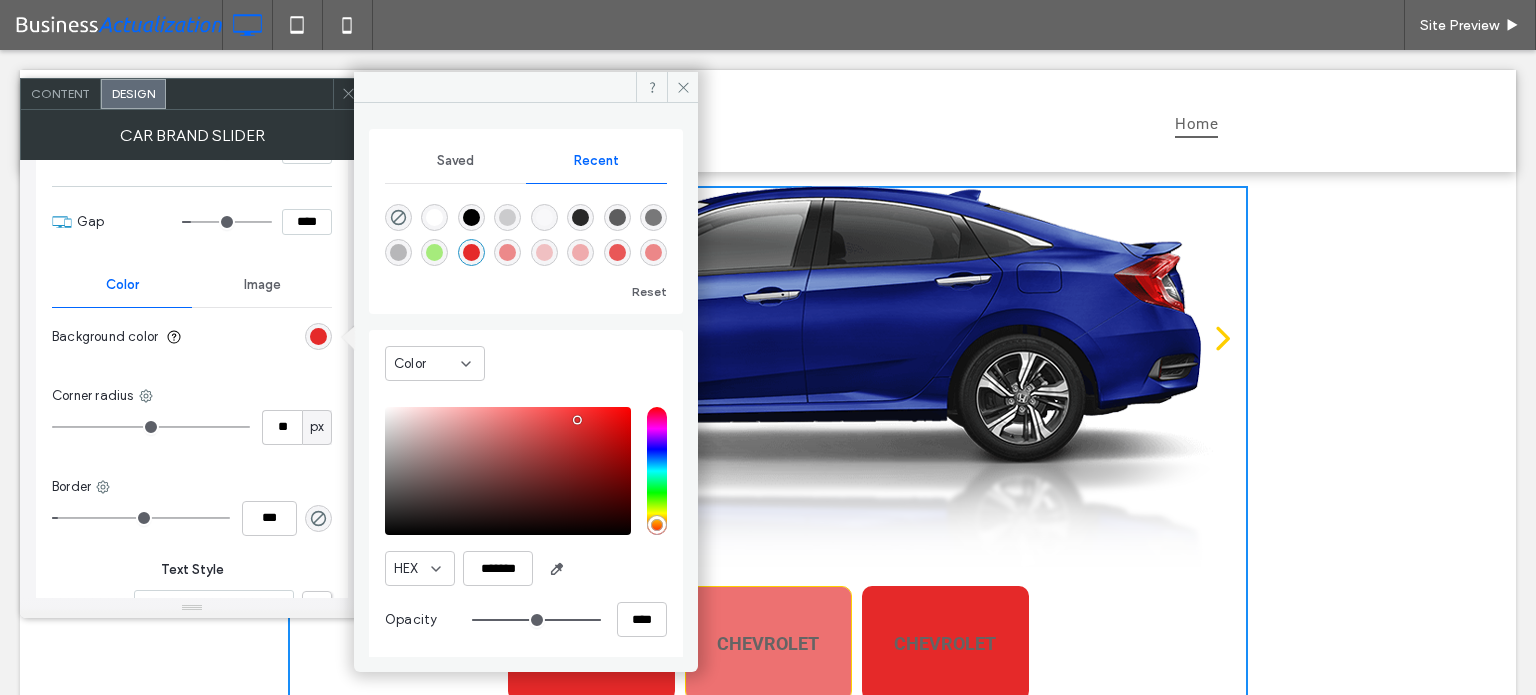 click at bounding box center (471, 217) 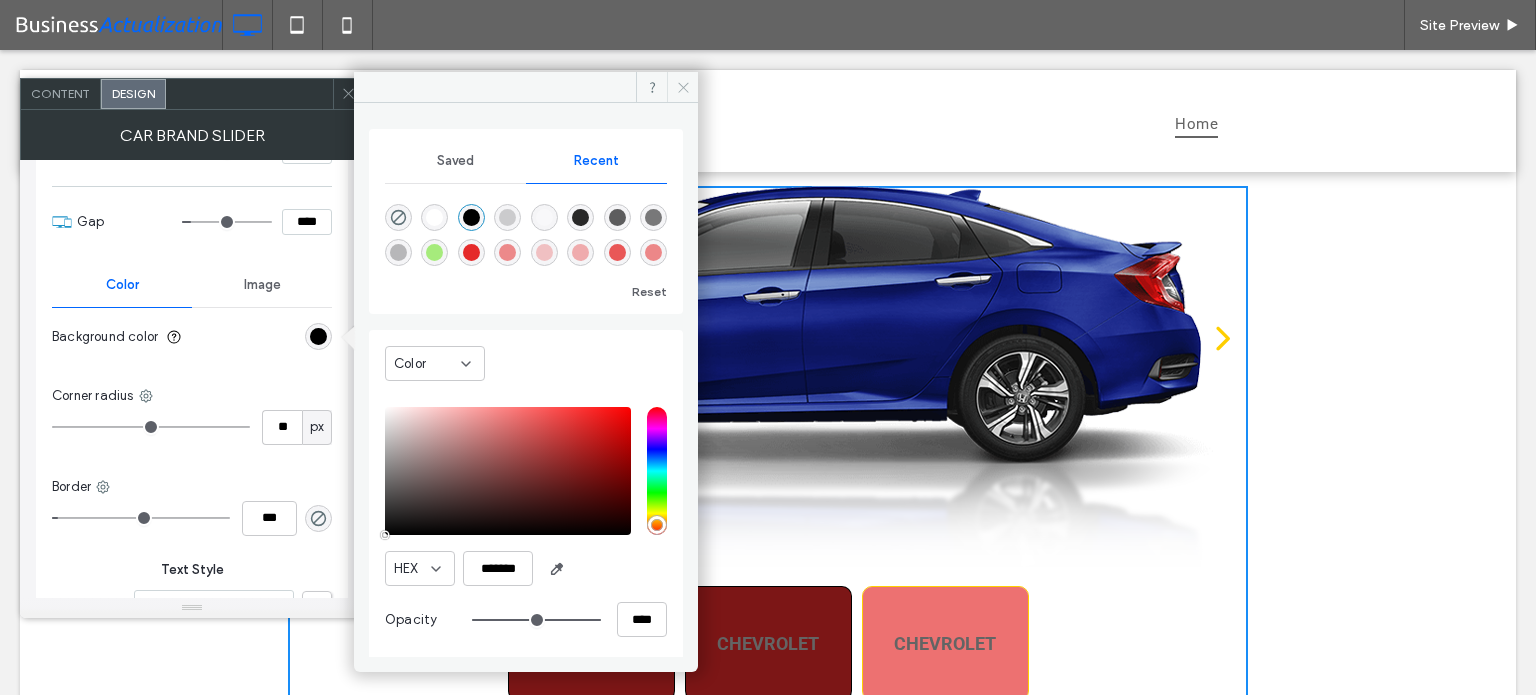 click 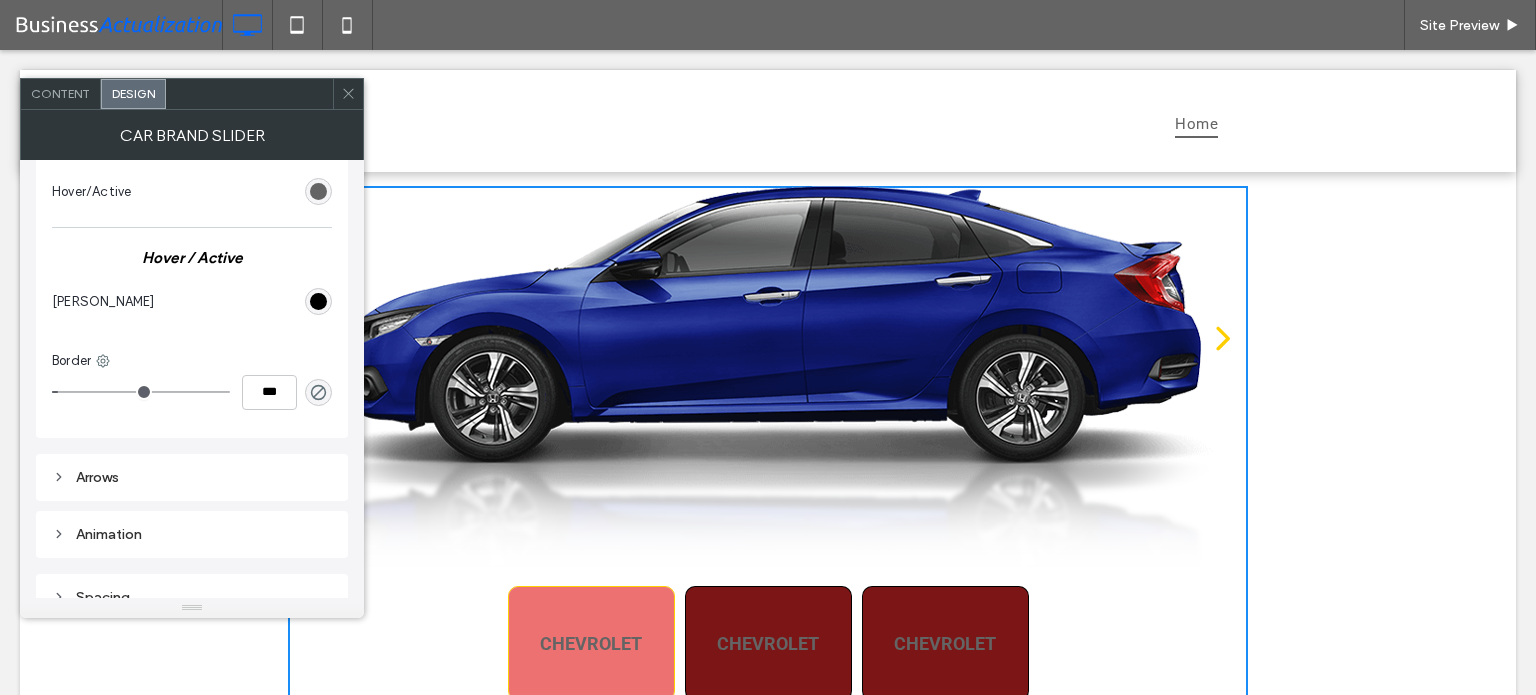 scroll, scrollTop: 999, scrollLeft: 0, axis: vertical 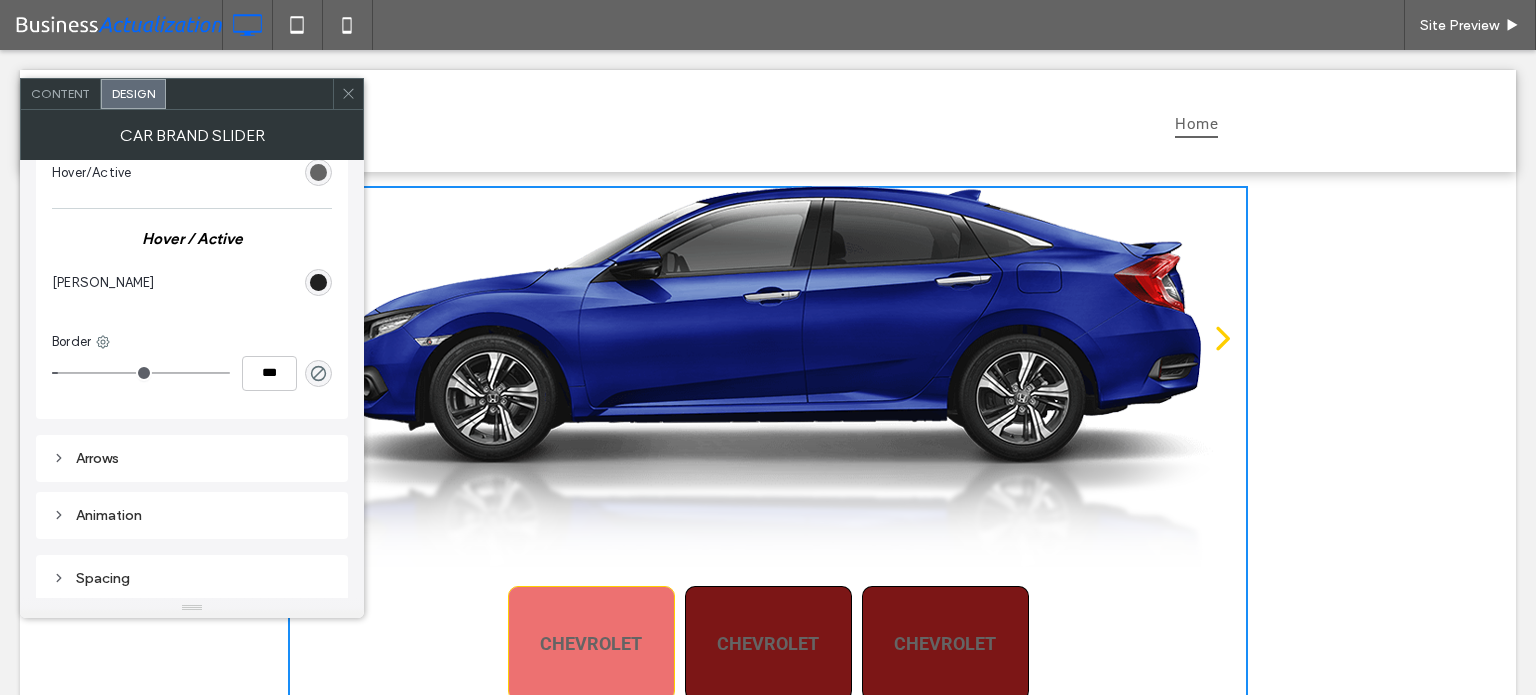 click at bounding box center (318, 282) 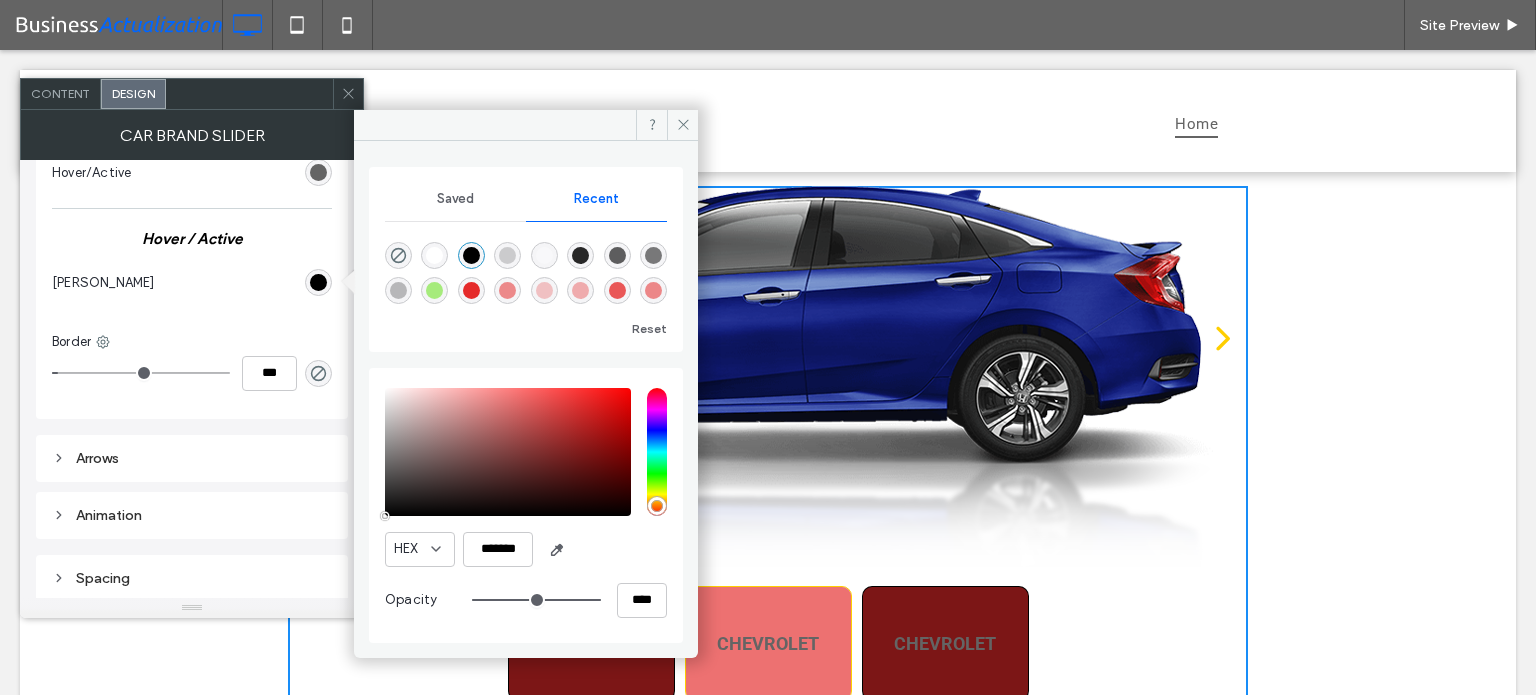 click at bounding box center (471, 290) 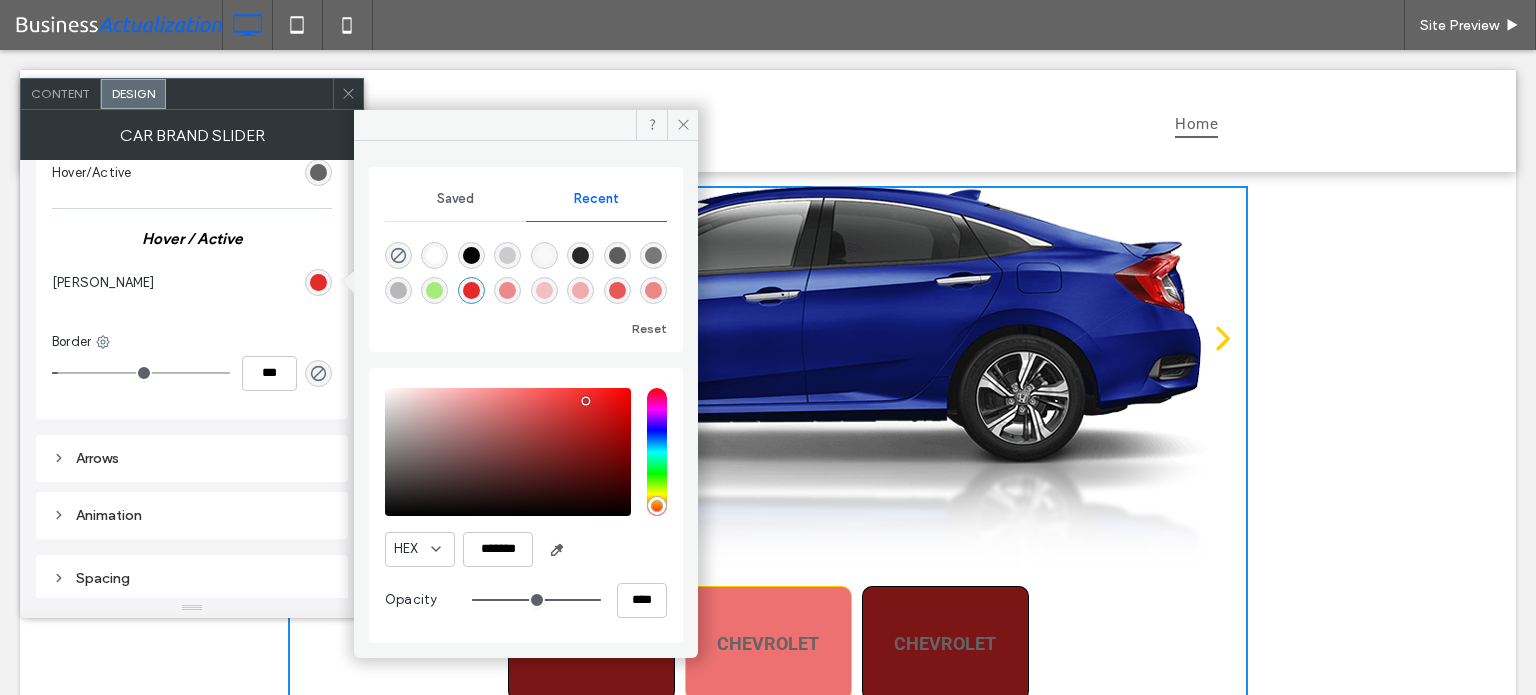 type on "*******" 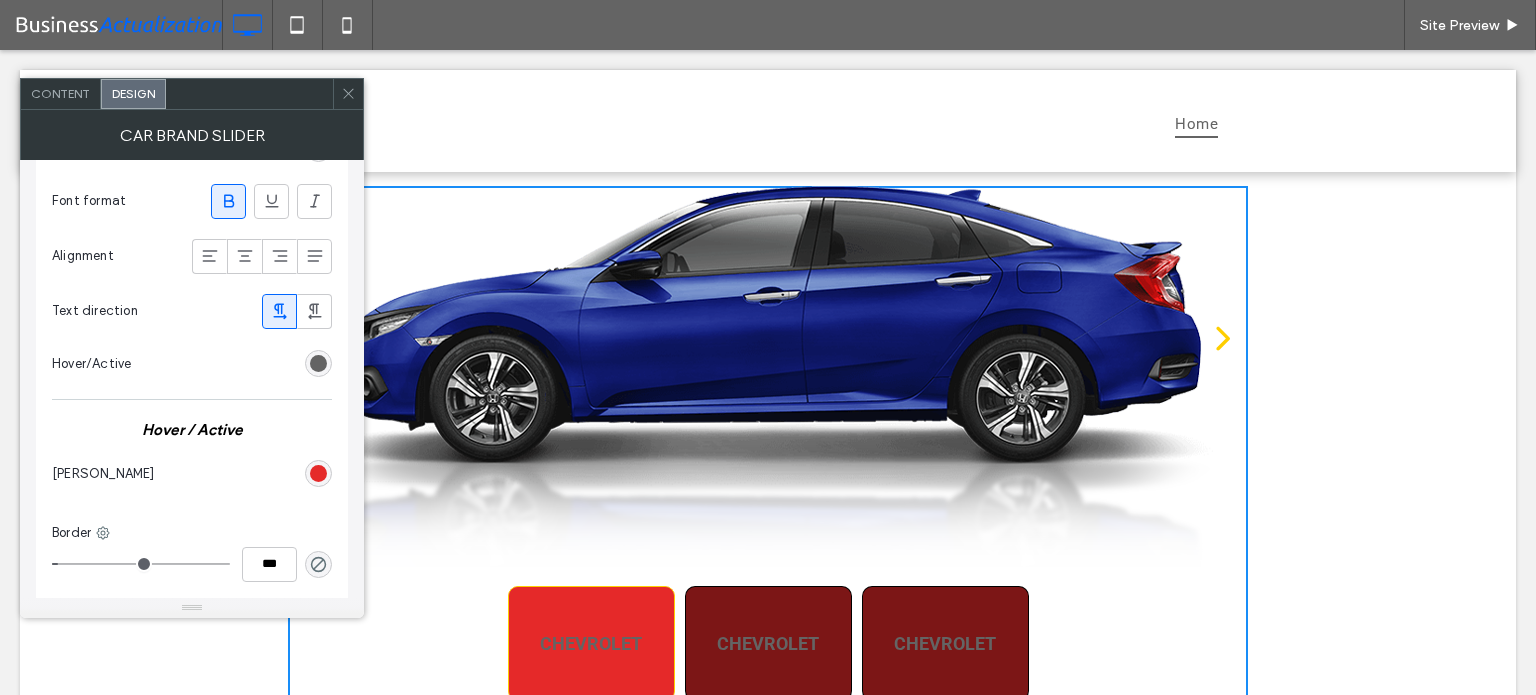 scroll, scrollTop: 799, scrollLeft: 0, axis: vertical 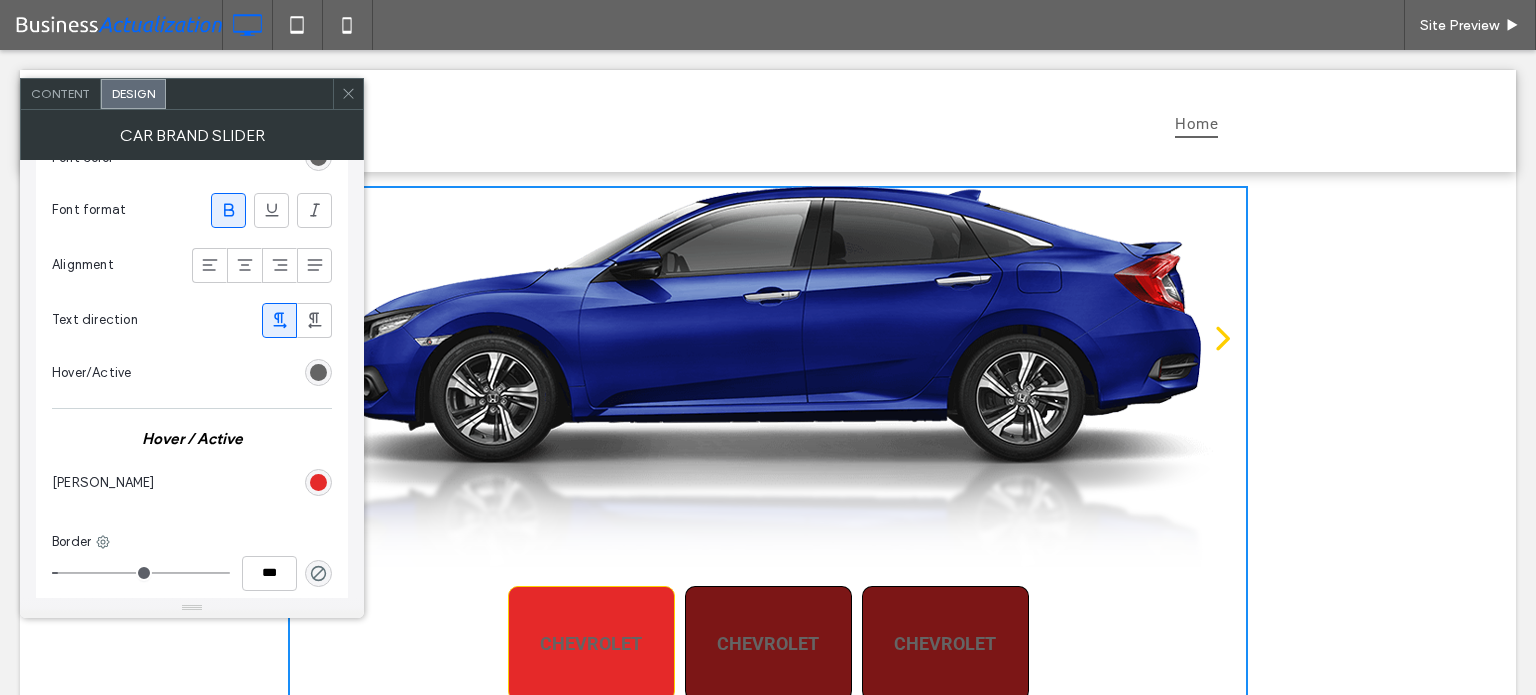 click on "Content" at bounding box center (60, 93) 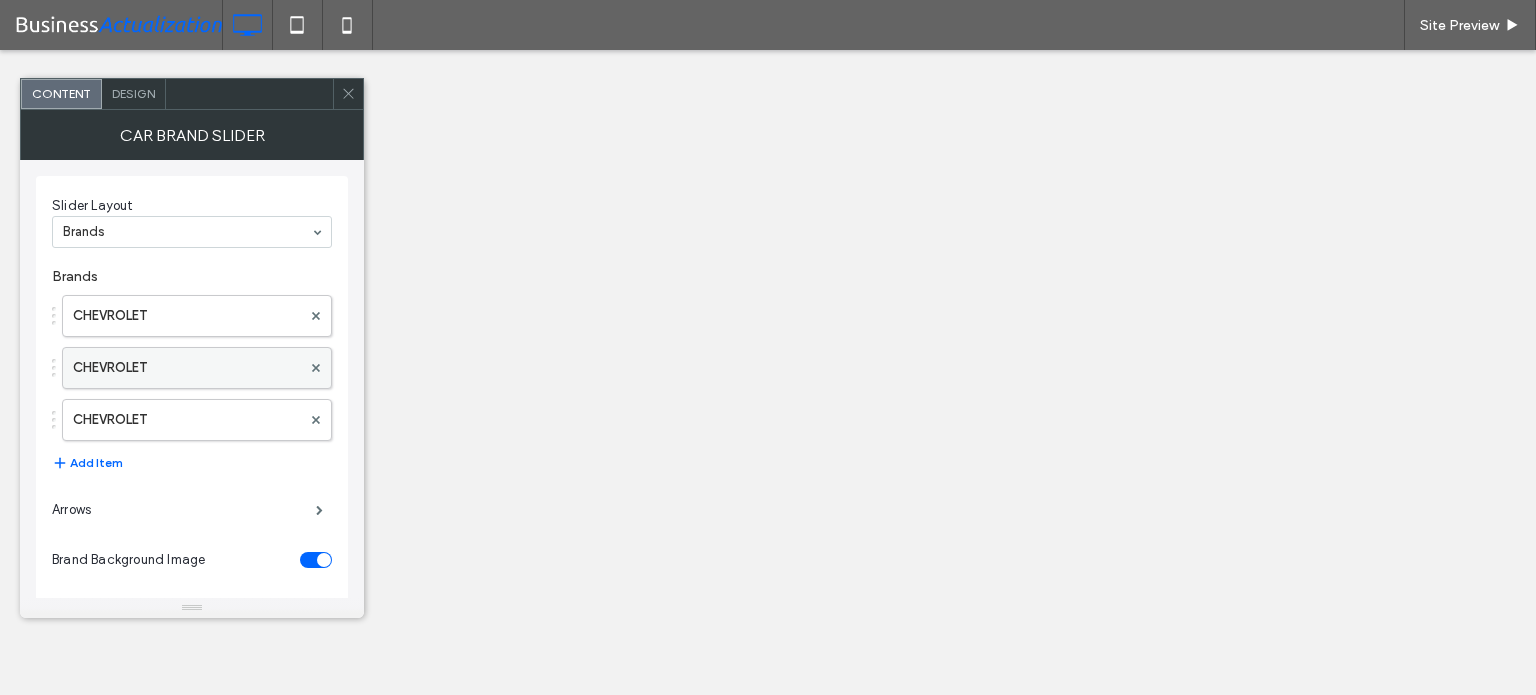 scroll, scrollTop: 0, scrollLeft: 0, axis: both 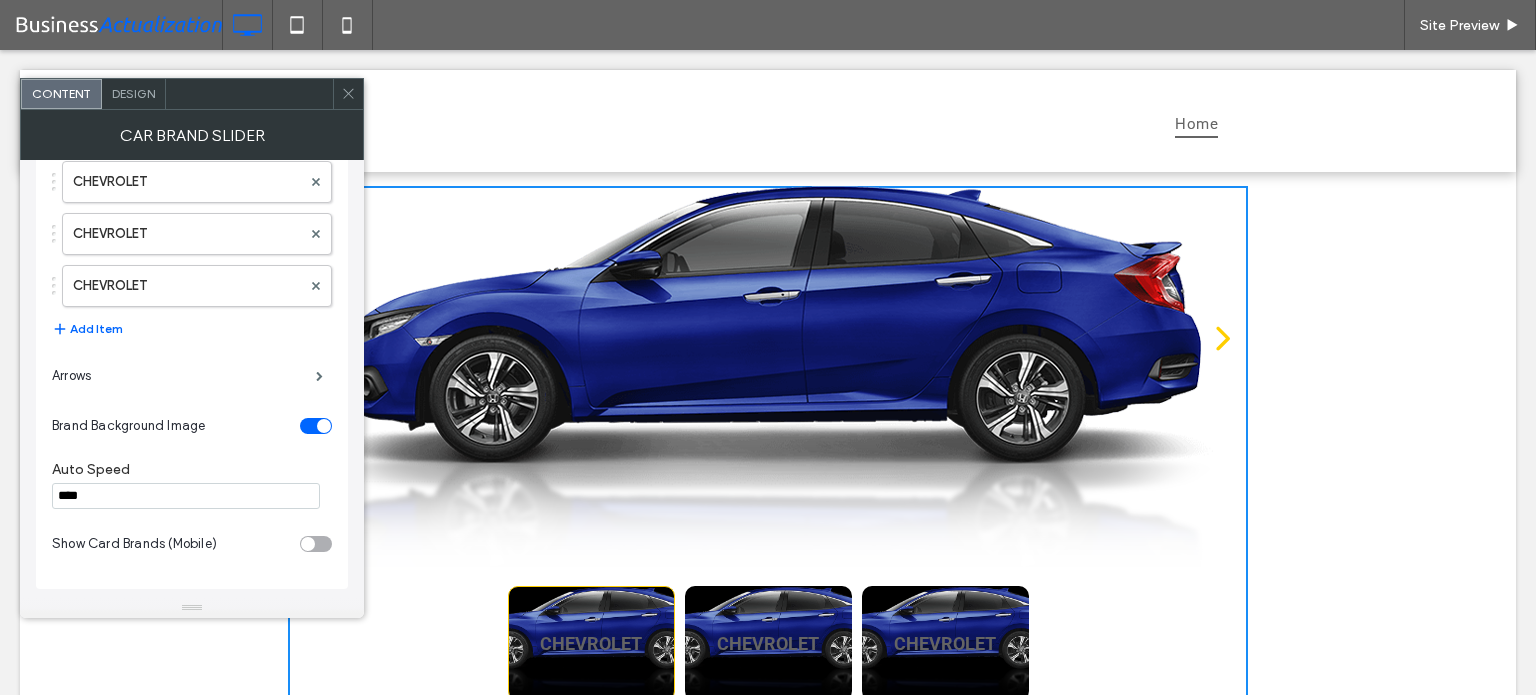 click on "Design" at bounding box center [133, 93] 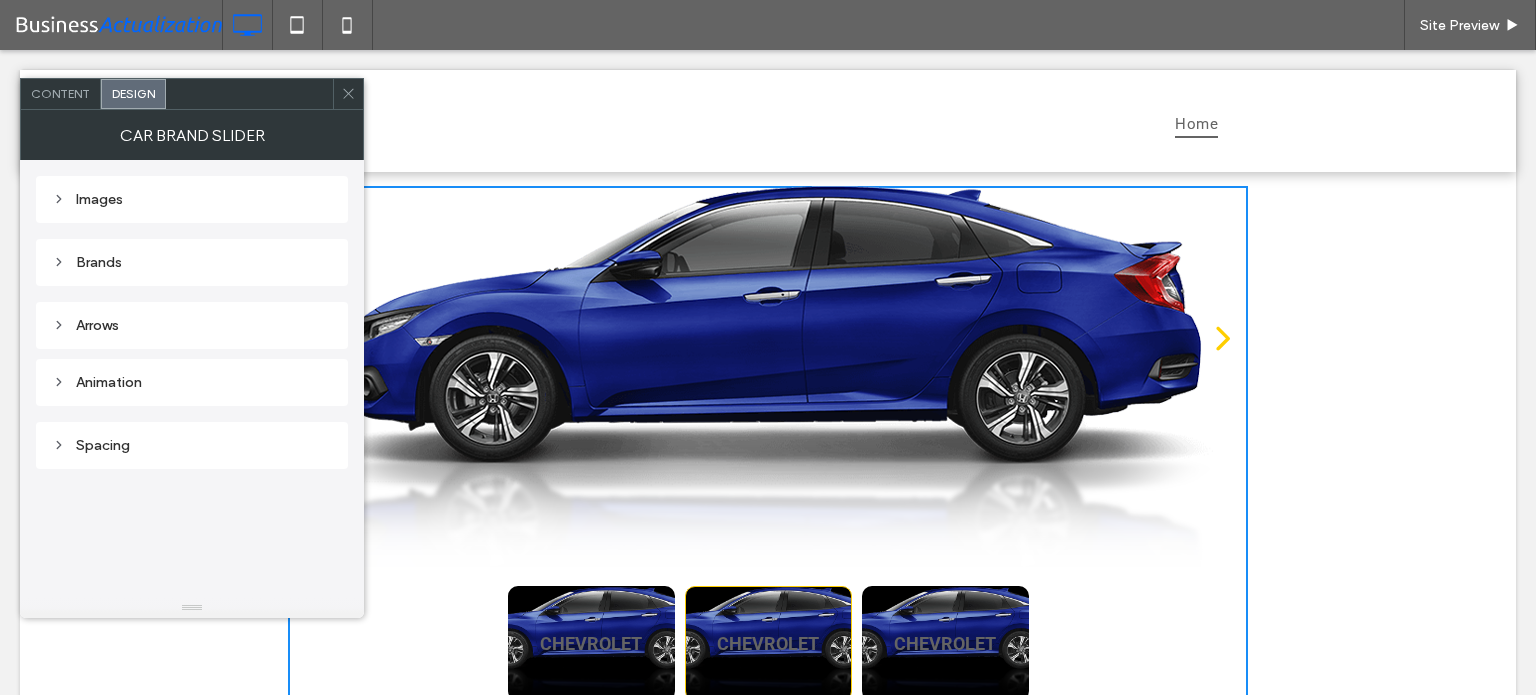 click on "Brands" at bounding box center (192, 262) 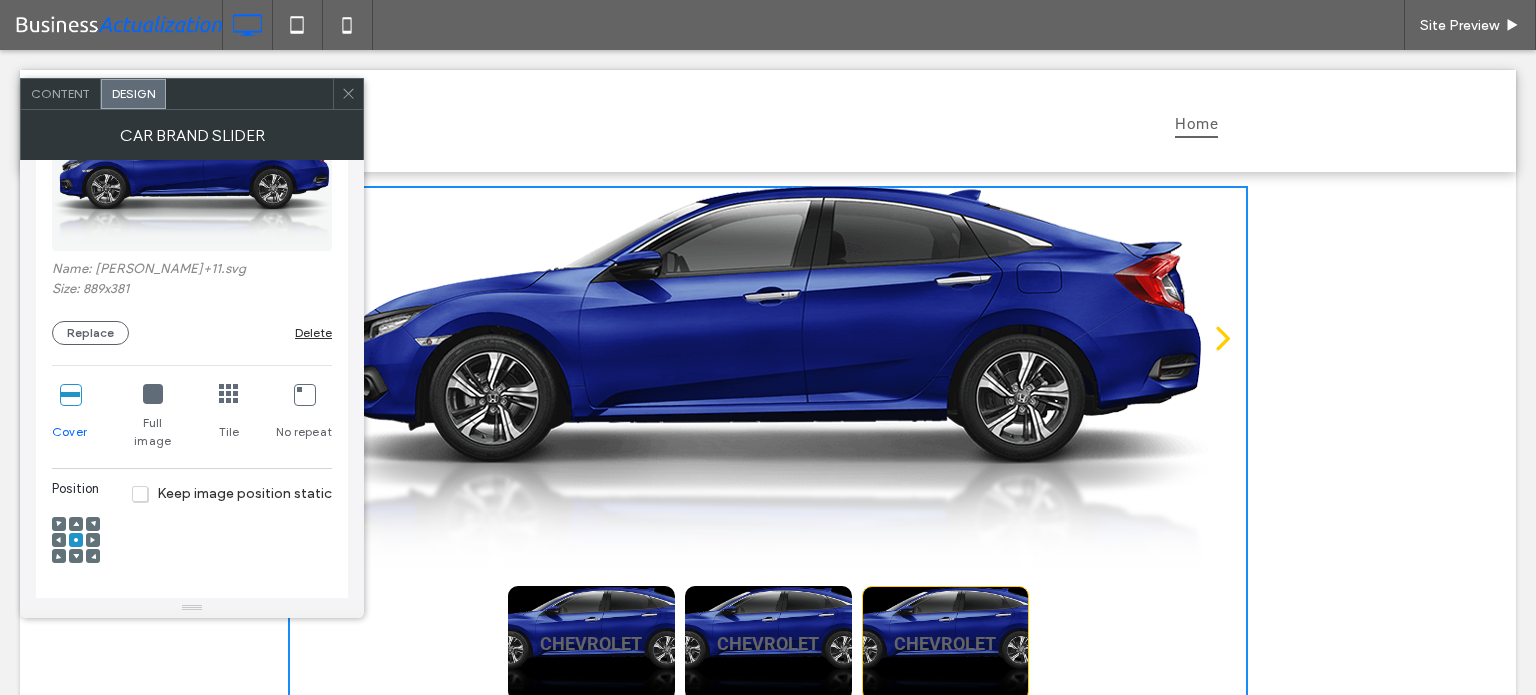 scroll, scrollTop: 500, scrollLeft: 0, axis: vertical 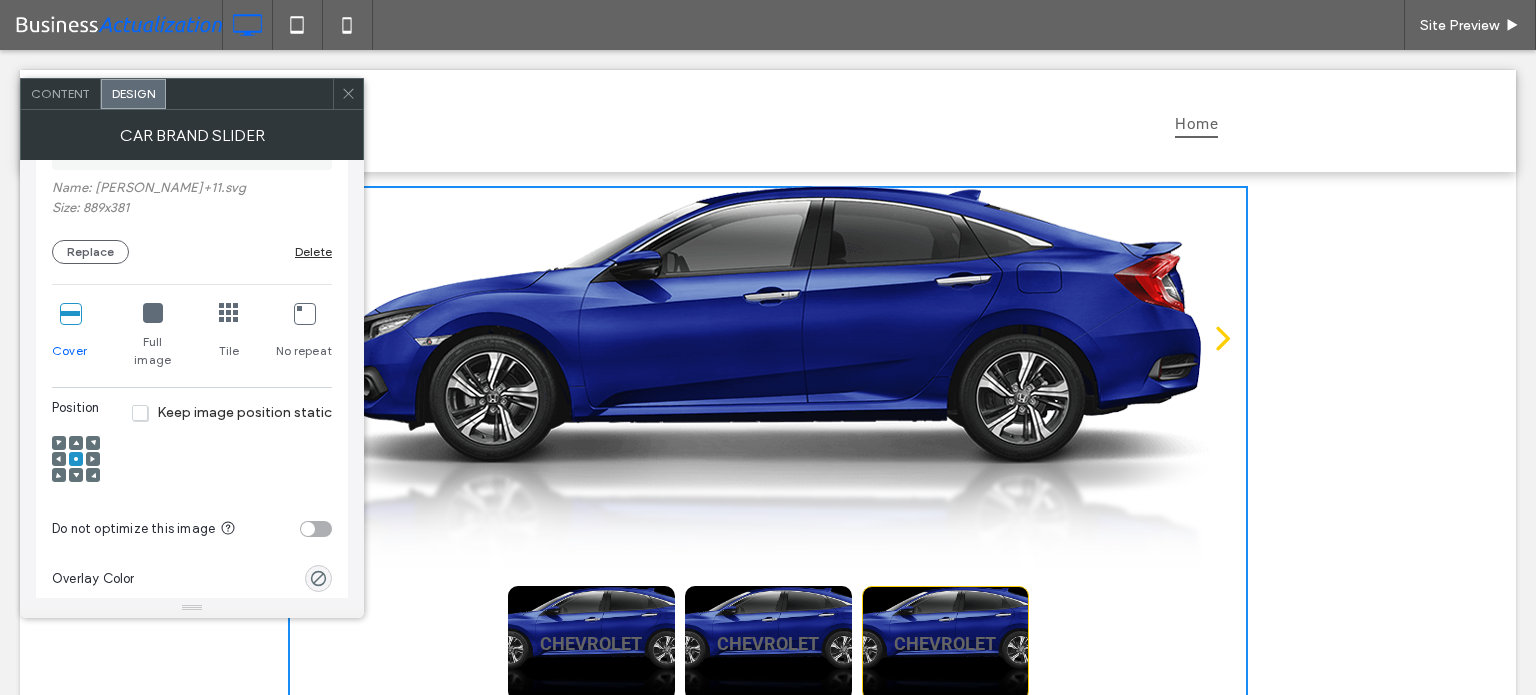 click at bounding box center (153, 313) 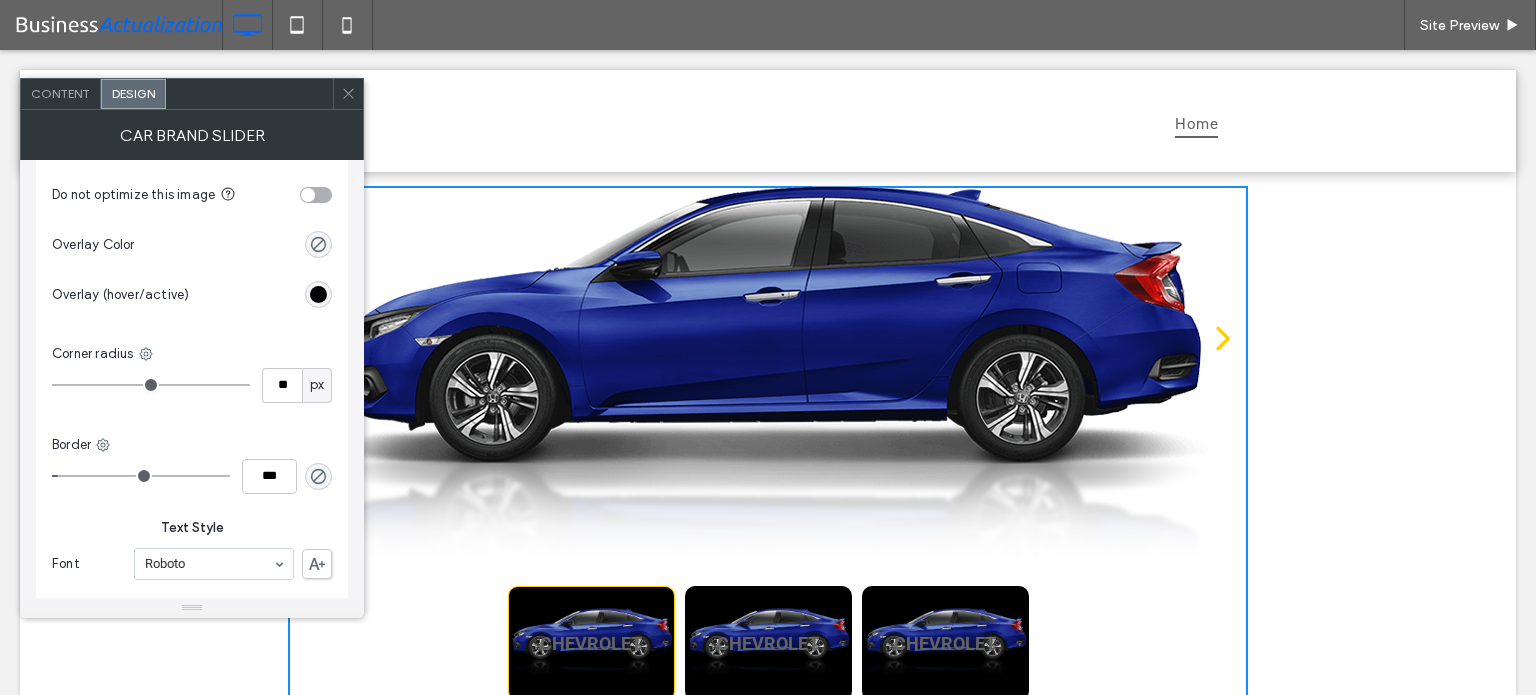 scroll, scrollTop: 800, scrollLeft: 0, axis: vertical 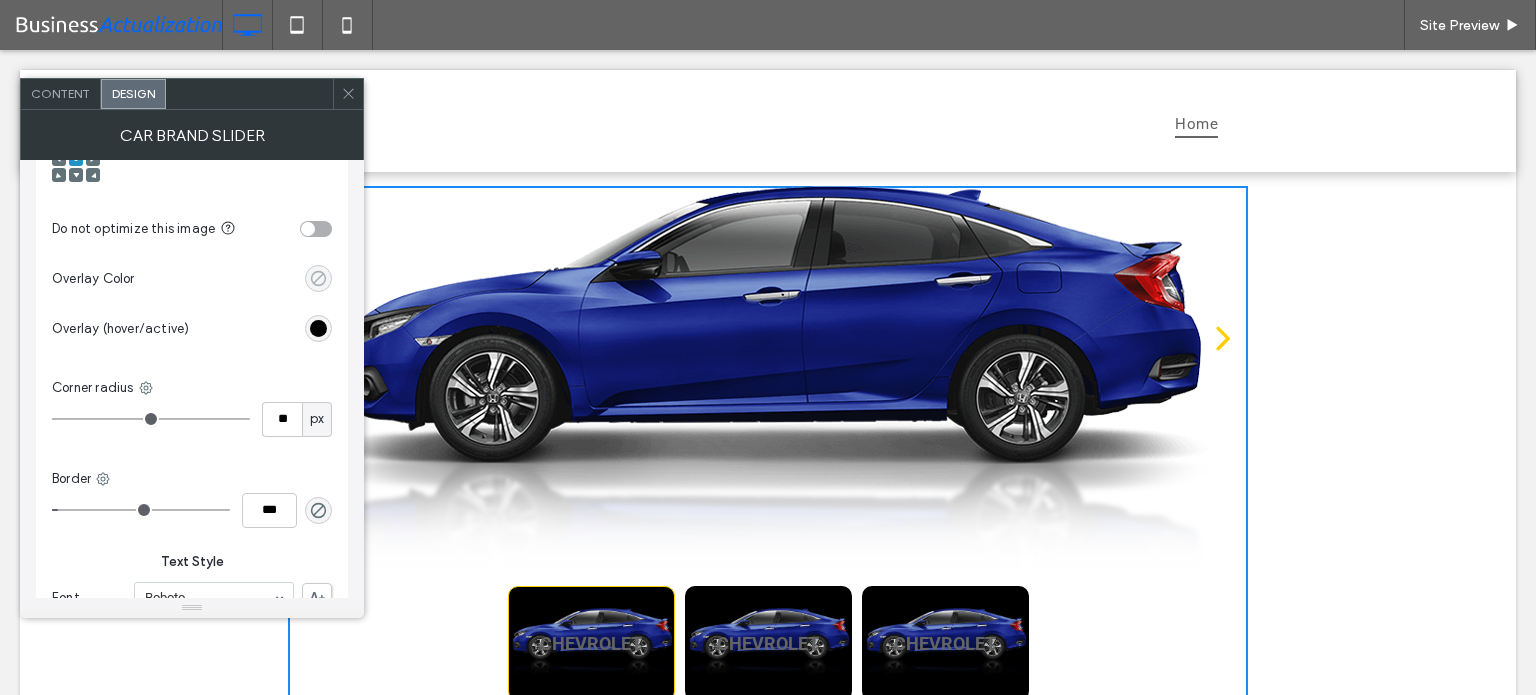 click 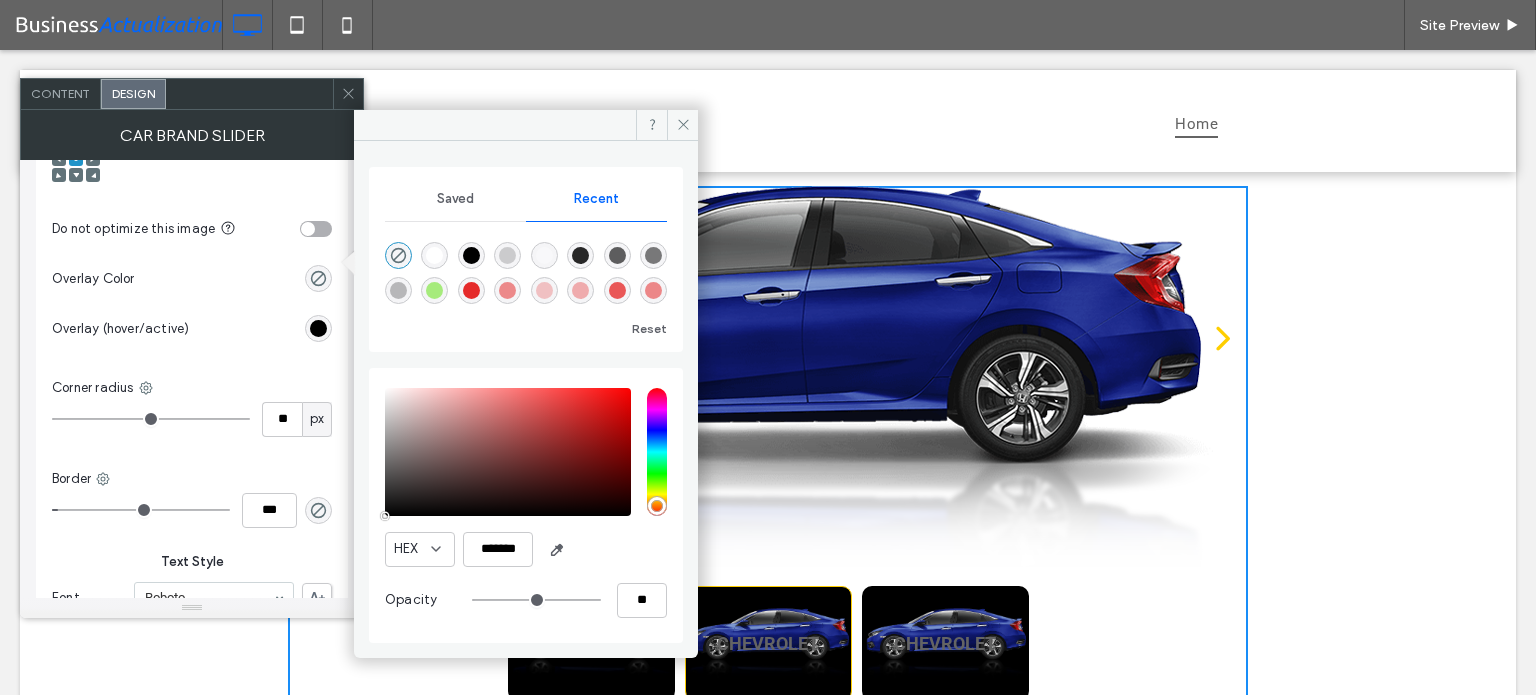 click at bounding box center (544, 290) 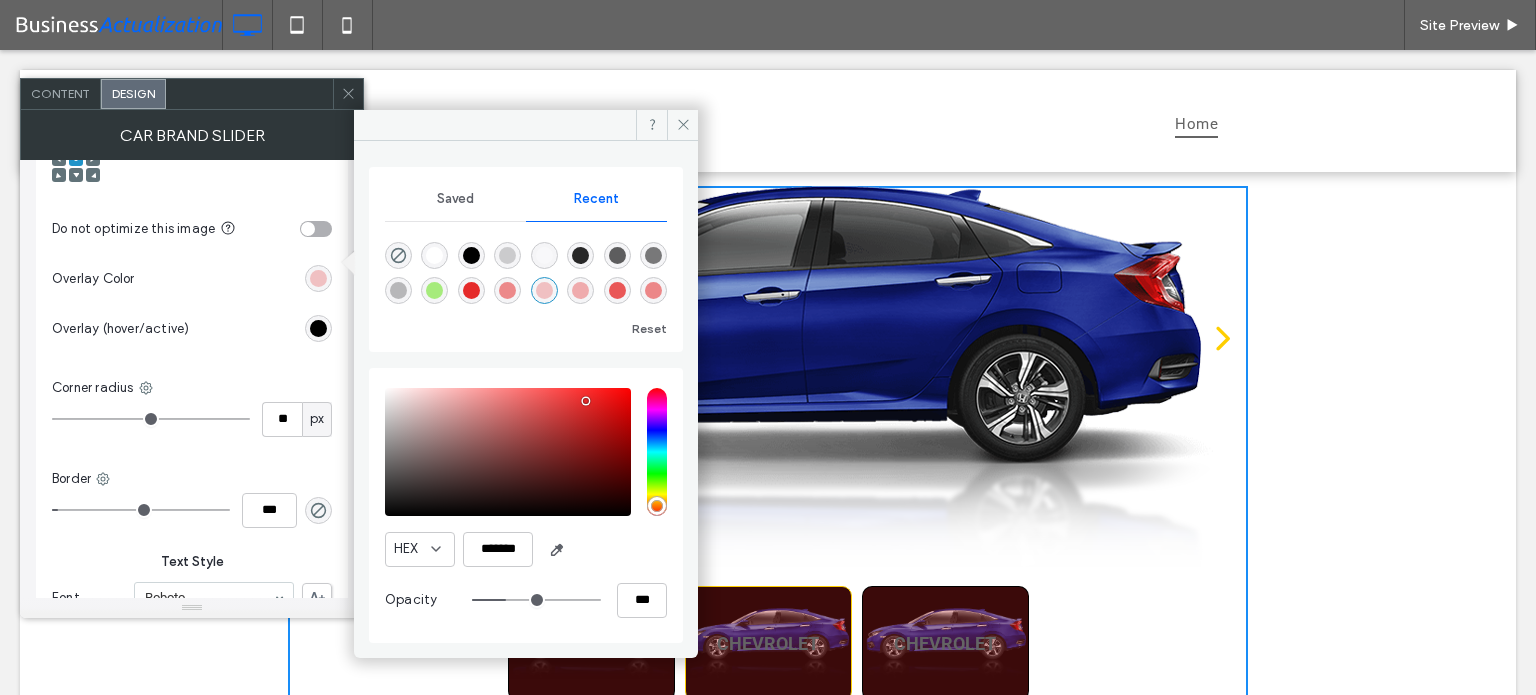 type on "**" 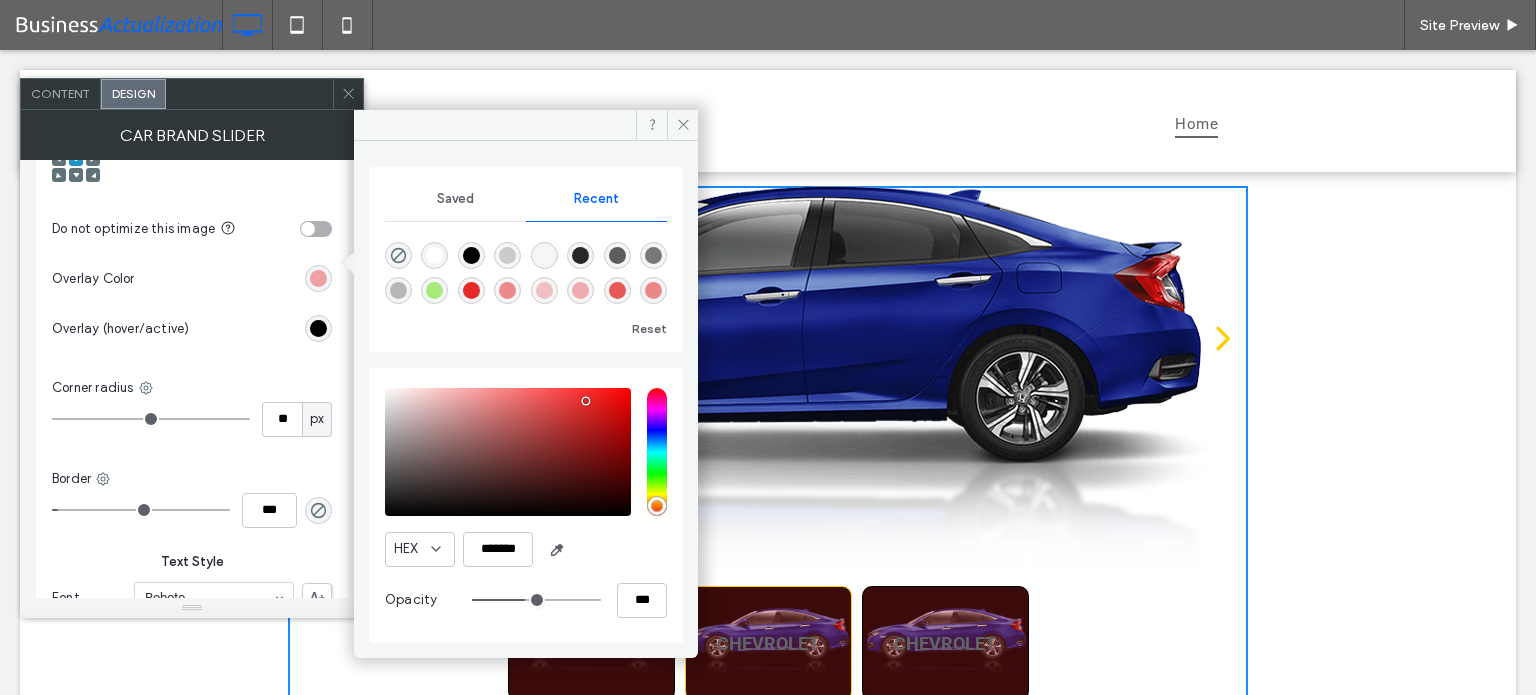 type on "**" 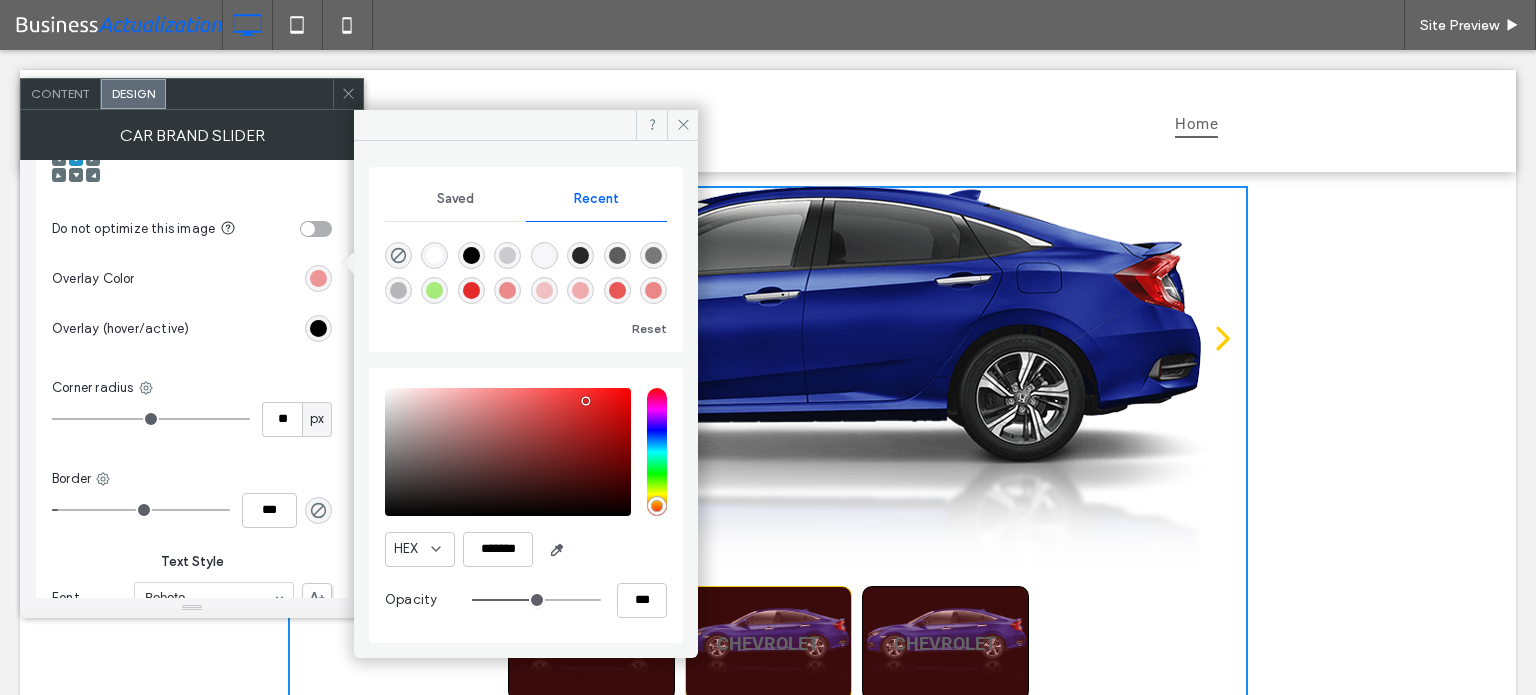 type on "**" 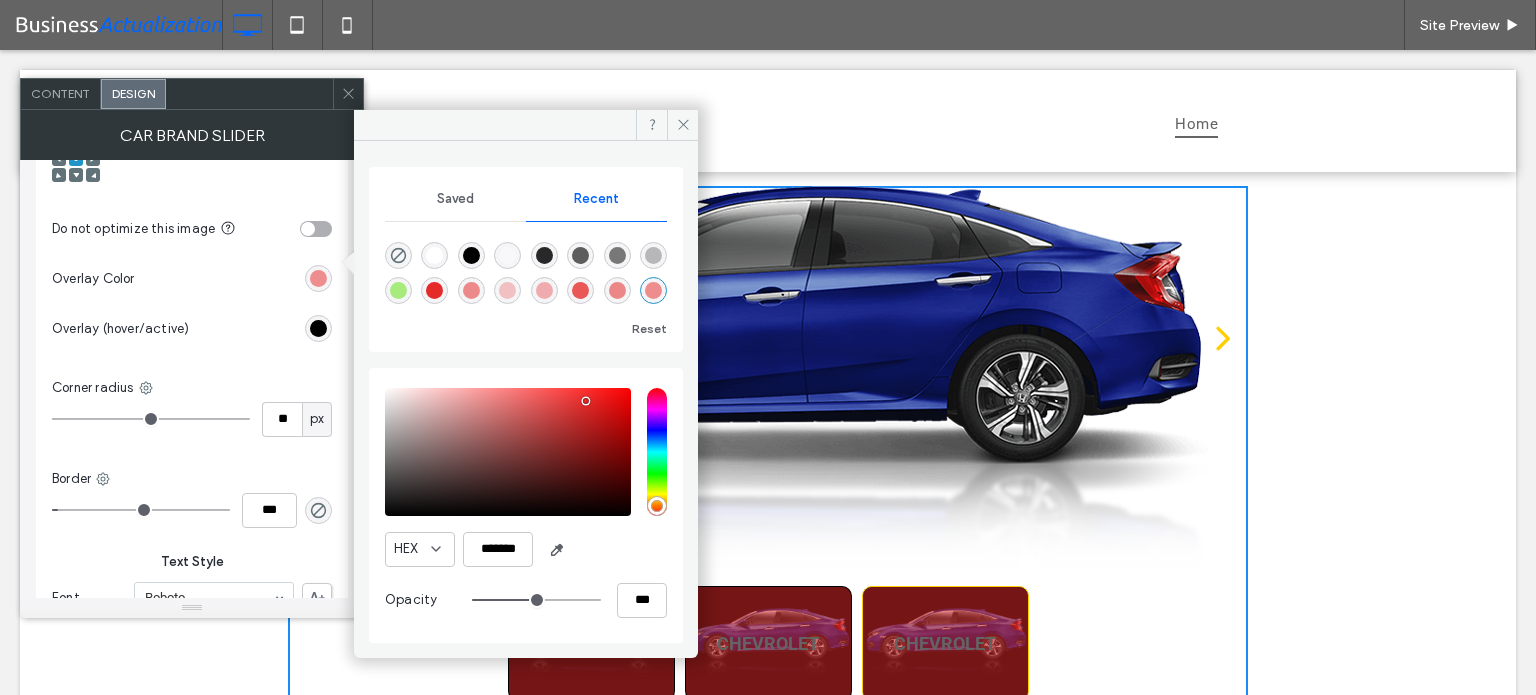 type on "**" 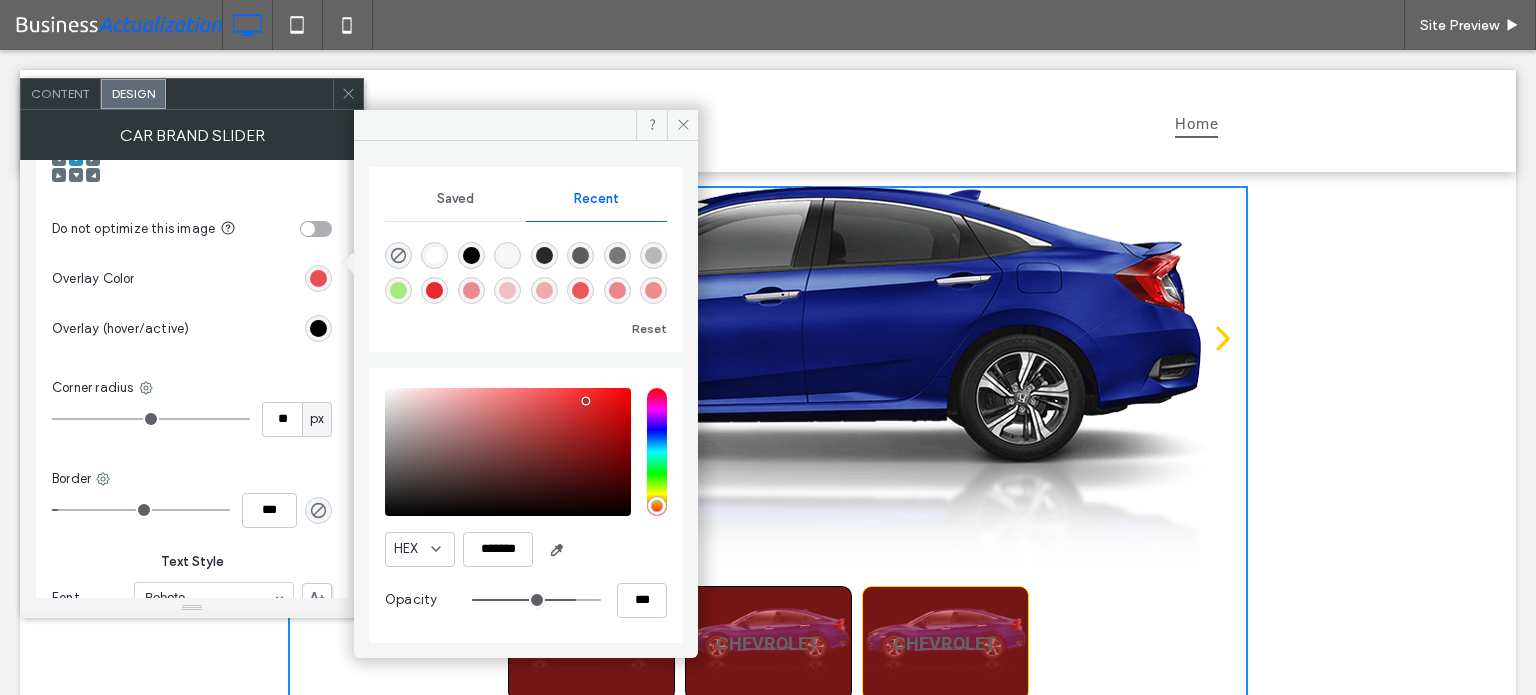 type on "**" 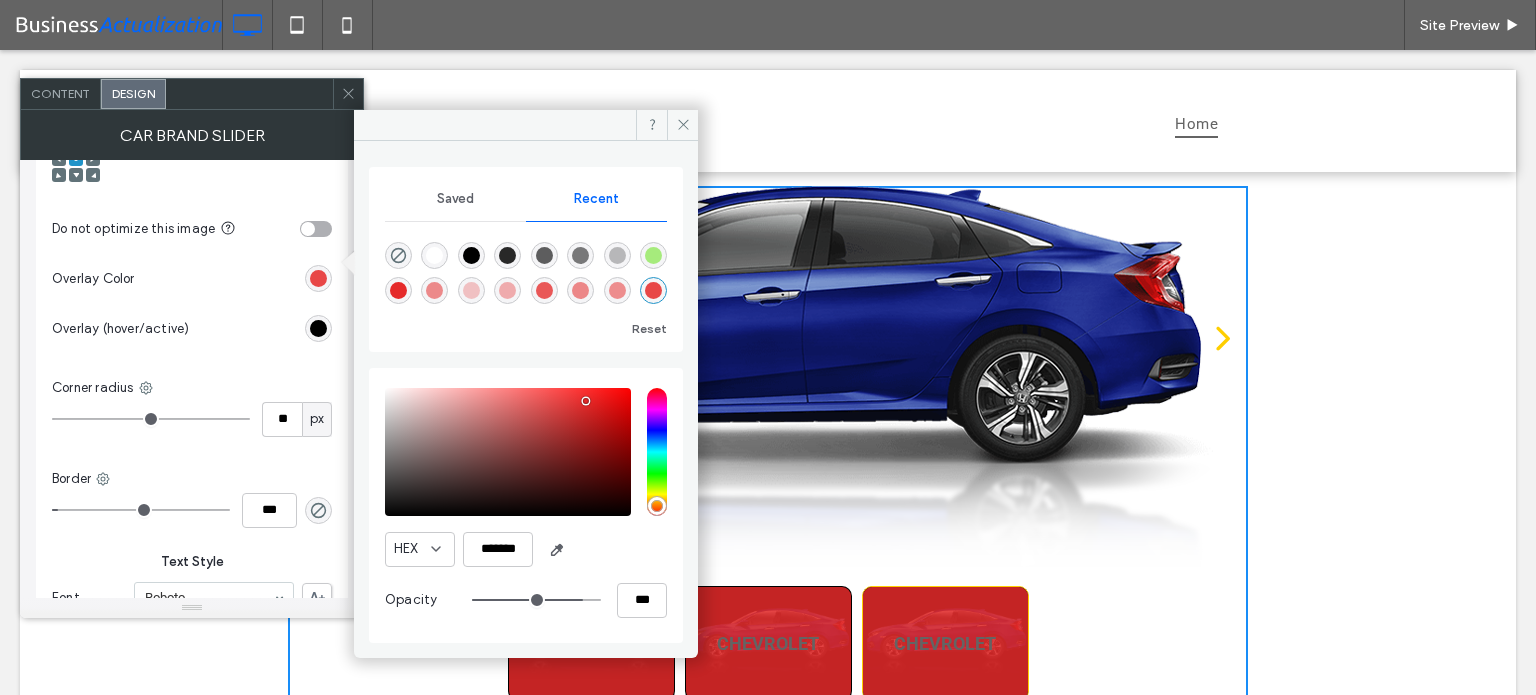 type on "**" 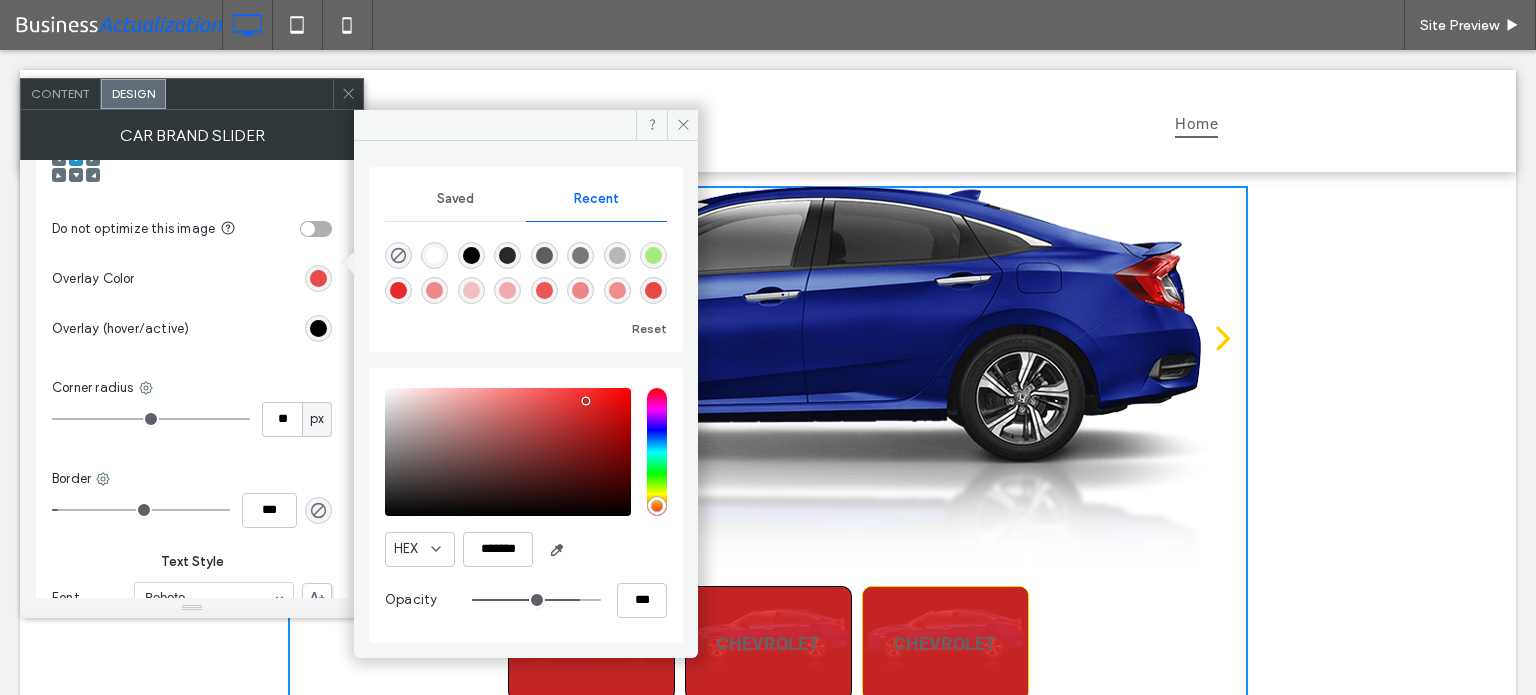 type on "**" 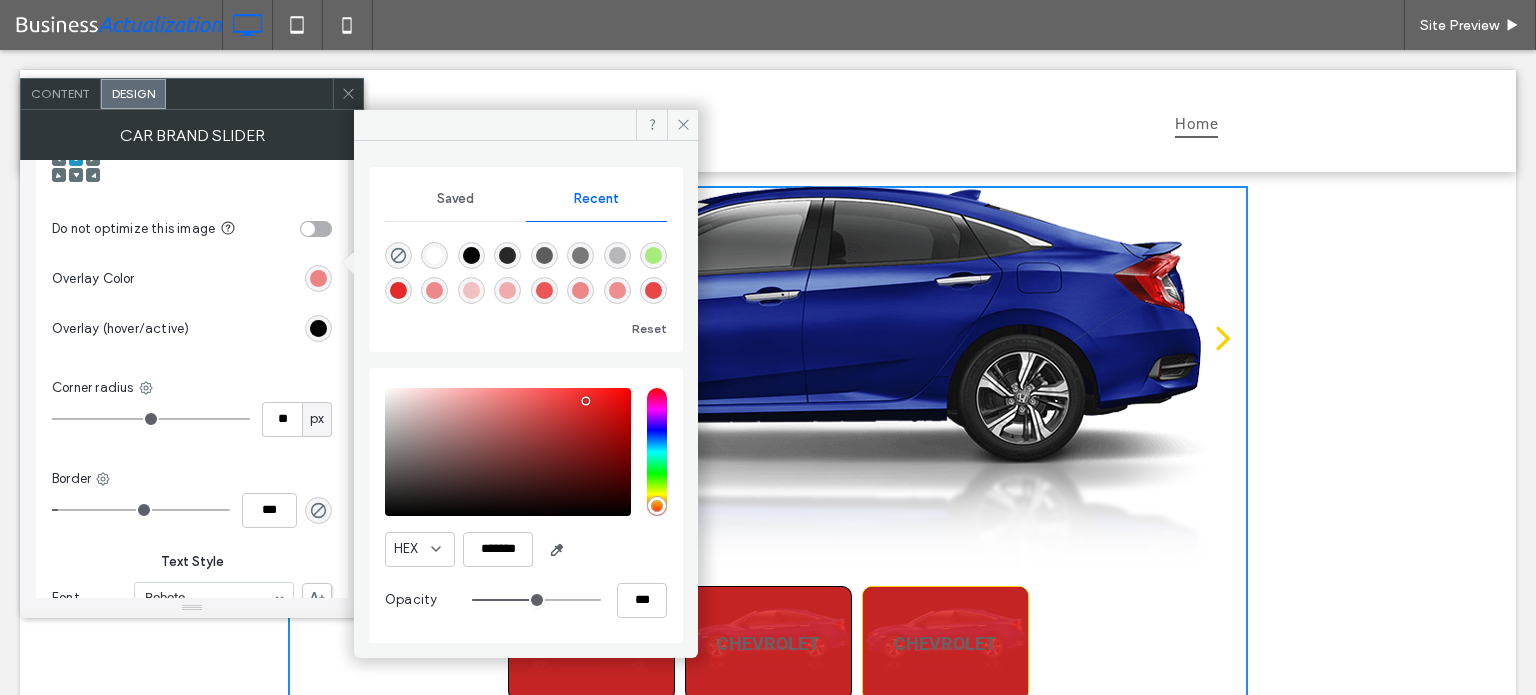 type on "**" 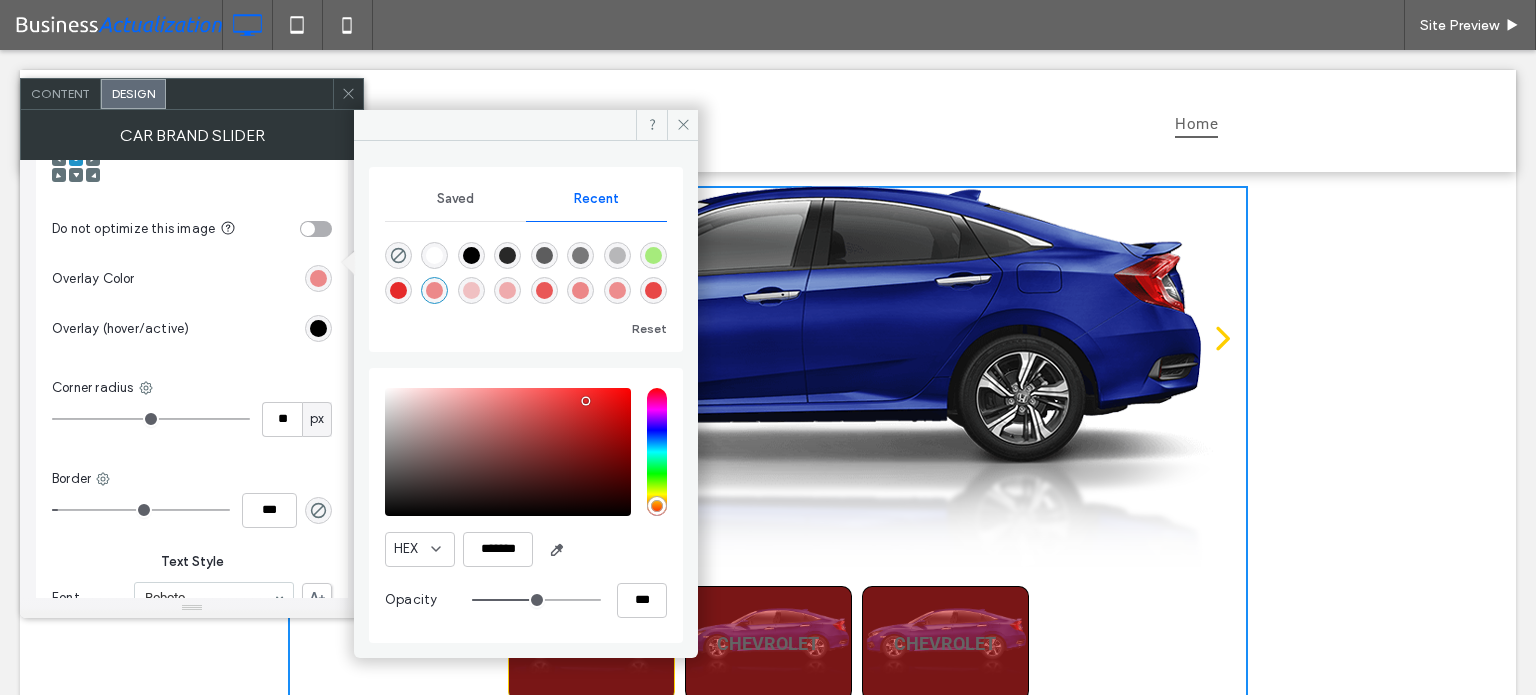 type on "**" 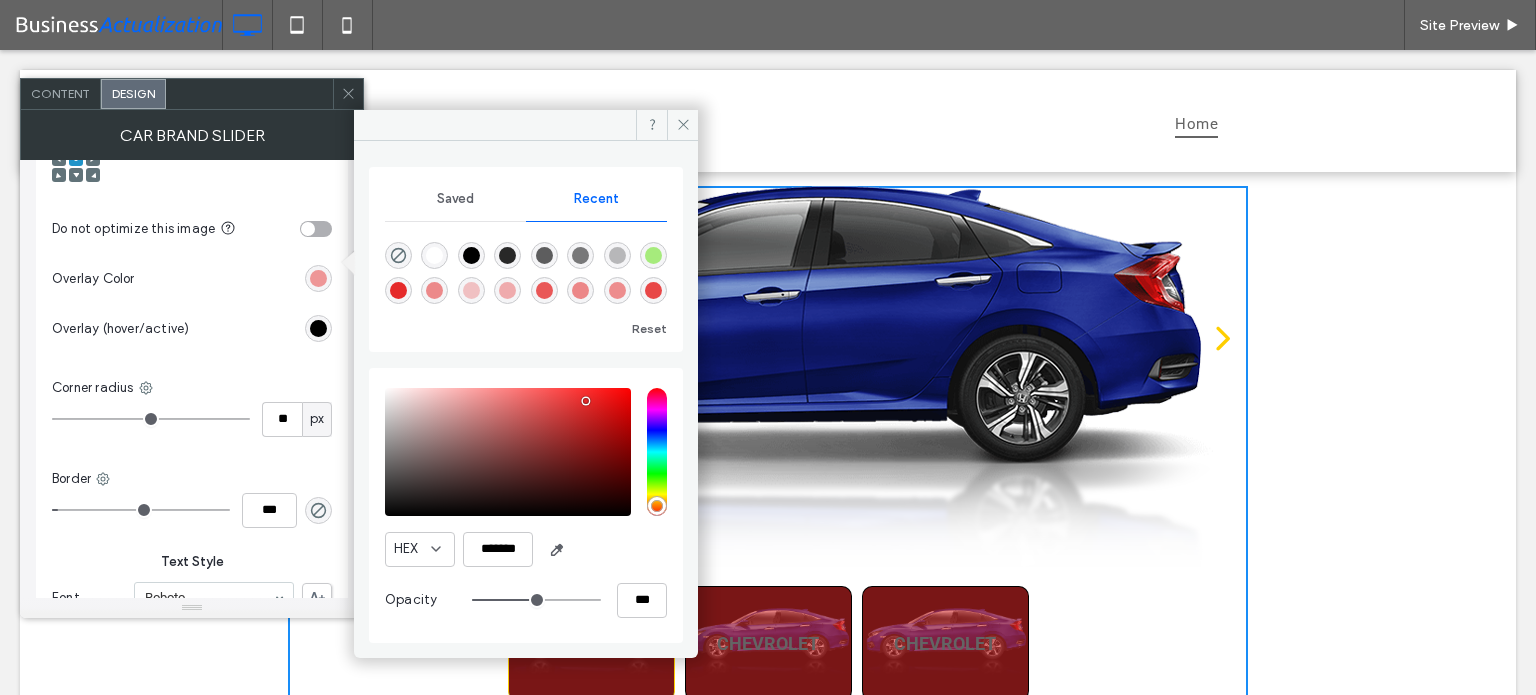 type on "**" 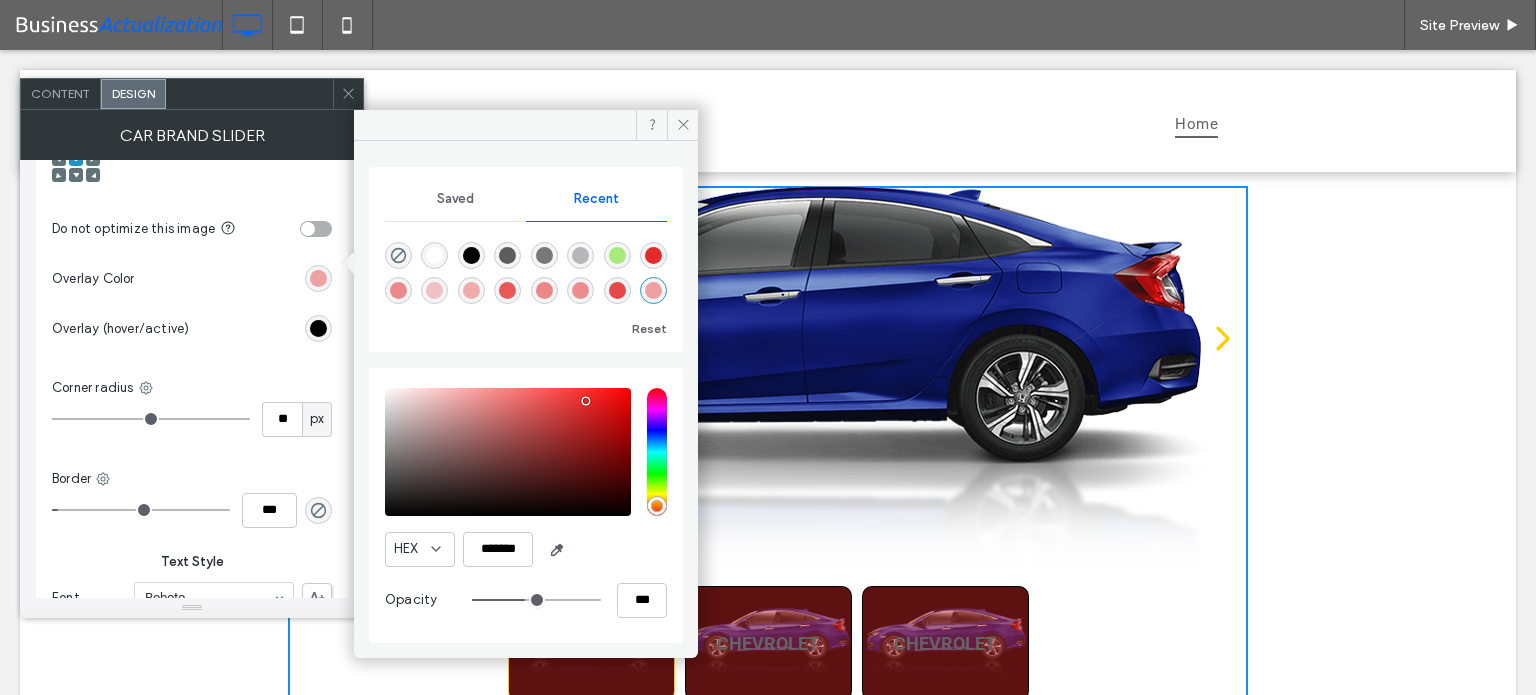 click at bounding box center (471, 255) 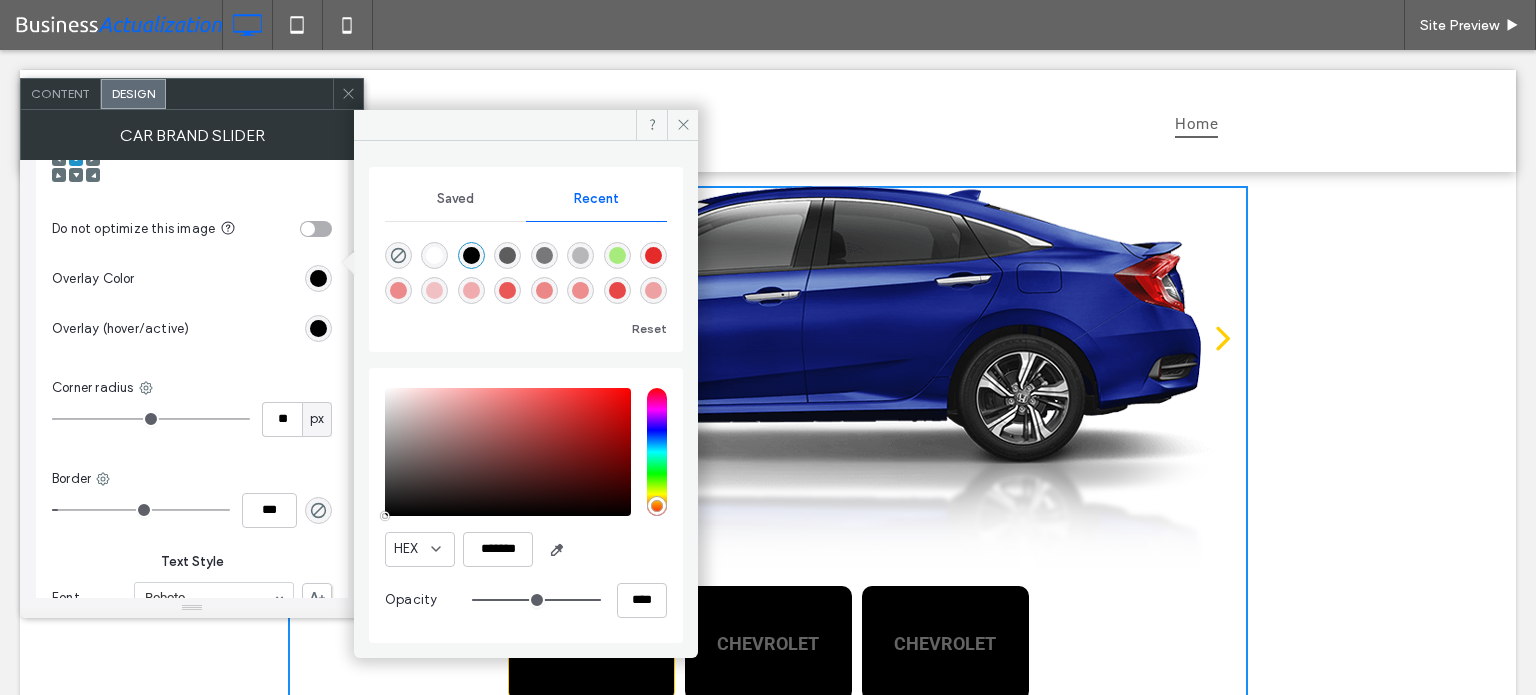 type on "**" 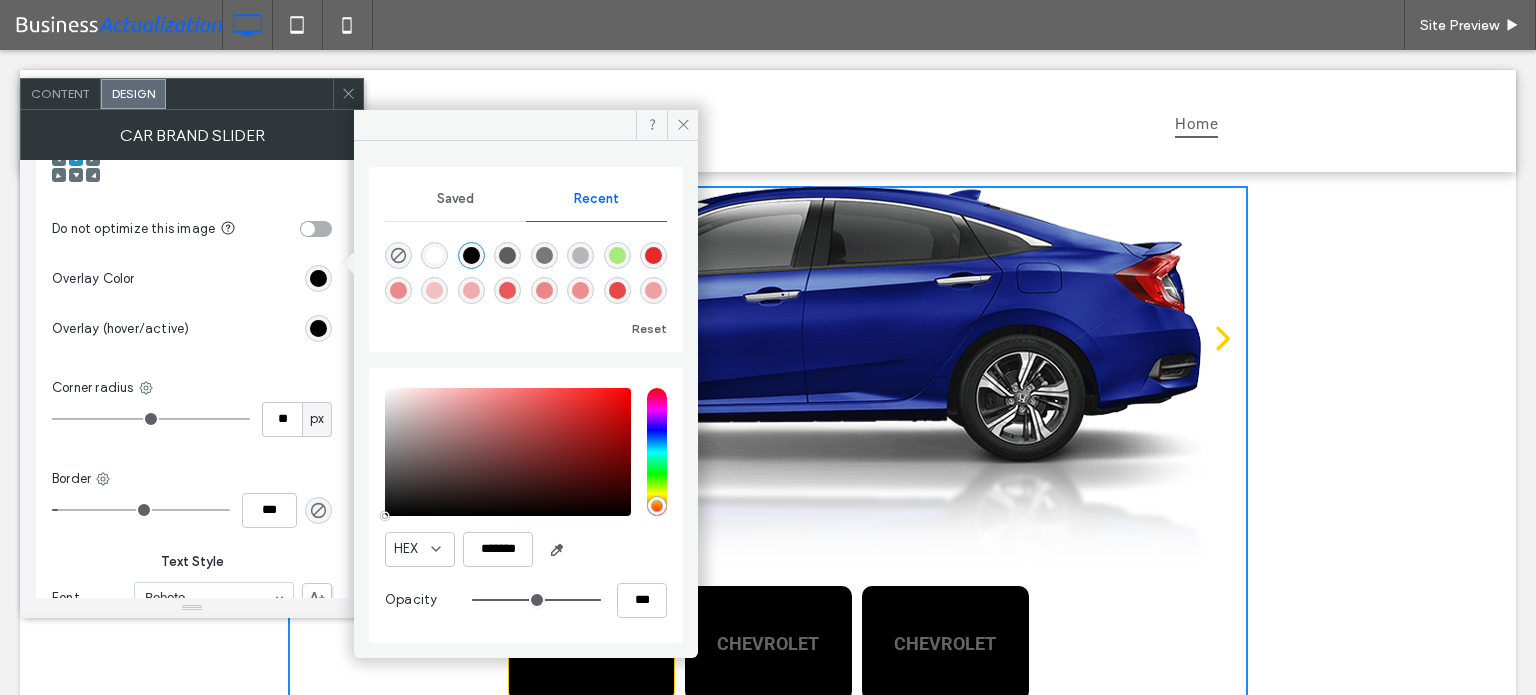 type on "**" 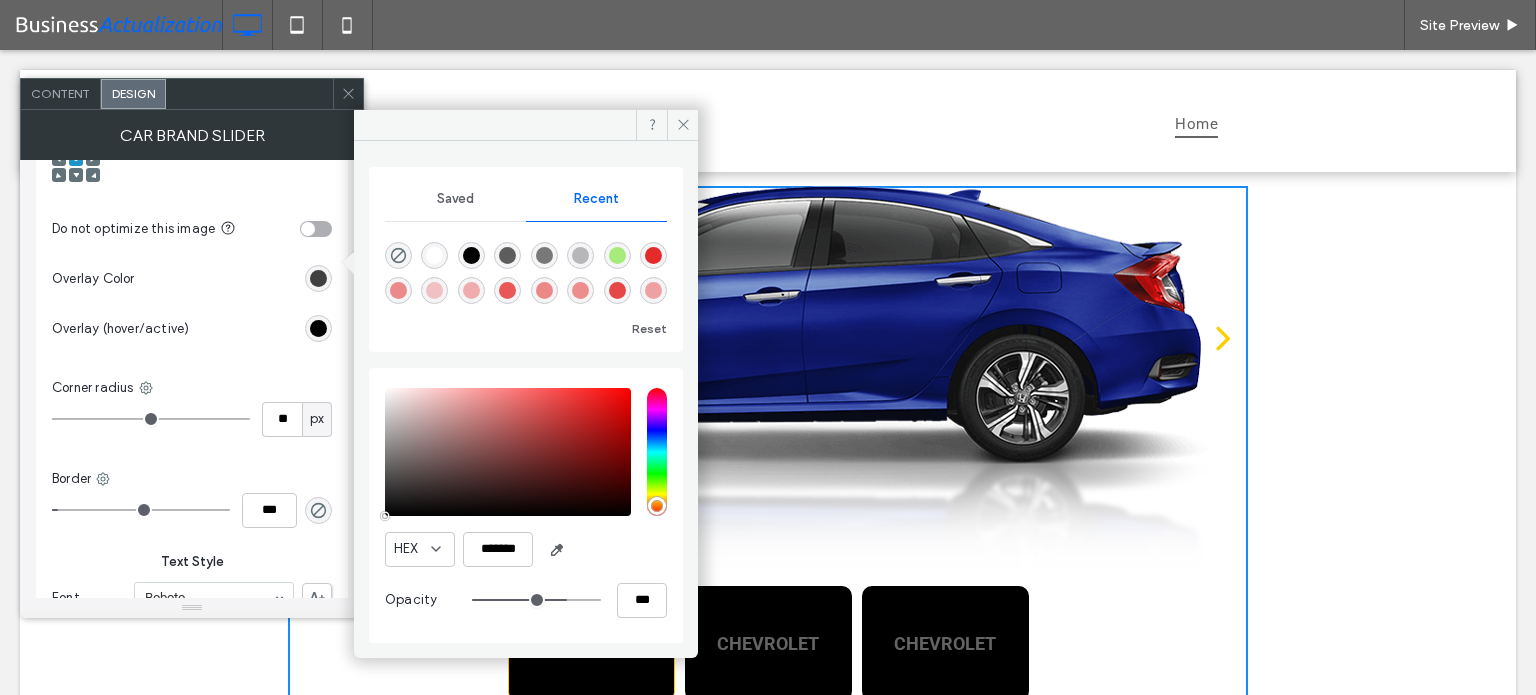 type on "**" 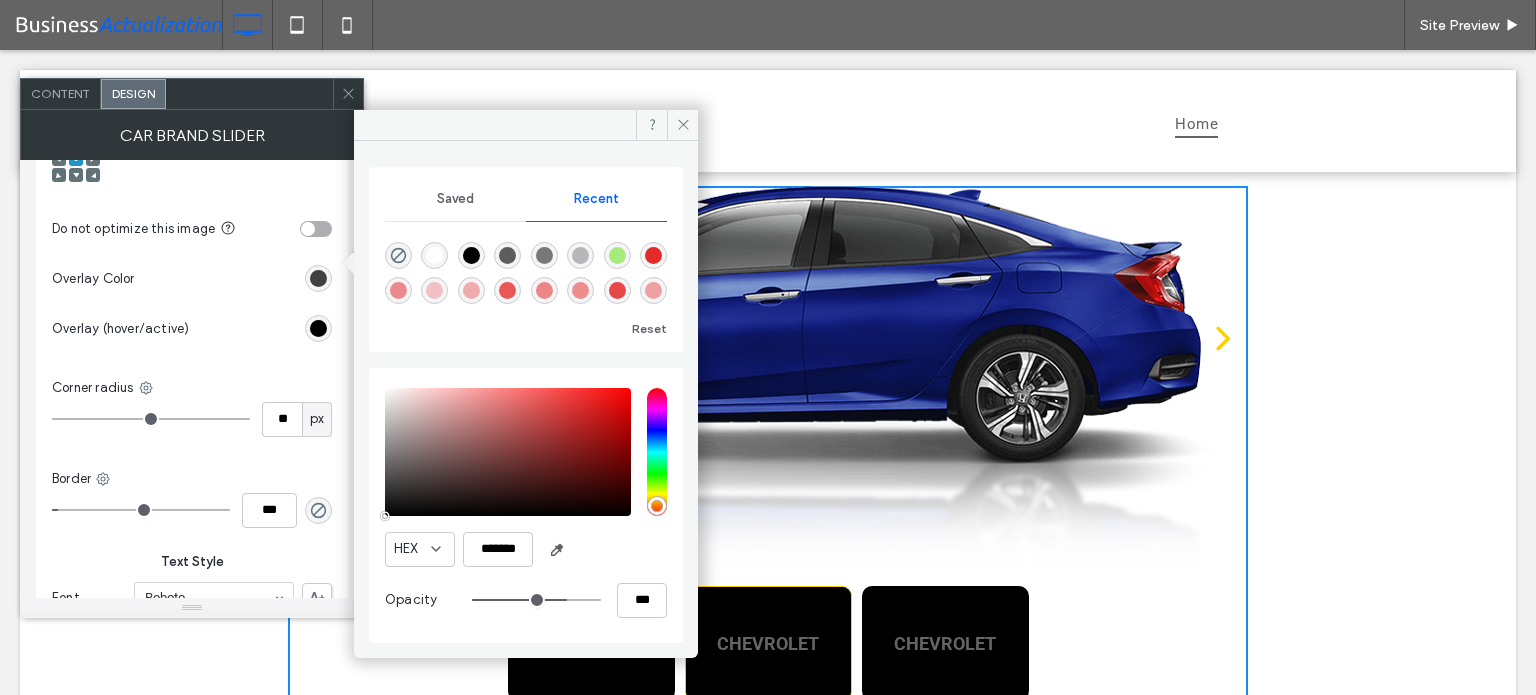 type on "**" 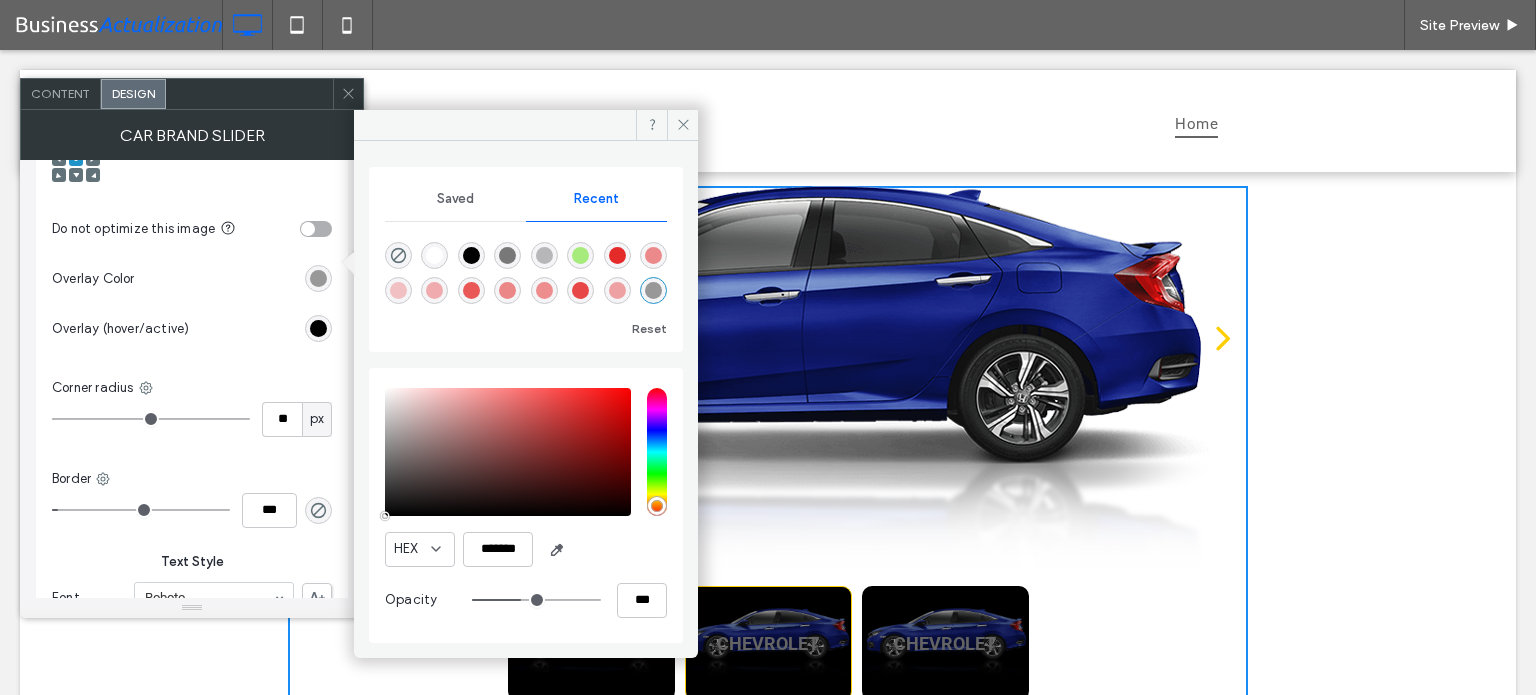 type on "**" 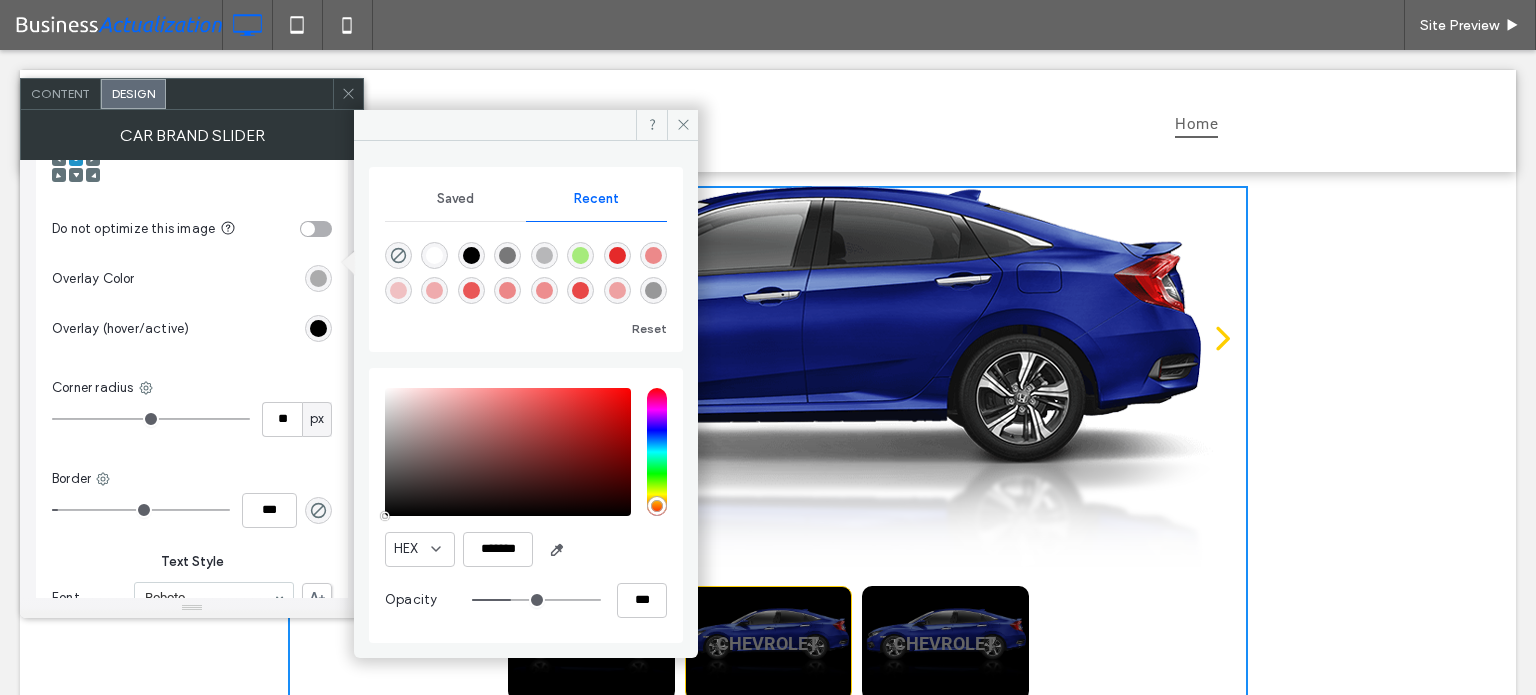 type on "**" 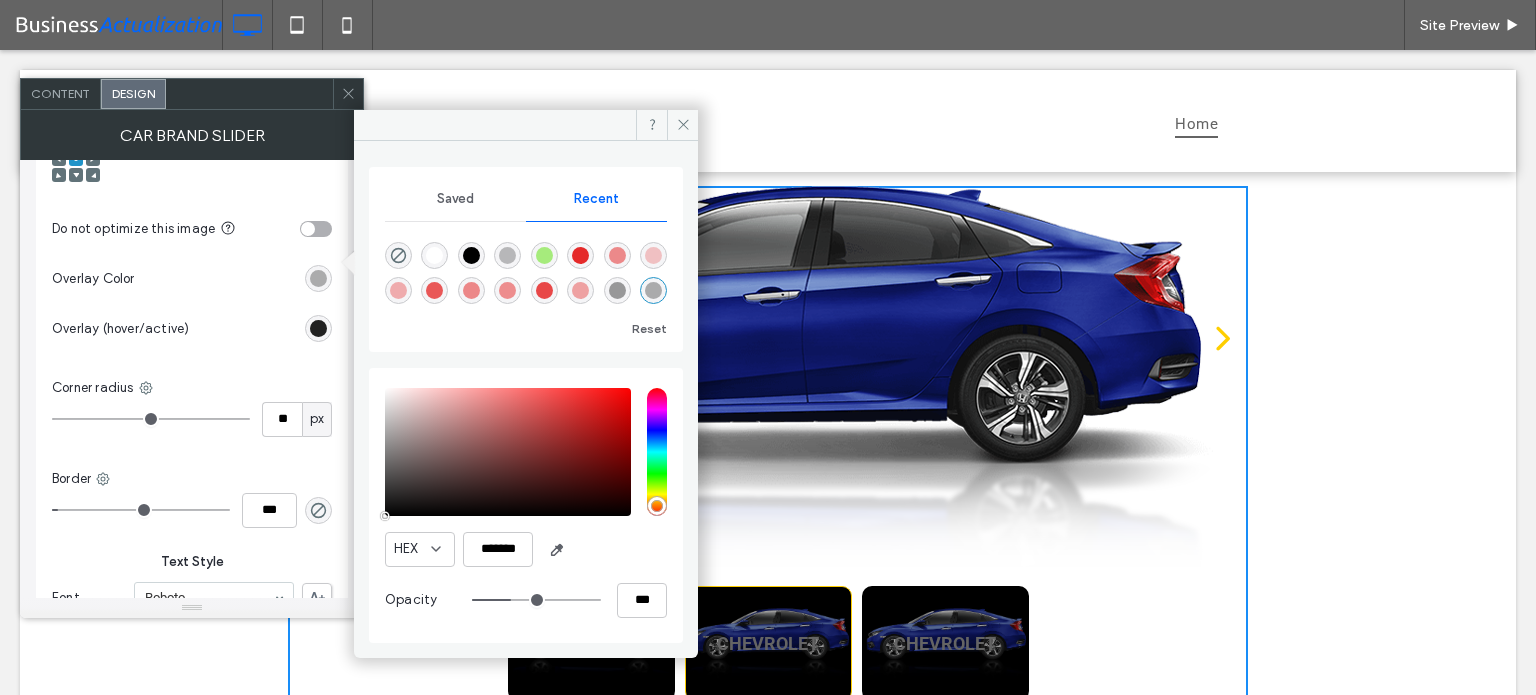 click at bounding box center [318, 328] 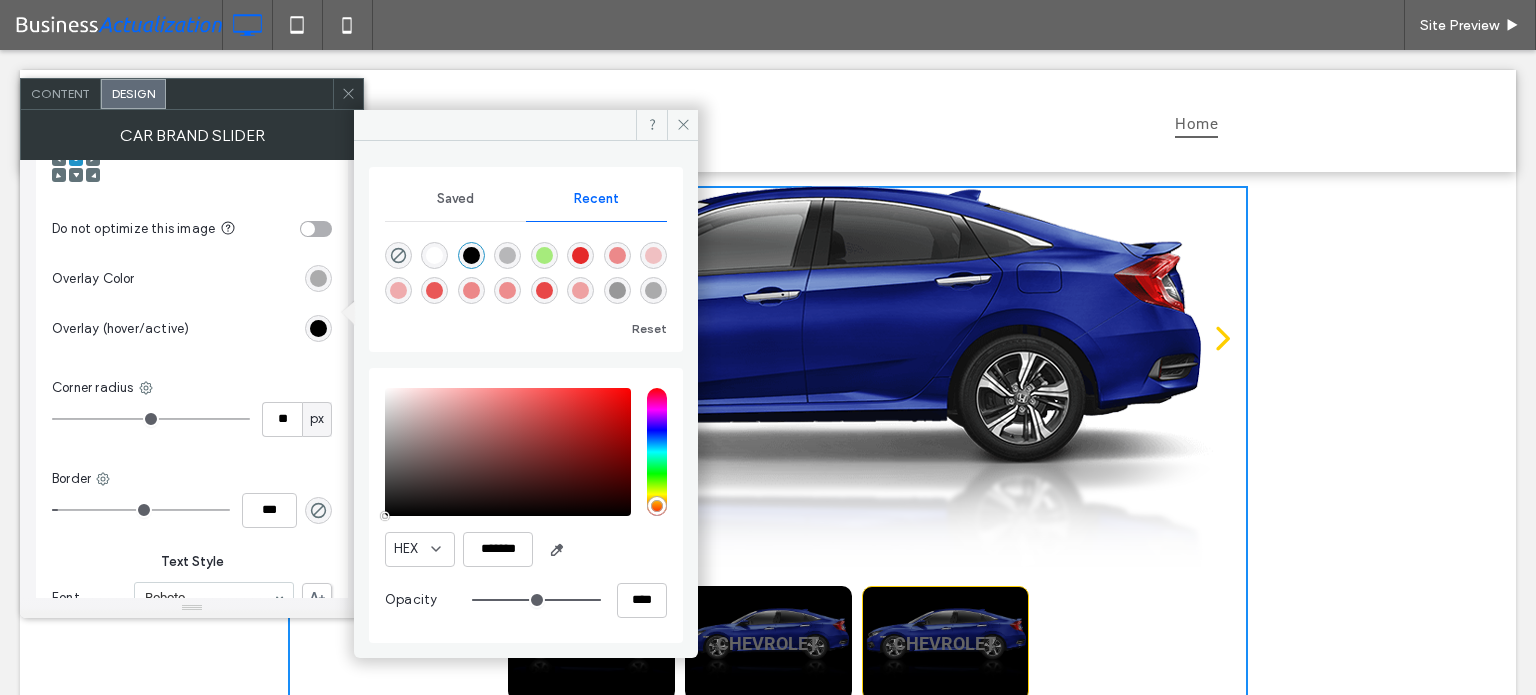 click at bounding box center [544, 290] 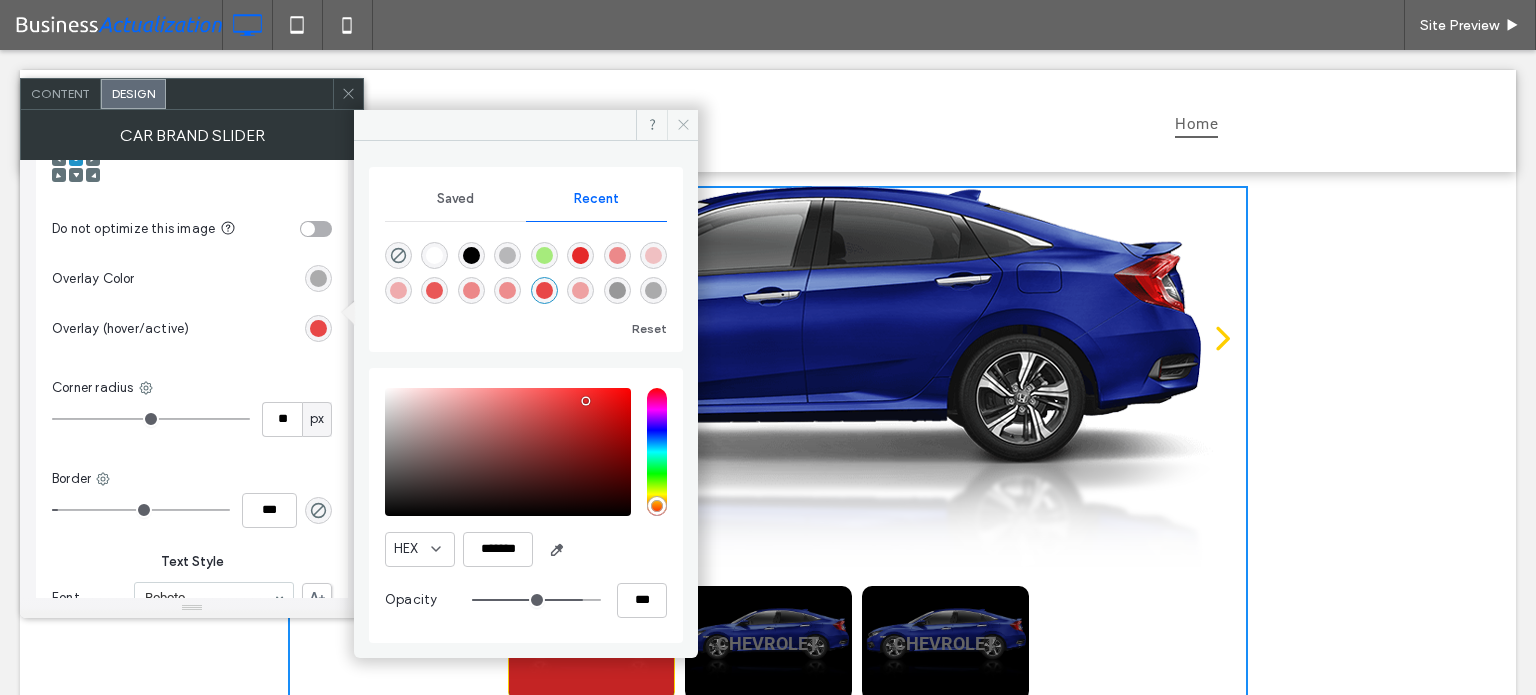 drag, startPoint x: 683, startPoint y: 121, endPoint x: 678, endPoint y: 17, distance: 104.120125 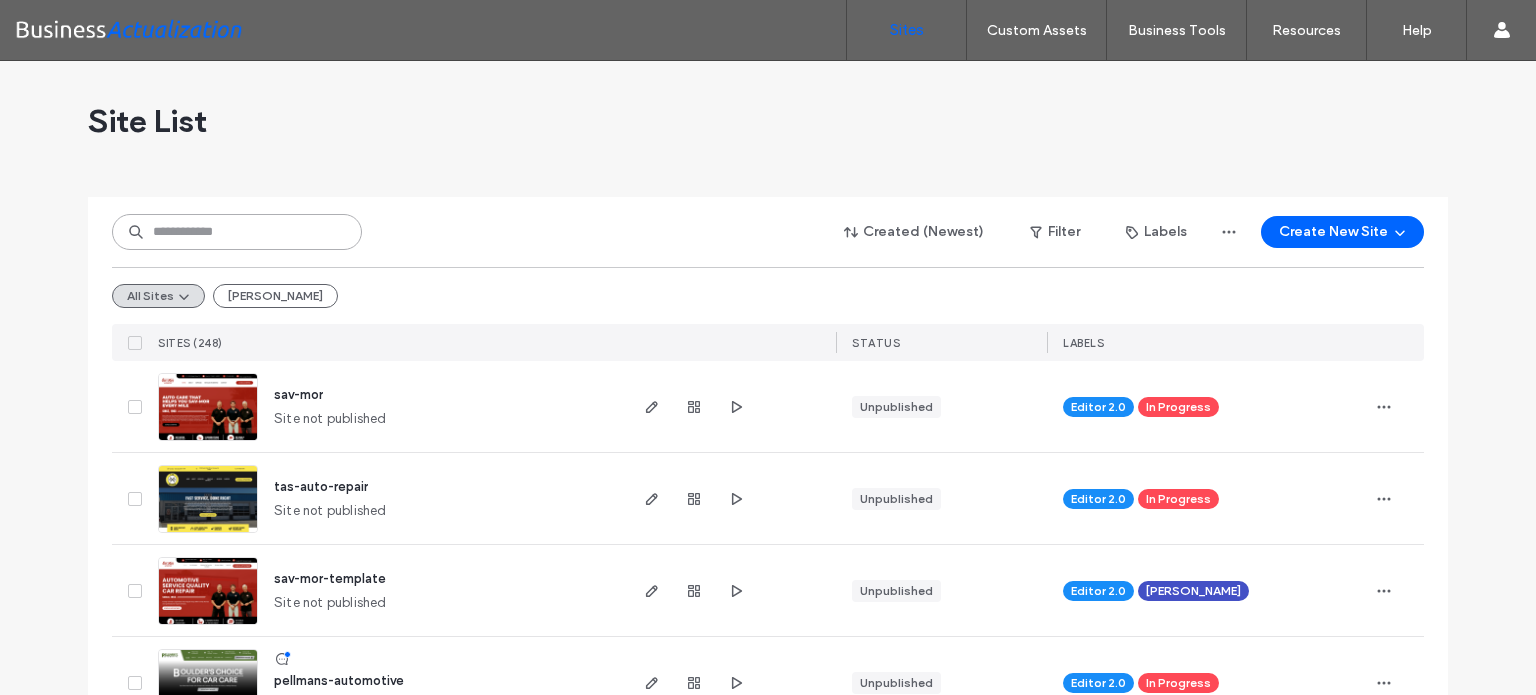 click at bounding box center (237, 232) 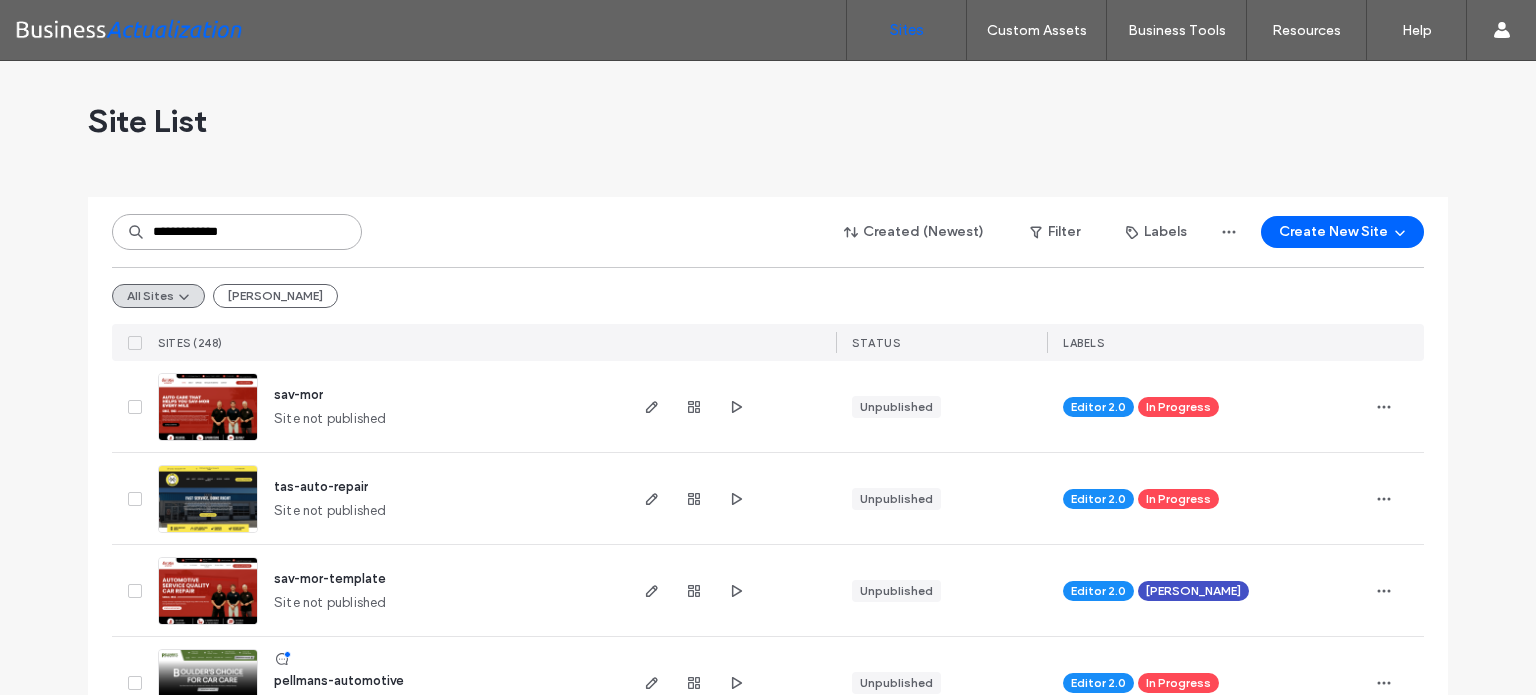 scroll, scrollTop: 0, scrollLeft: 0, axis: both 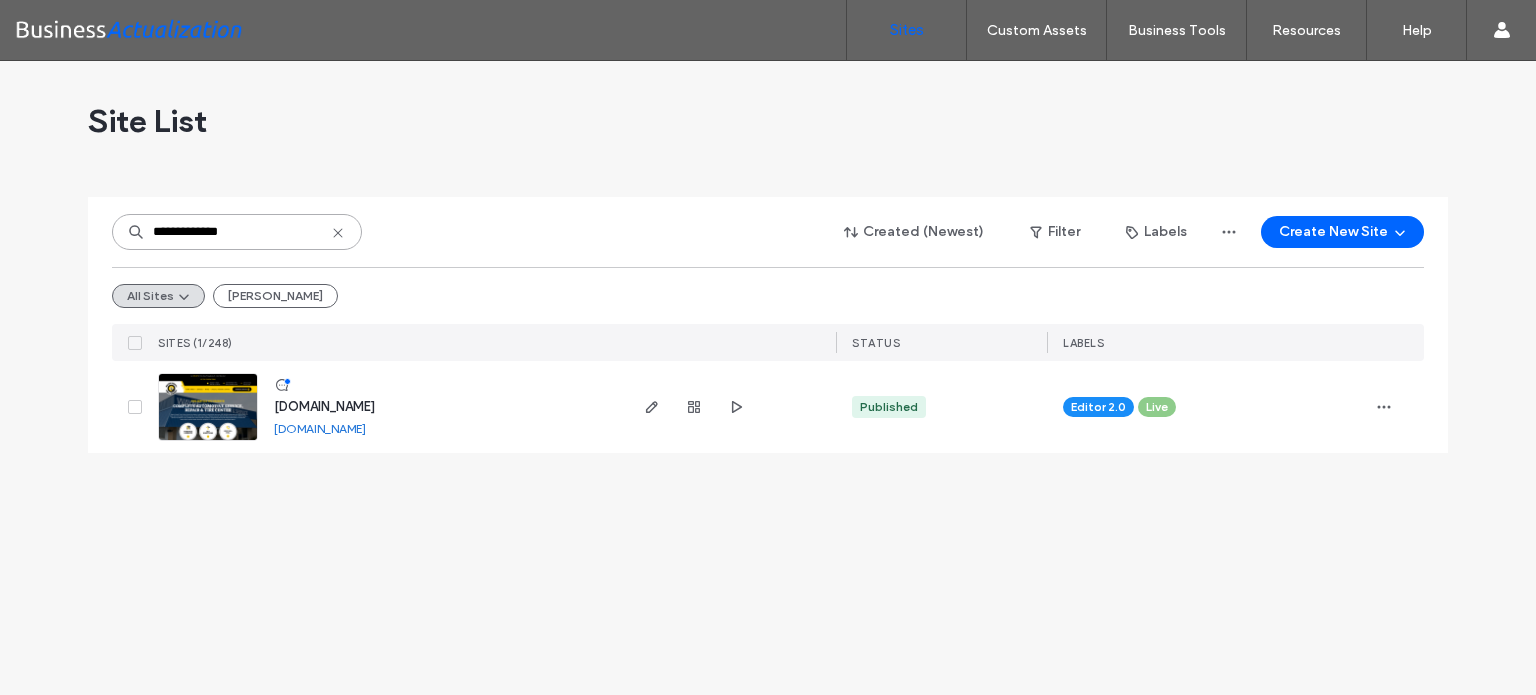 drag, startPoint x: 291, startPoint y: 226, endPoint x: 206, endPoint y: 235, distance: 85.47514 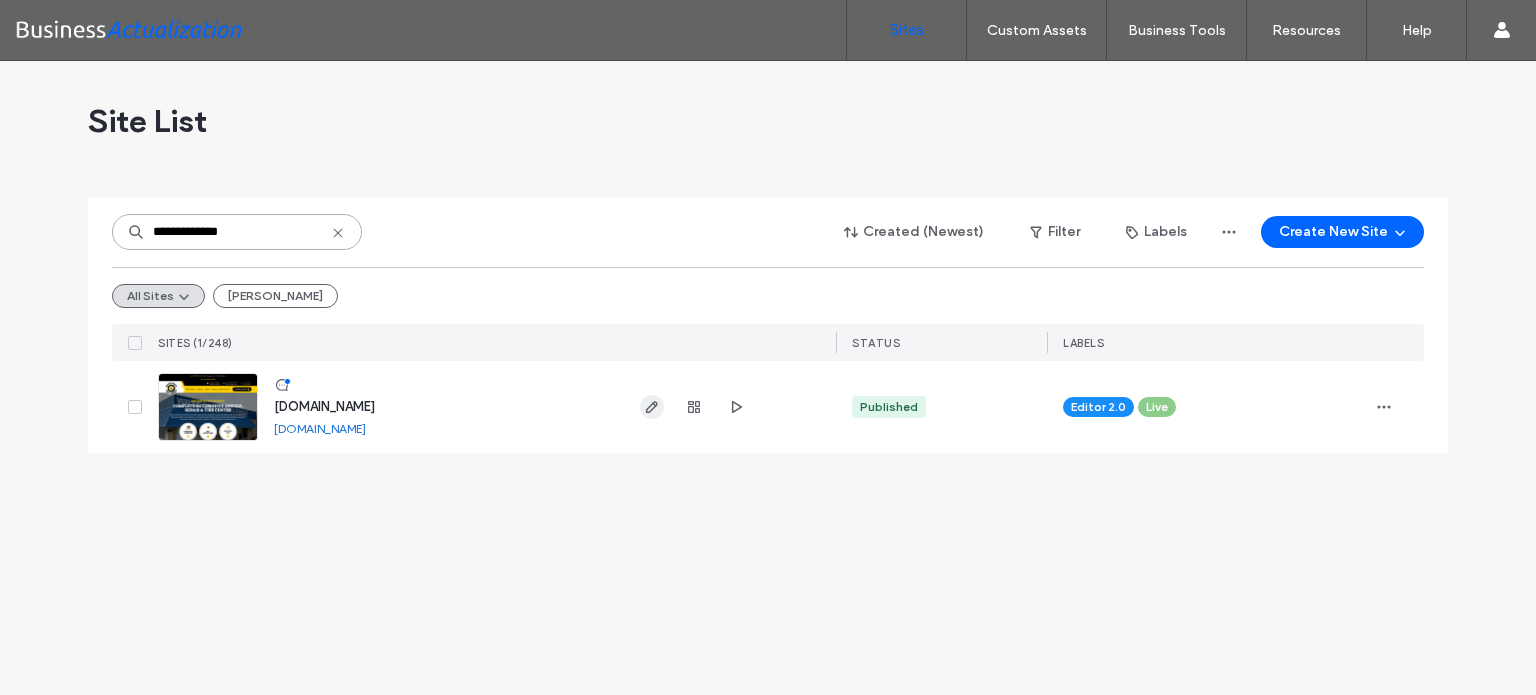 type on "**********" 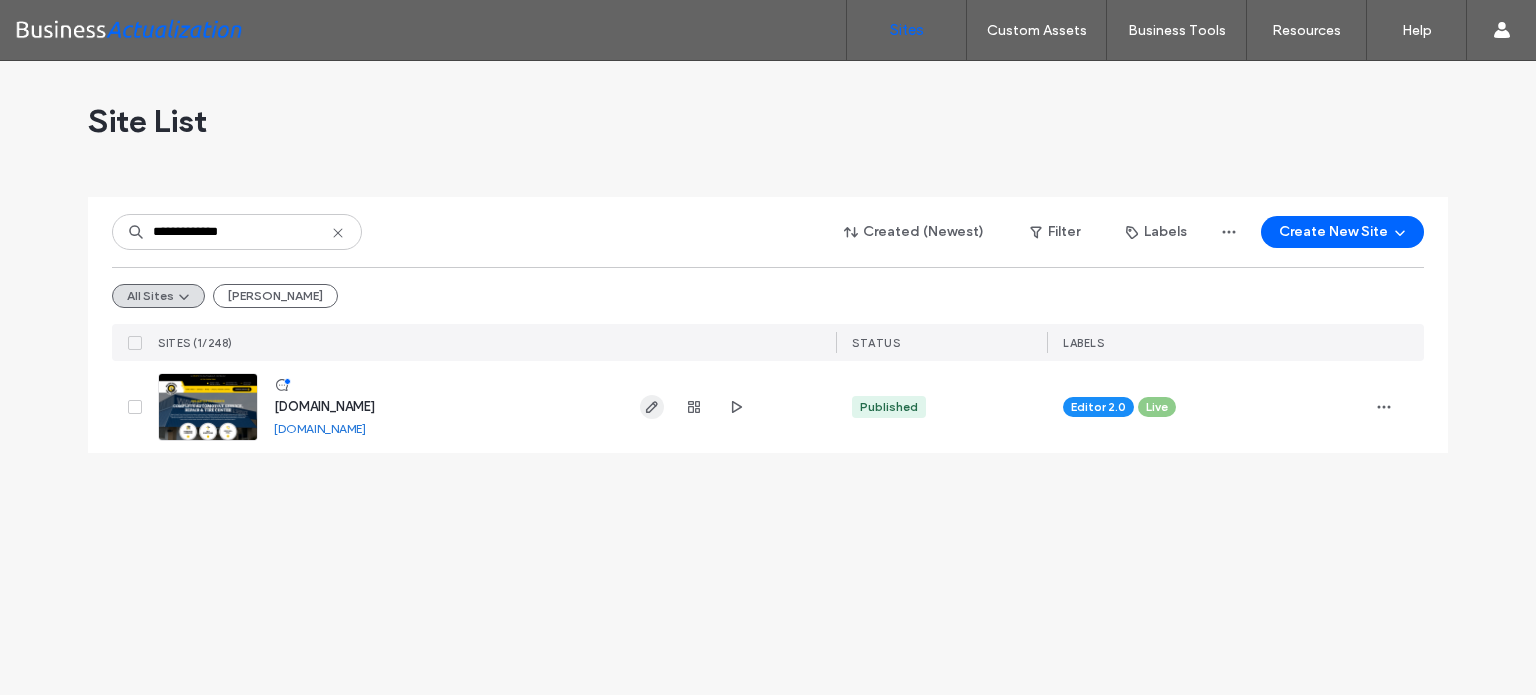 click 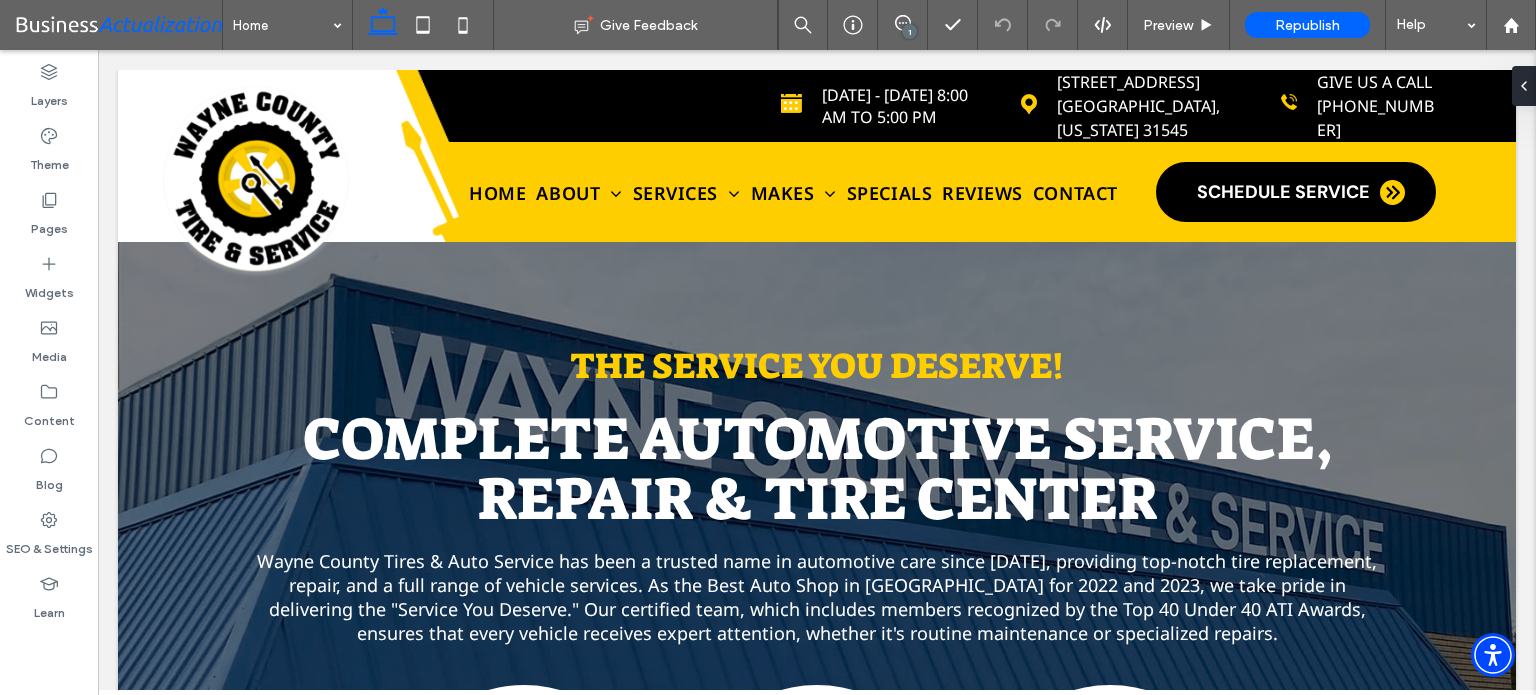 scroll, scrollTop: 0, scrollLeft: 0, axis: both 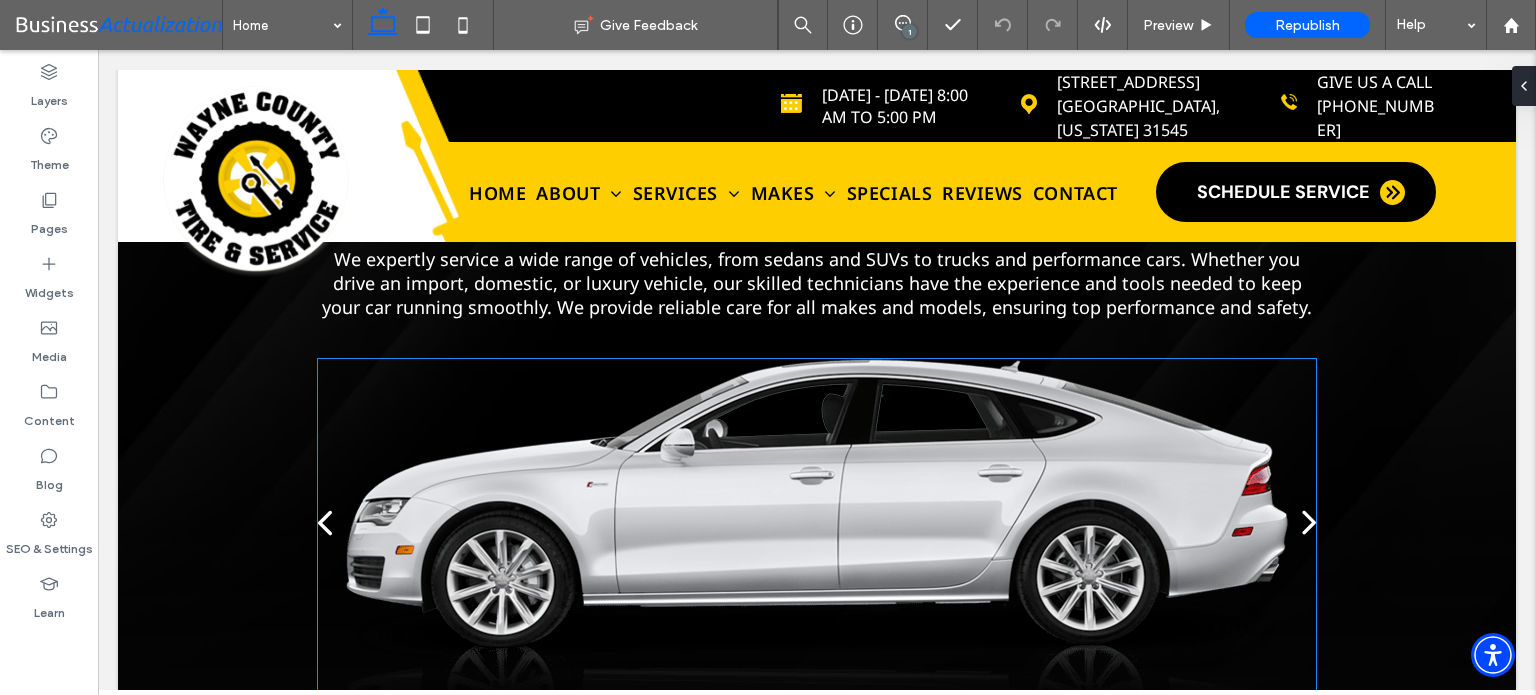 click at bounding box center (817, 535) 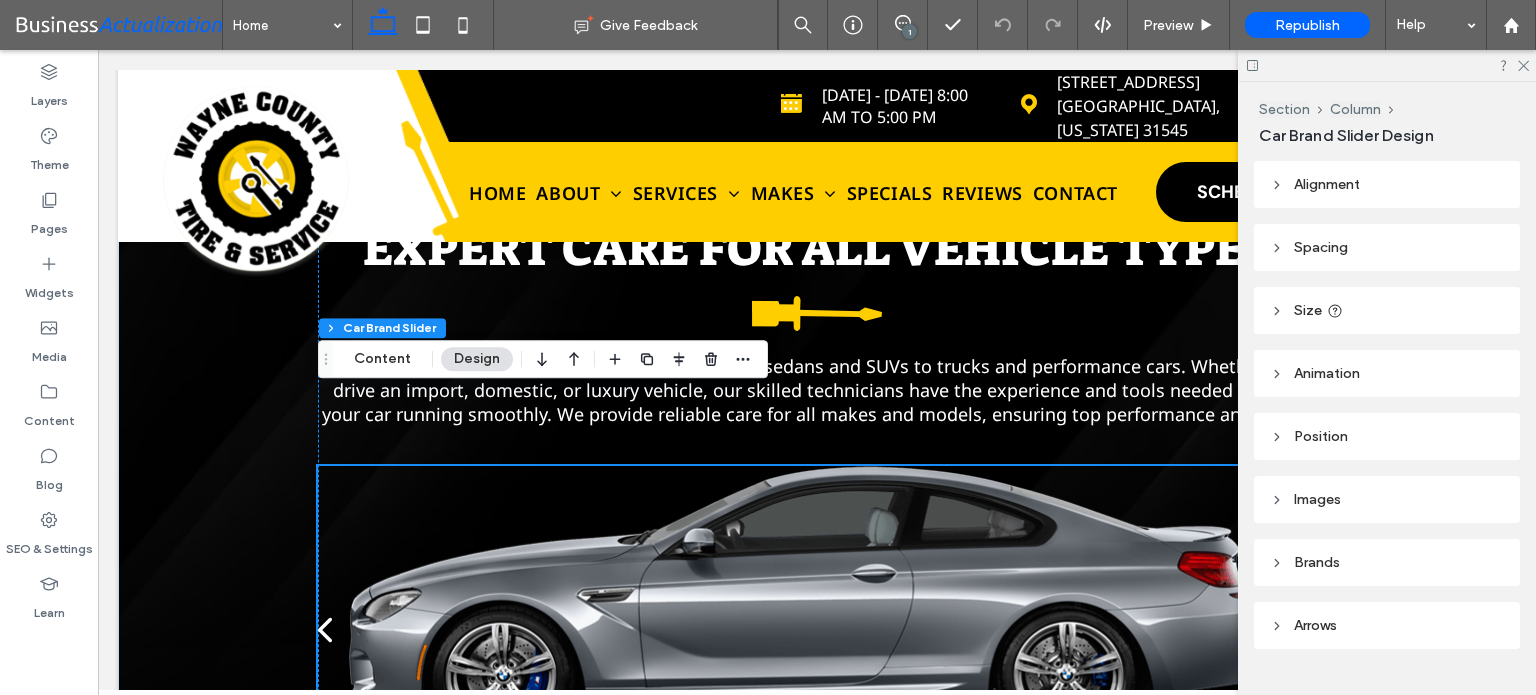 scroll, scrollTop: 4000, scrollLeft: 0, axis: vertical 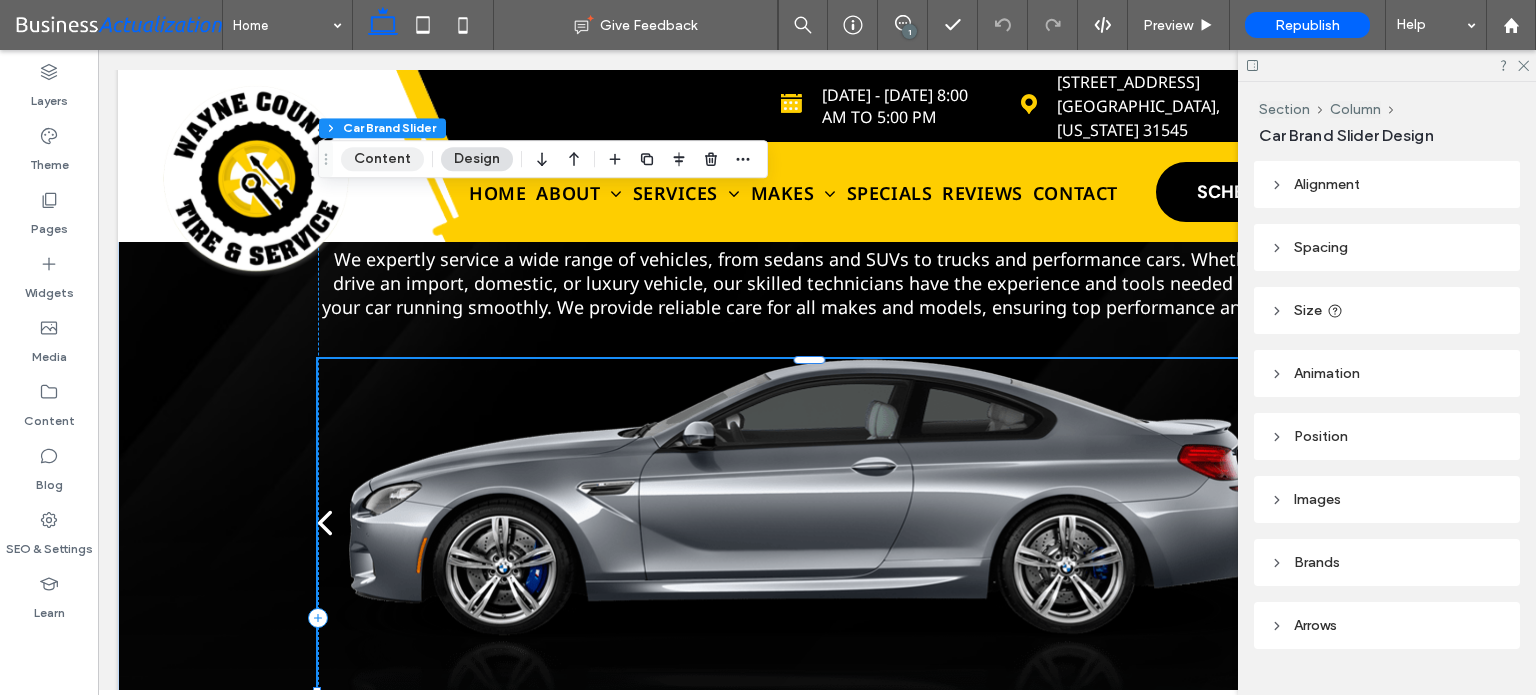 click on "Content" at bounding box center (382, 159) 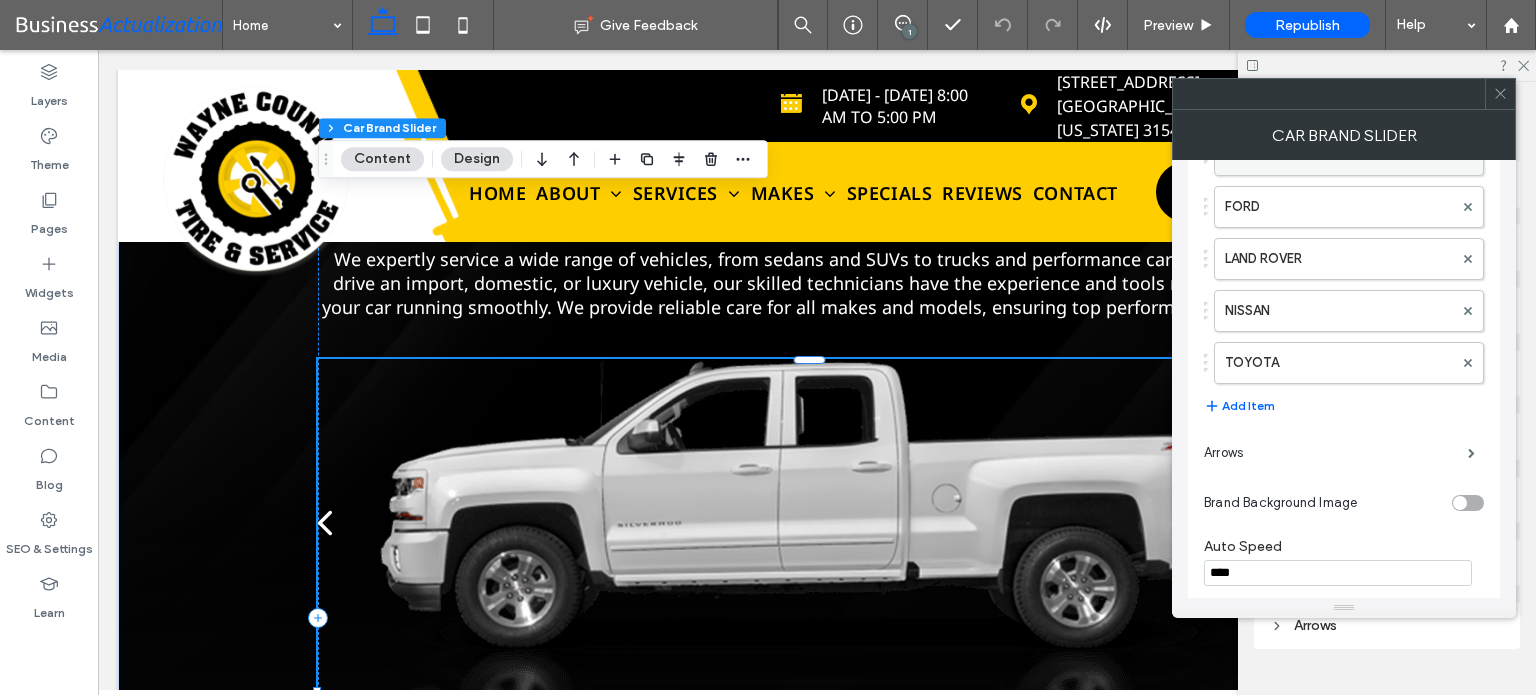 scroll, scrollTop: 0, scrollLeft: 0, axis: both 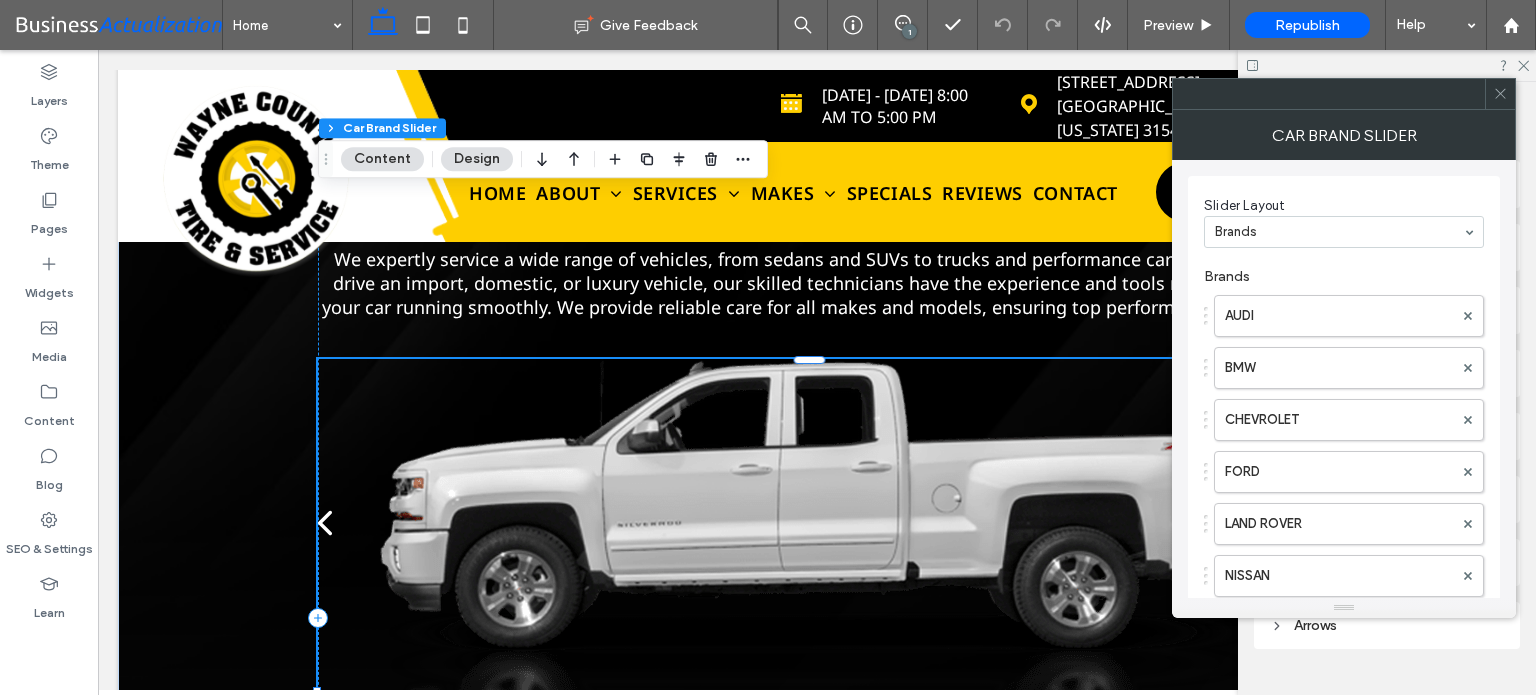 click on "Brands" at bounding box center [1344, 232] 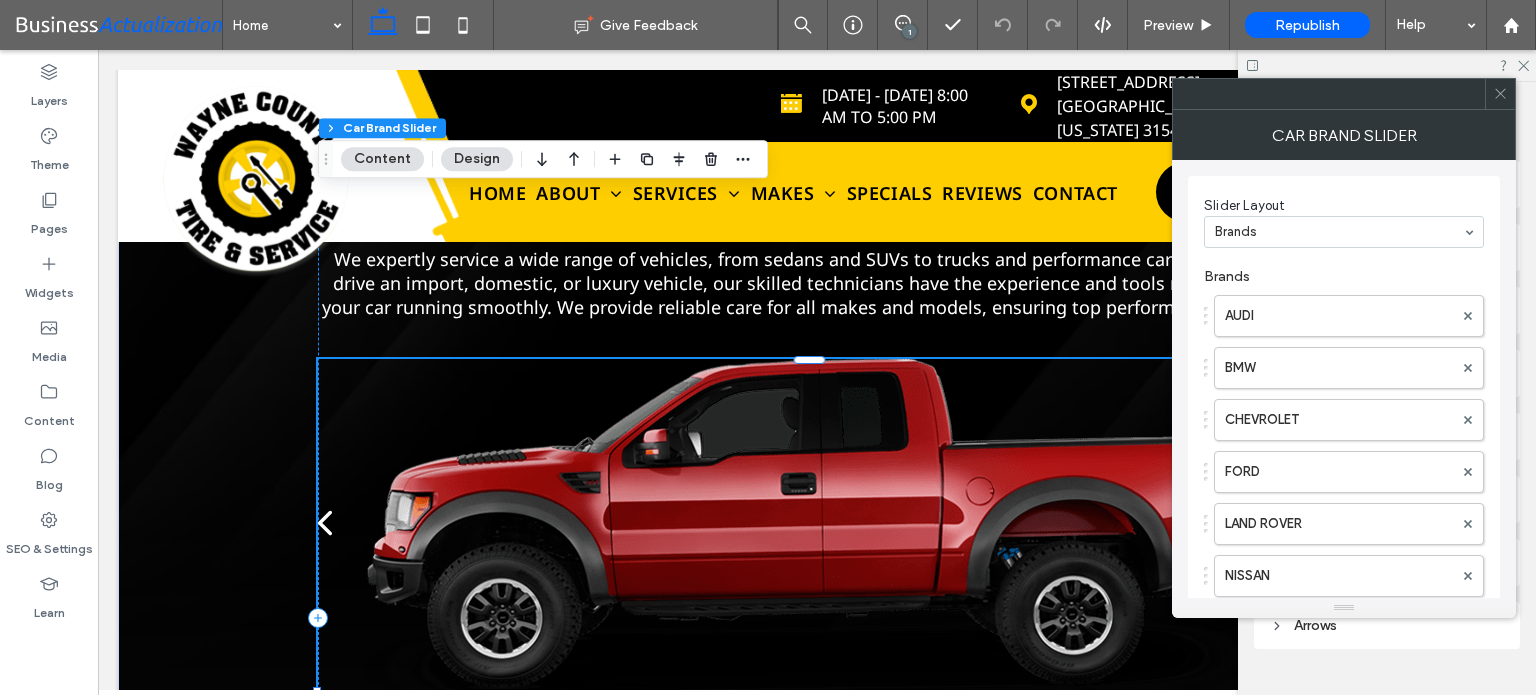 click 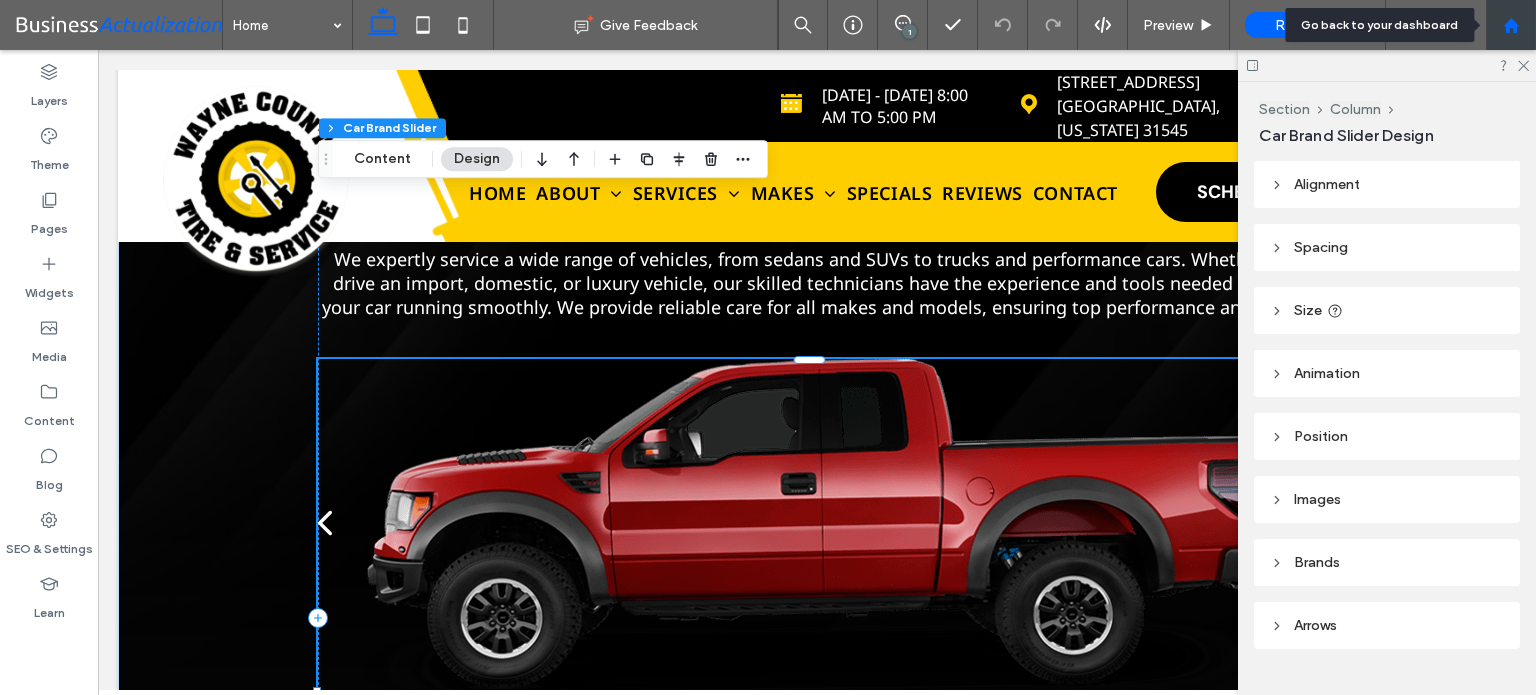 click 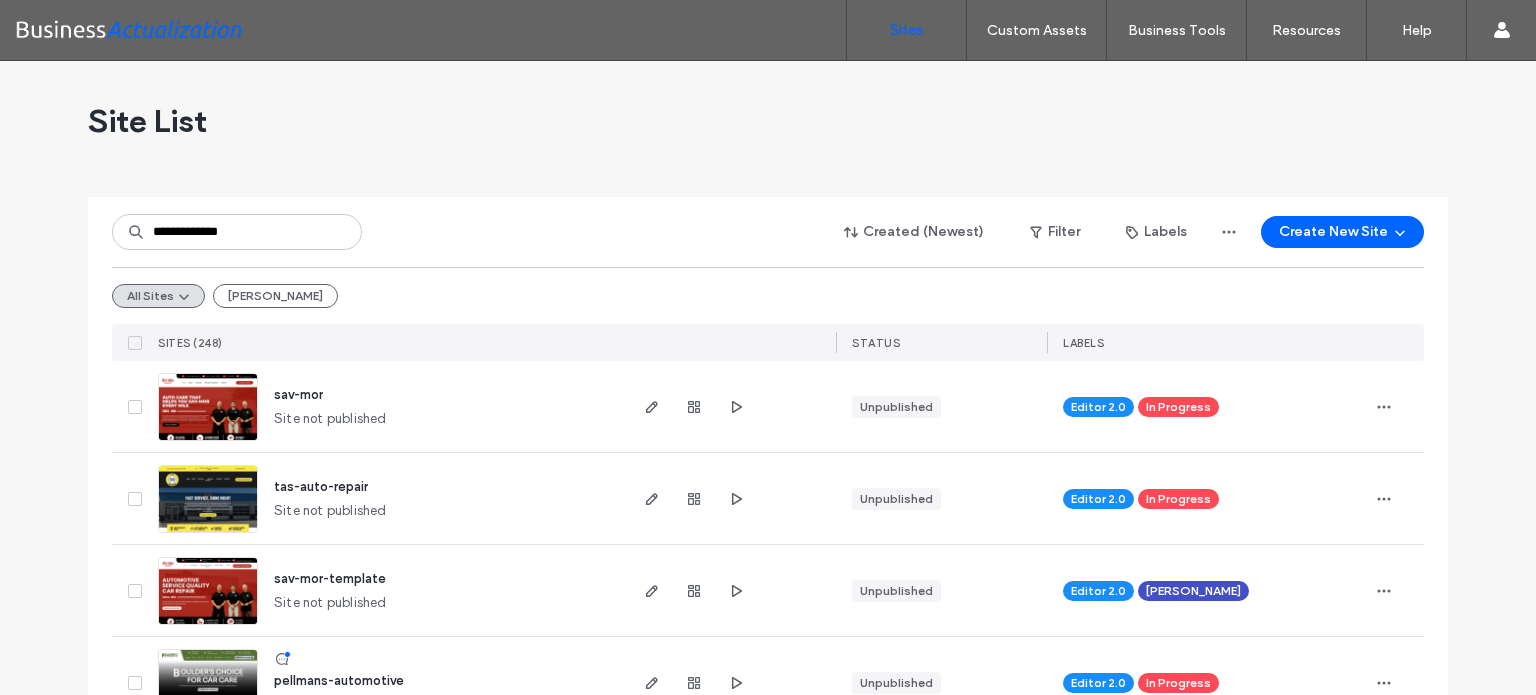 scroll, scrollTop: 0, scrollLeft: 0, axis: both 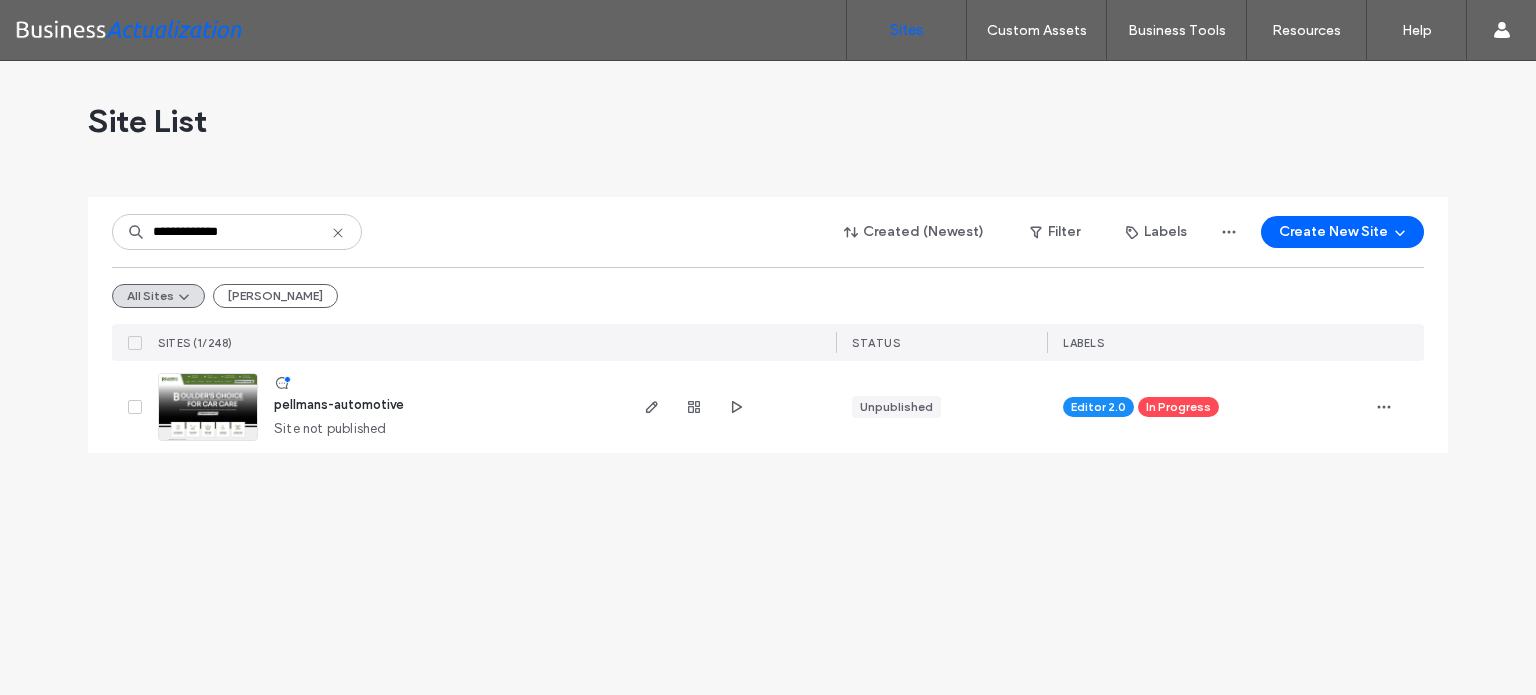 drag, startPoint x: 254, startPoint y: 239, endPoint x: 213, endPoint y: 229, distance: 42.201897 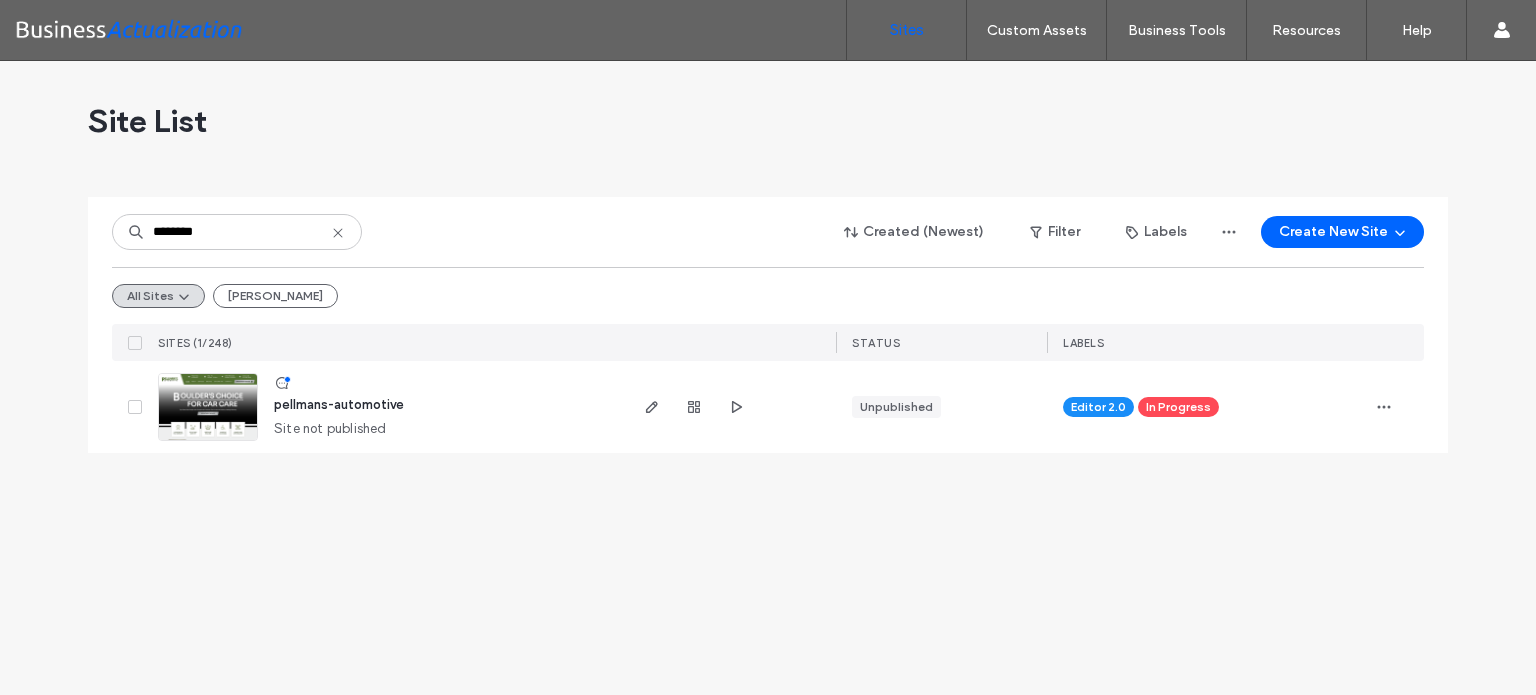 type on "********" 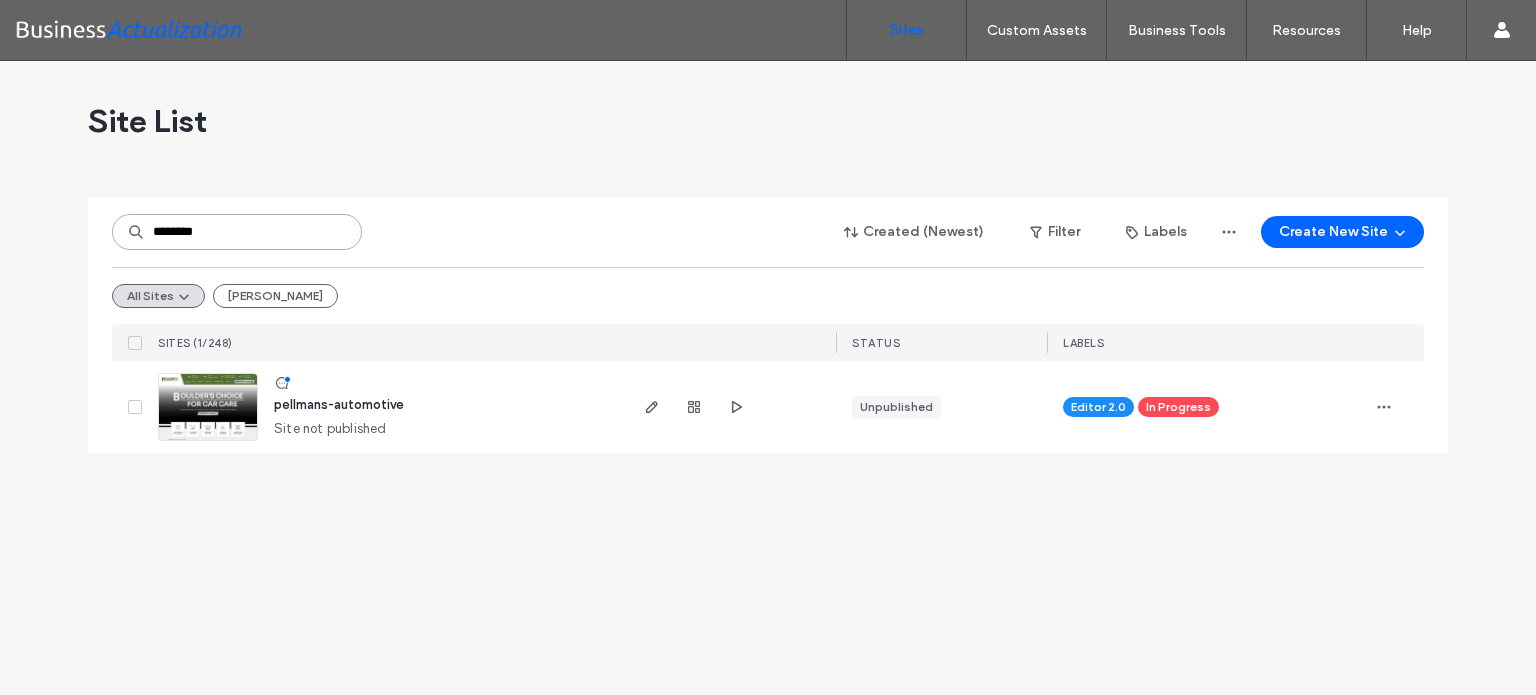 type 